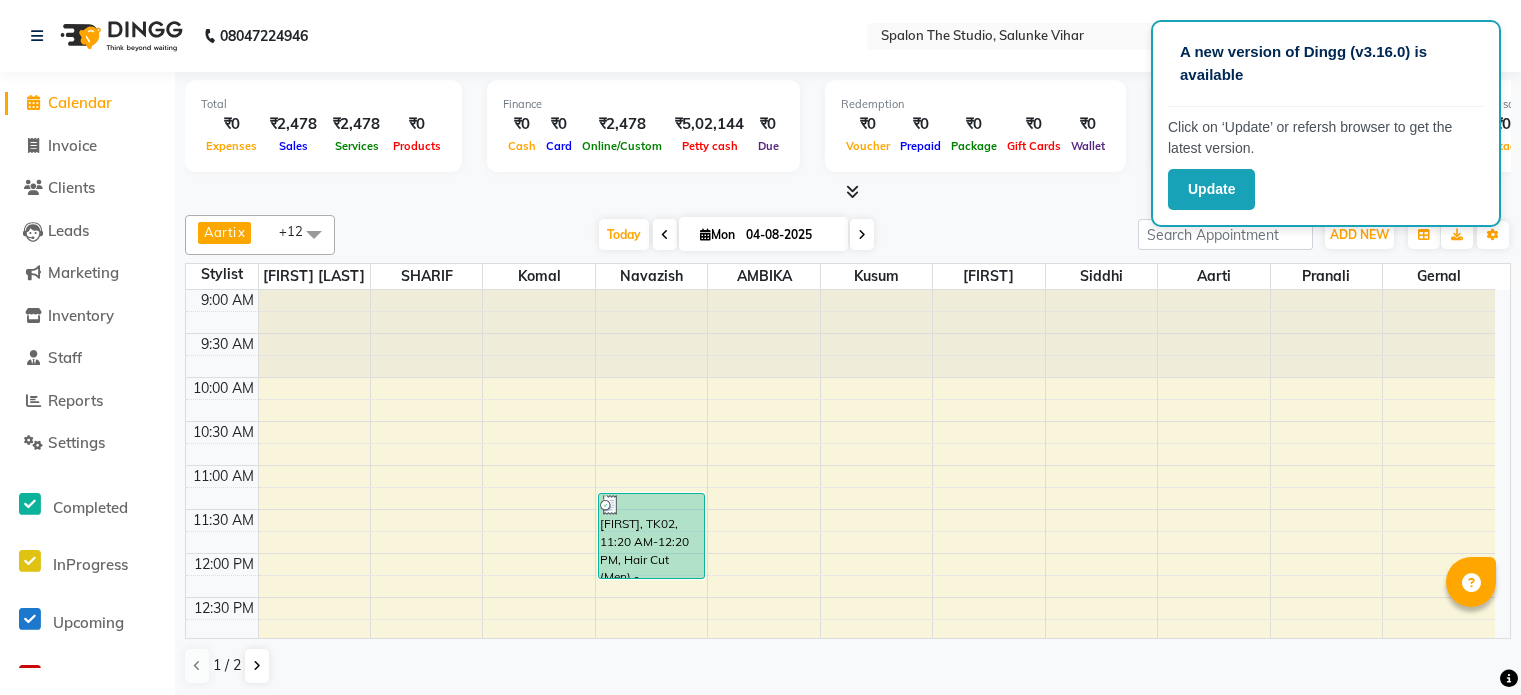 scroll, scrollTop: 0, scrollLeft: 0, axis: both 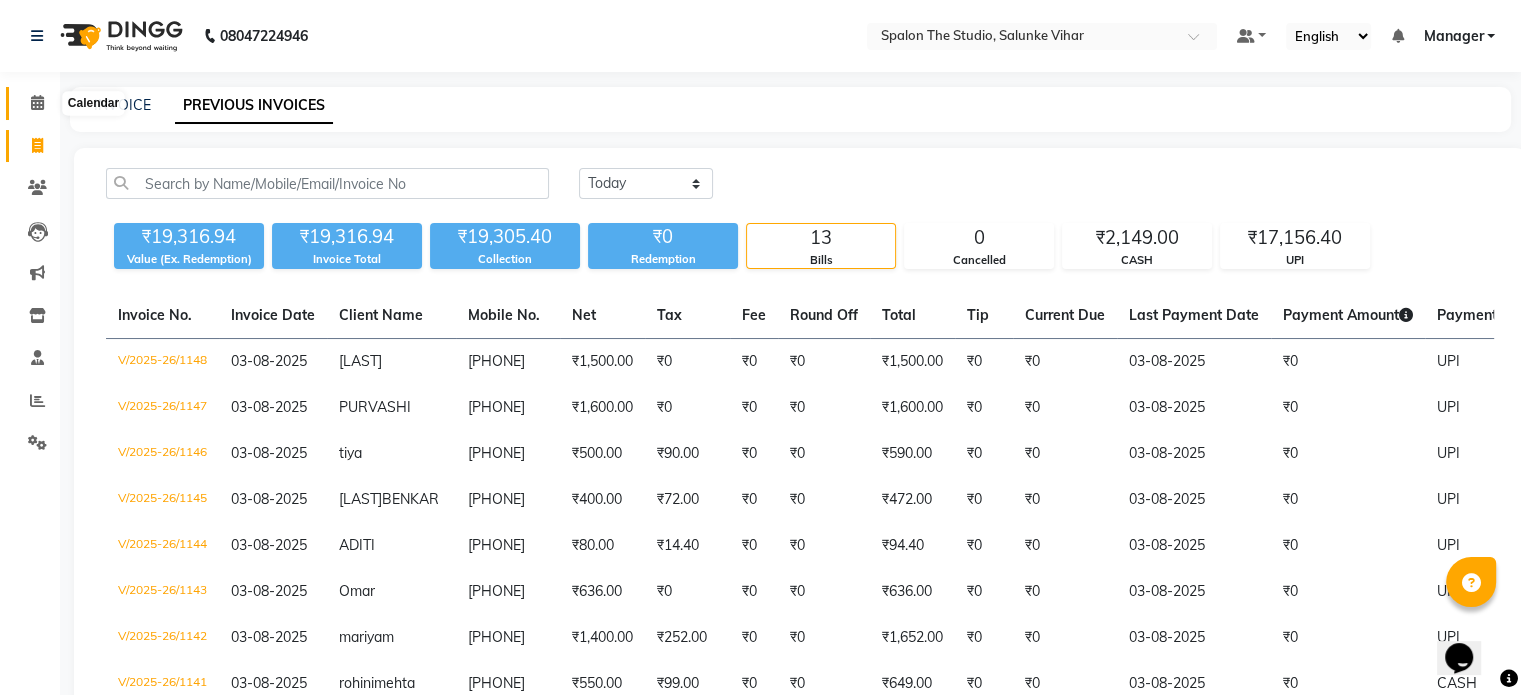 click 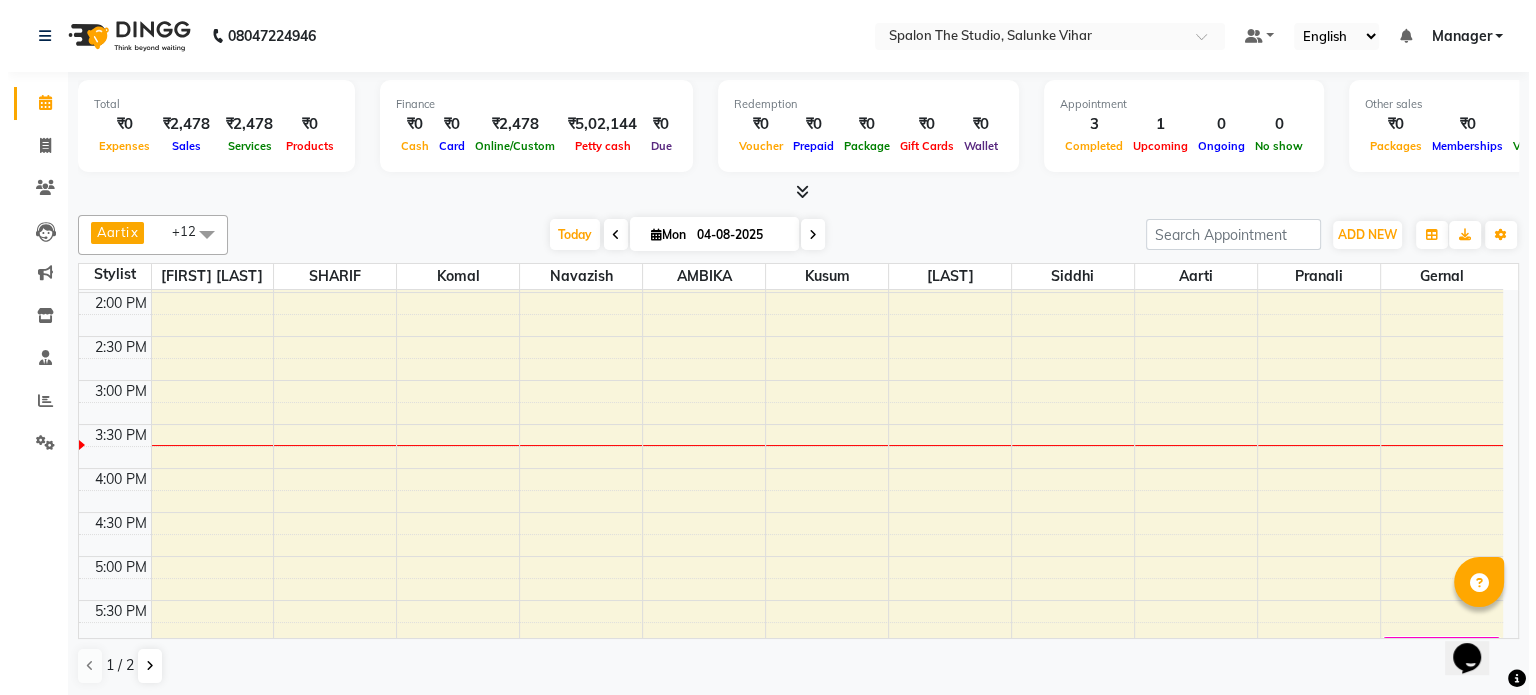 scroll, scrollTop: 500, scrollLeft: 0, axis: vertical 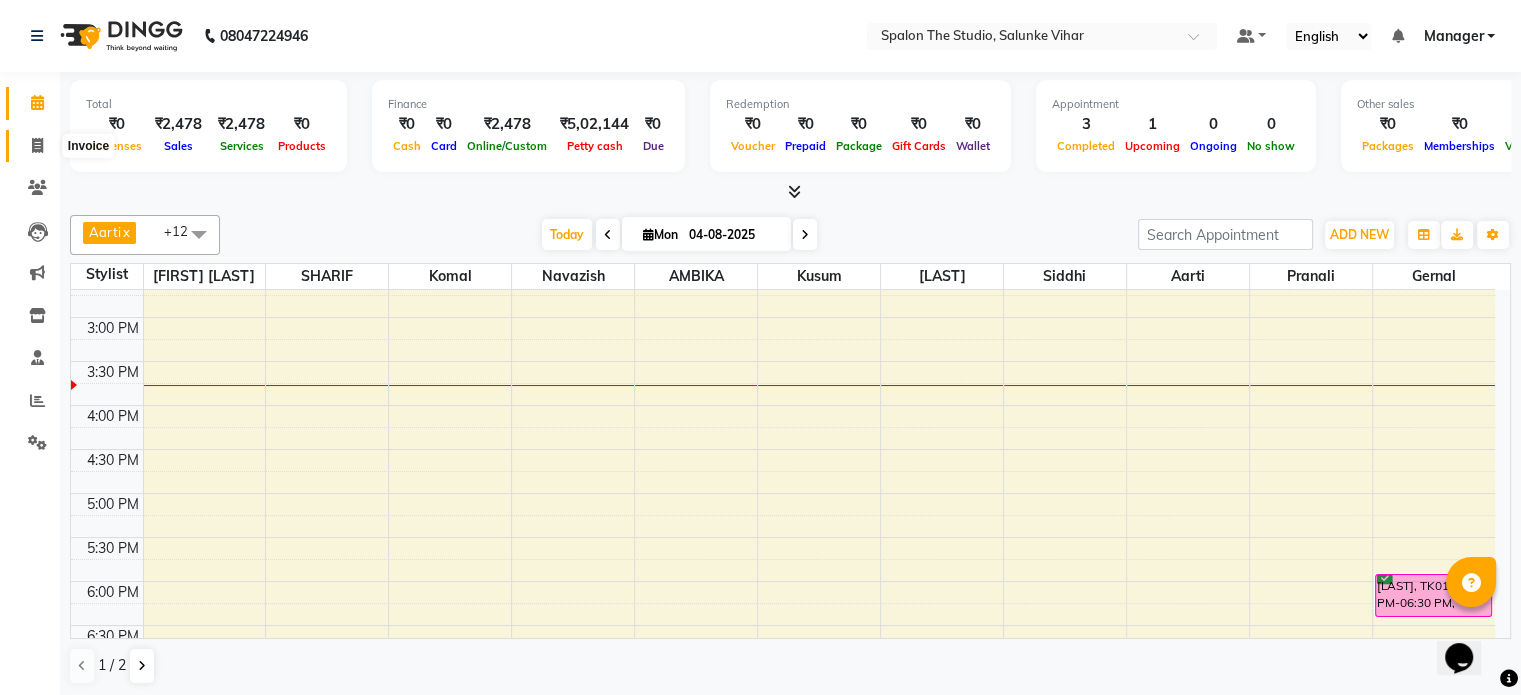 click 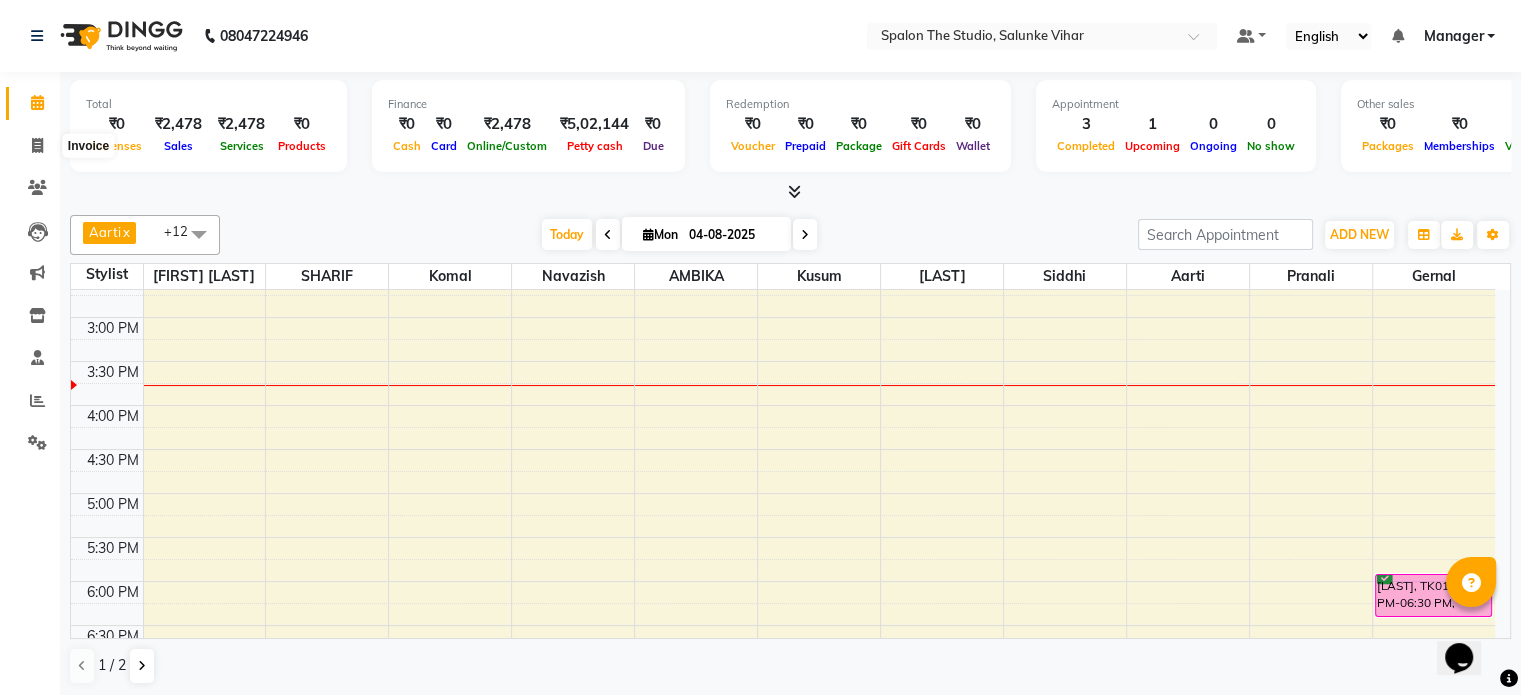 select on "903" 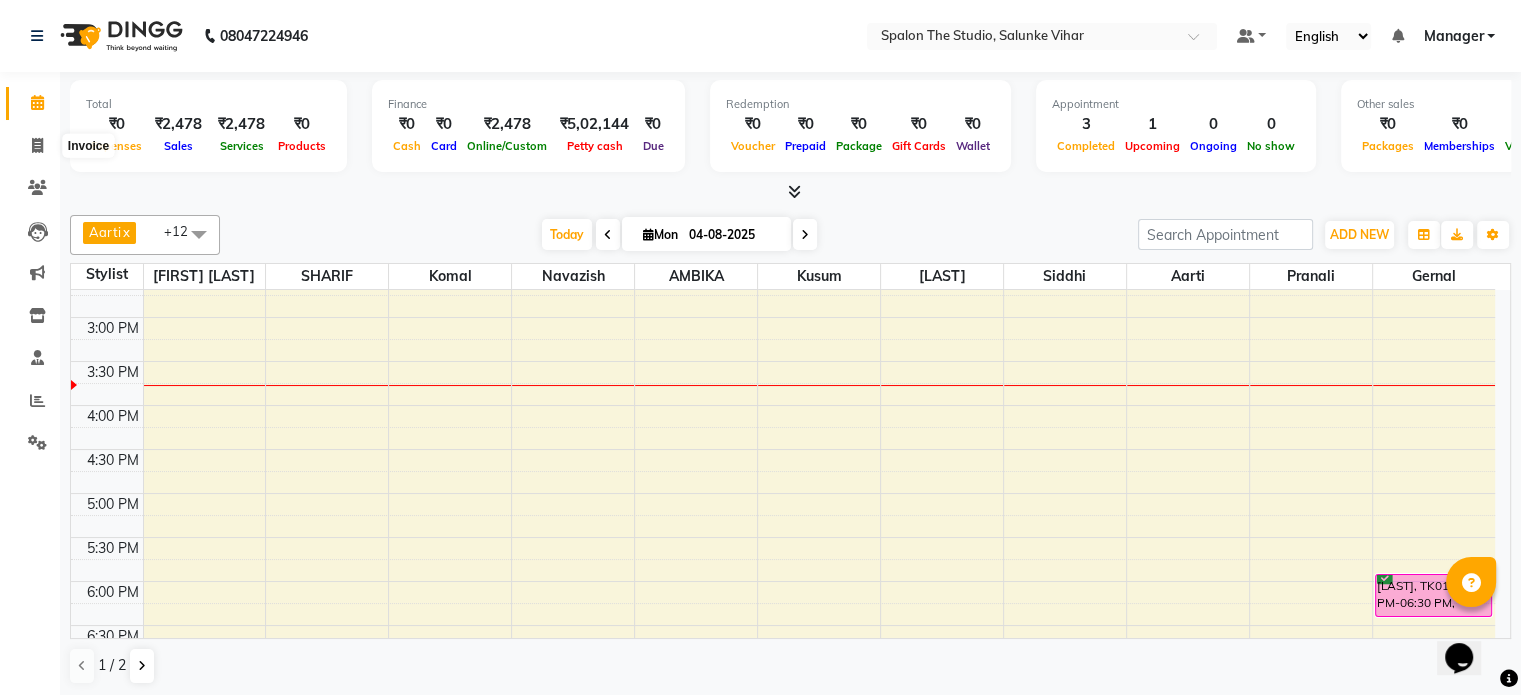 select on "service" 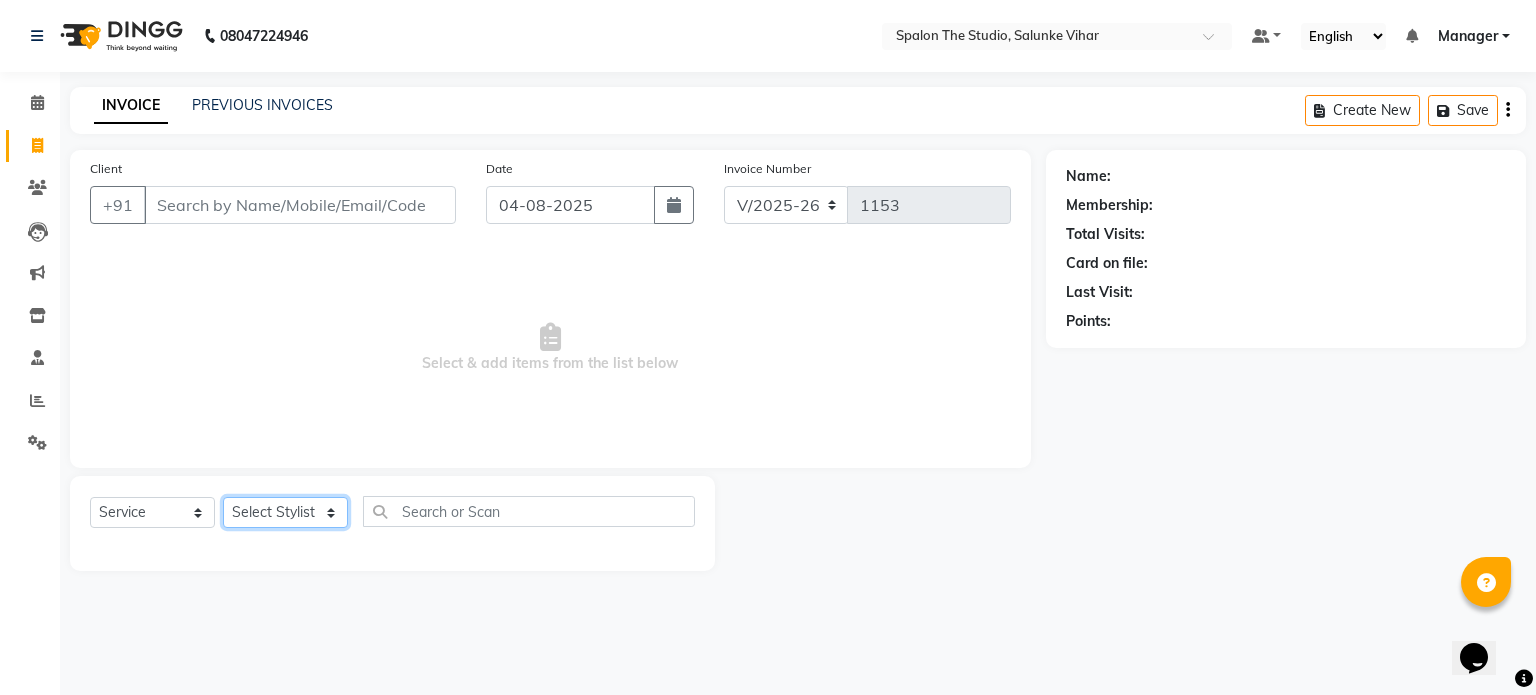click on "Select Stylist Aarti AMBIKA farheen  Gernal komal  kusum Manager navazish pranali Riya Shetye Saisha SHARIF Shubham  Pawar siddhi sunil Vanshika" 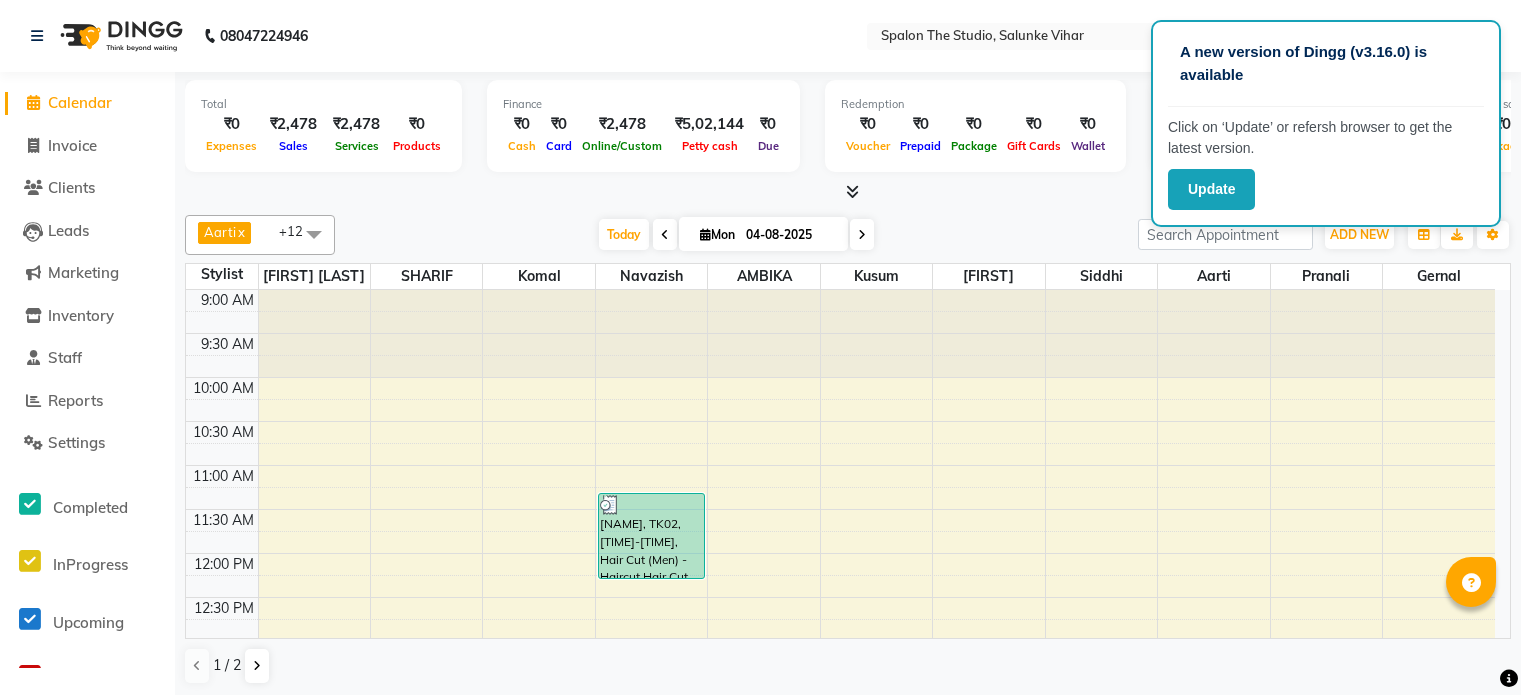 scroll, scrollTop: 0, scrollLeft: 0, axis: both 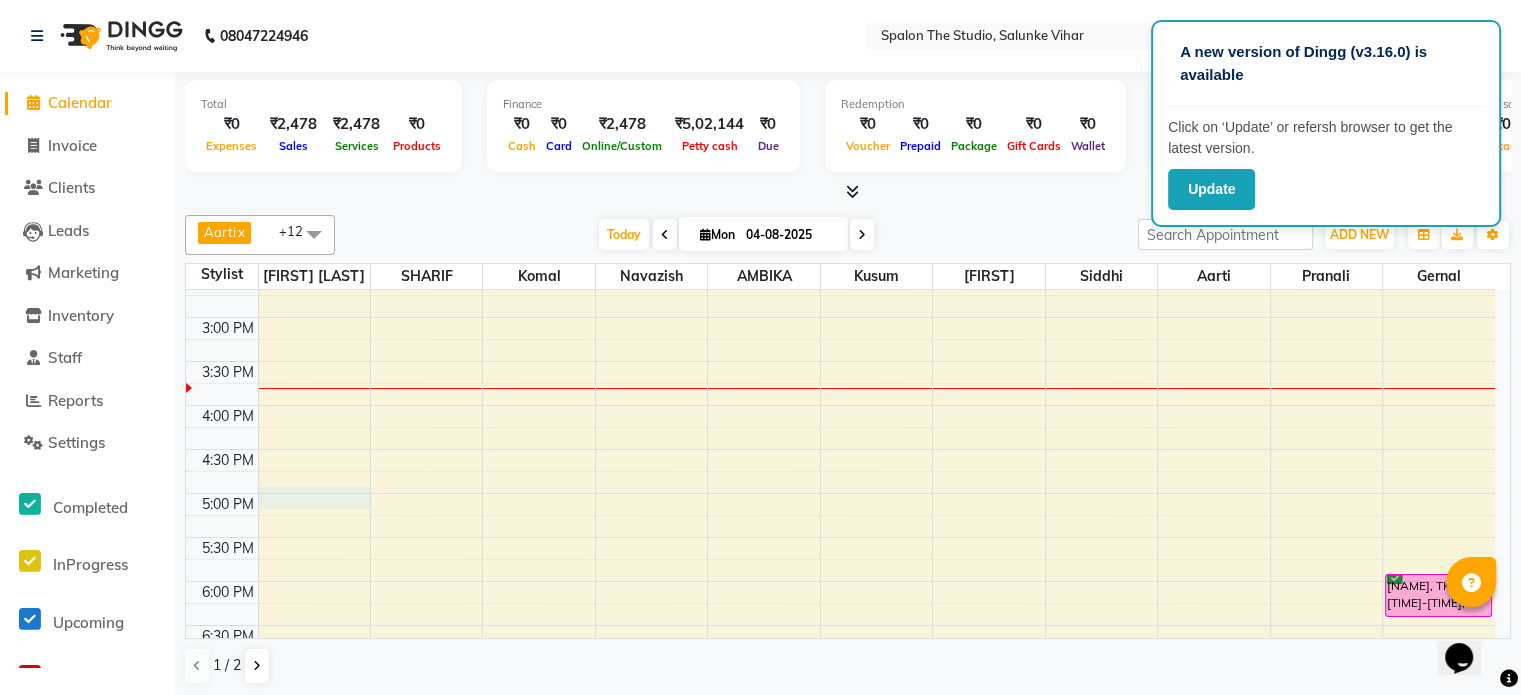 click on "[TIME] [TIME] [TIME] [TIME] [TIME] [TIME] [TIME] [TIME] [TIME] [TIME] [TIME] [TIME] [TIME] [TIME] [TIME] [TIME] [TIME] [TIME] [TIME] [TIME] [TIME] [TIME] [TIME] [TIME] [TIME] [TIME] [TIME] [TIME] [TIME] [TIME]     [NAME], TK02, [TIME]-[TIME], Hair Cut (Men) - Haircut,Hair Cut (Men) - Beard Trim     [NAME], TK03, [TIME]-[TIME], Head Massage (Women) - Regular Oil     [NAME], TK01, [TIME]-[TIME], REFILING" at bounding box center (840, 405) 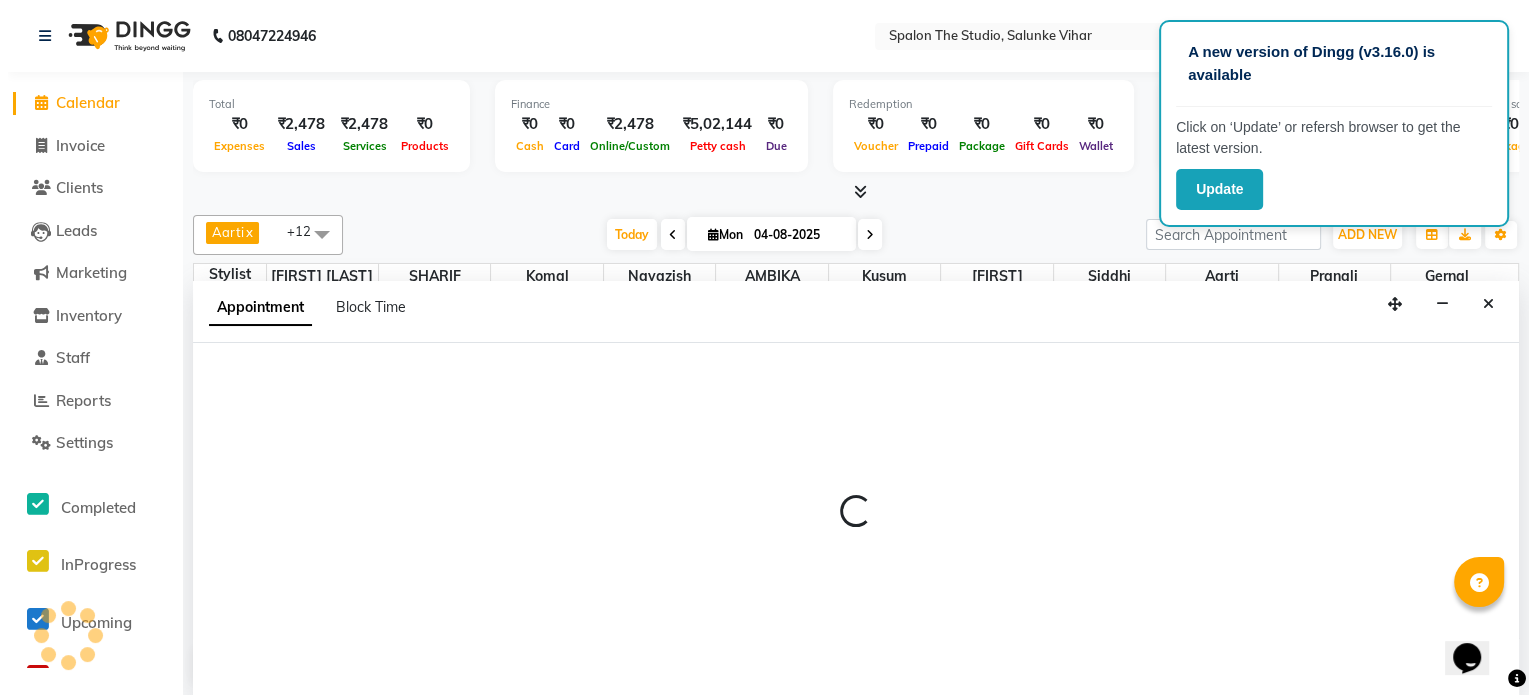 scroll, scrollTop: 0, scrollLeft: 0, axis: both 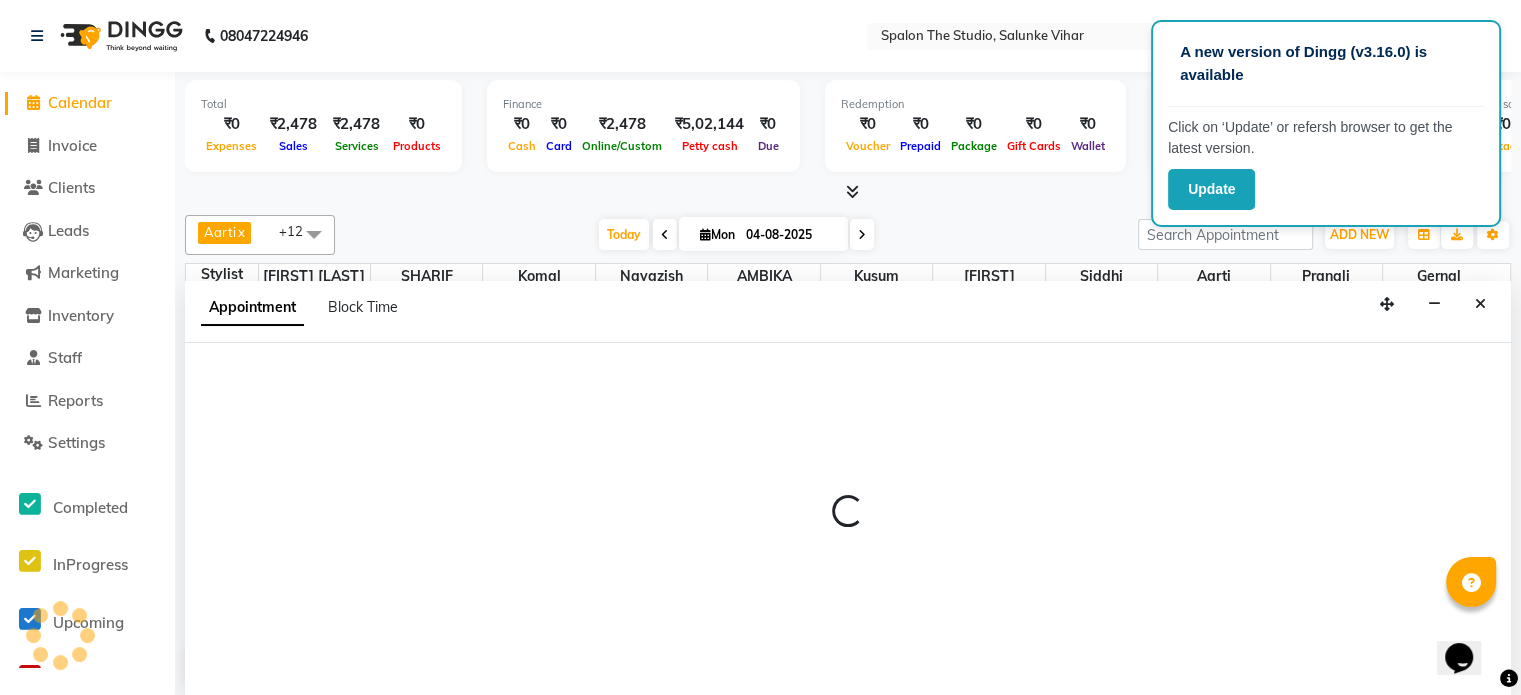 select on "14928" 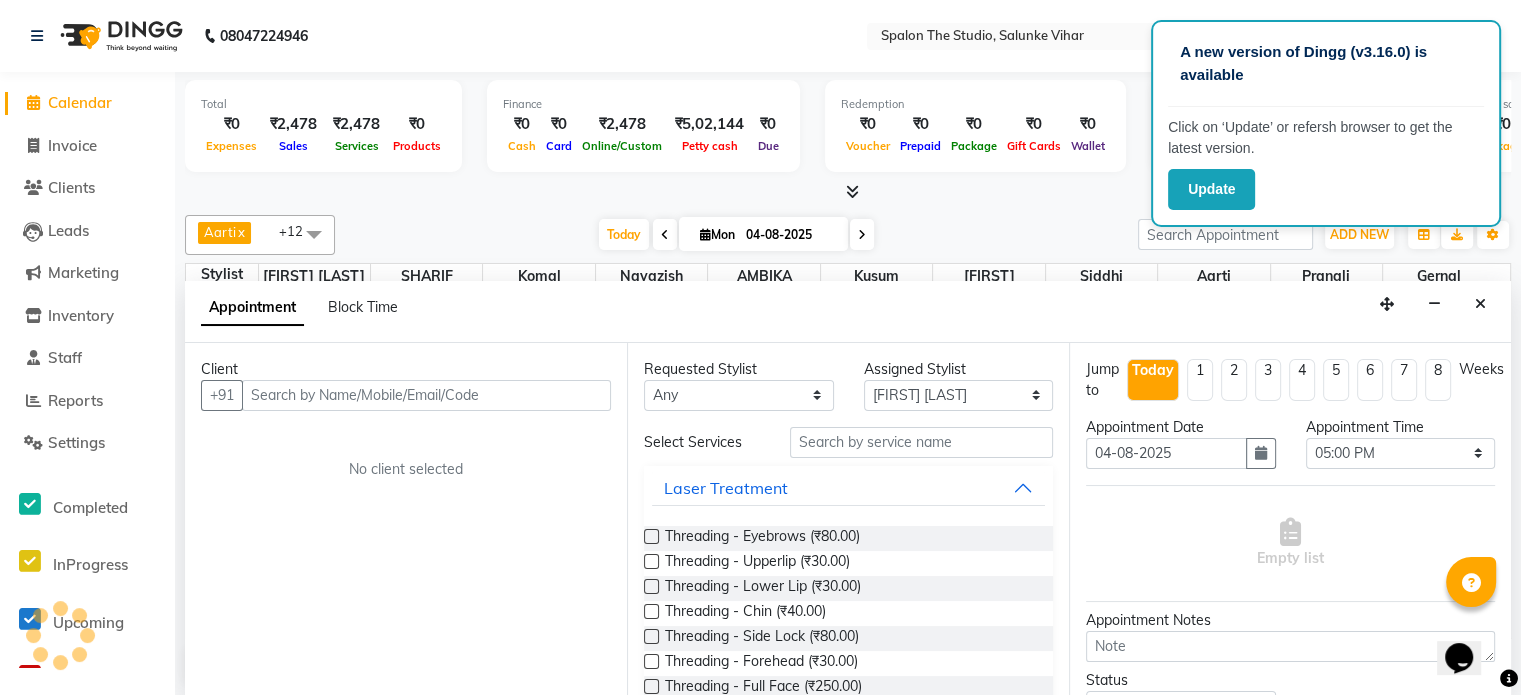 click at bounding box center [426, 395] 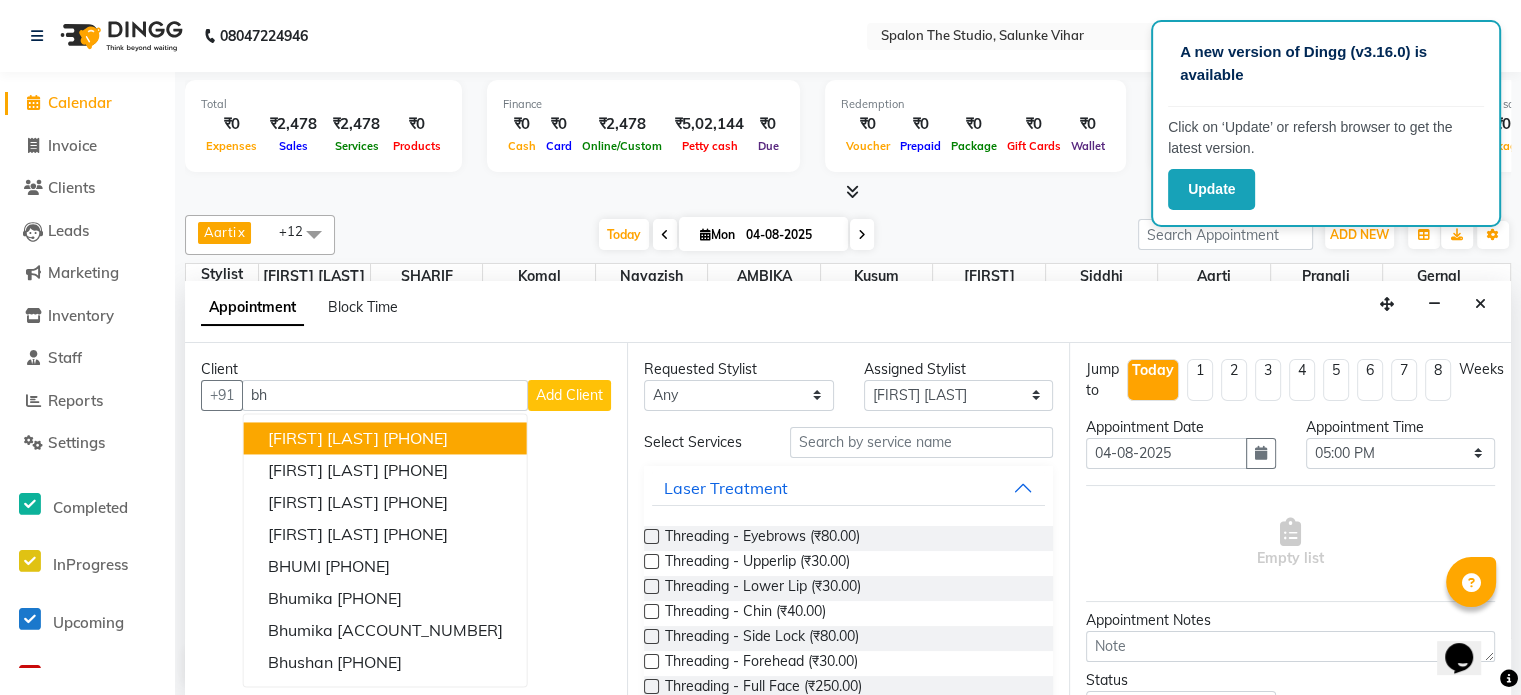 type on "b" 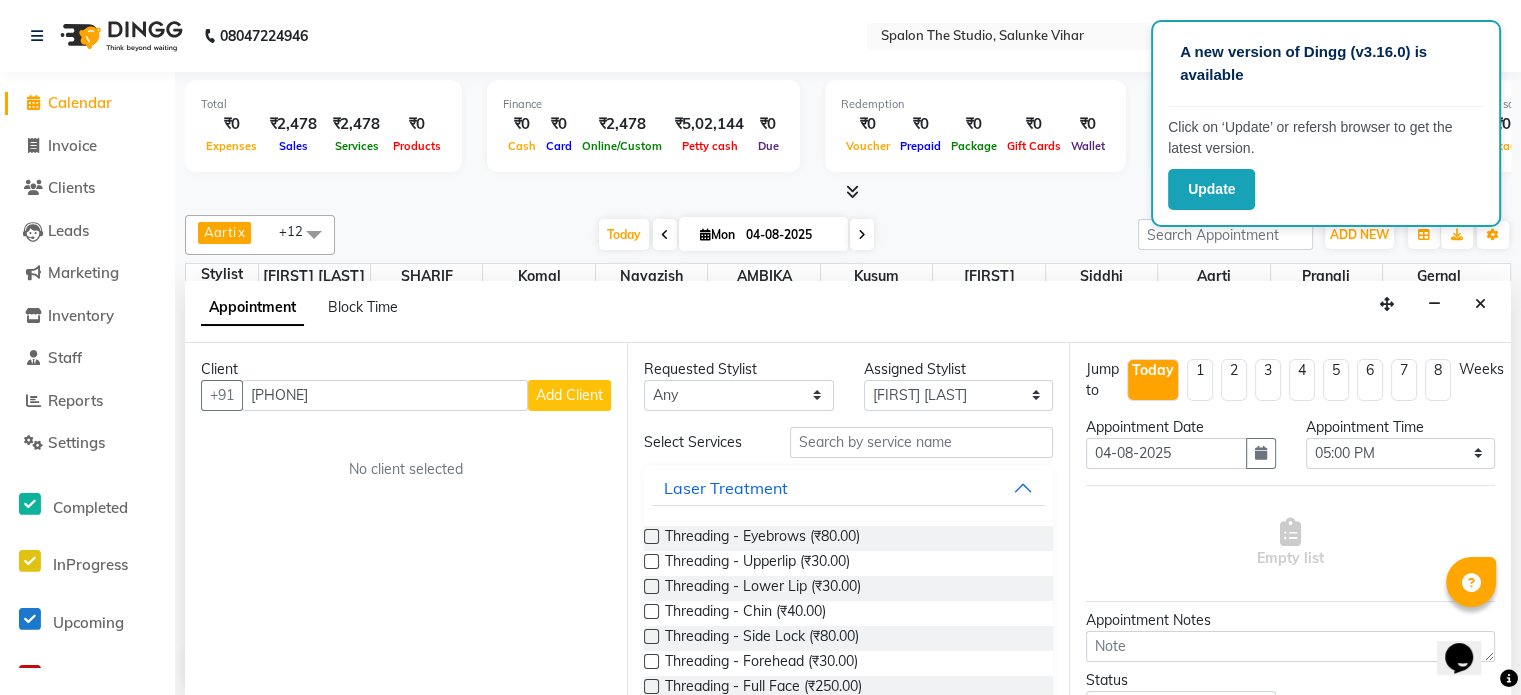 type on "[PHONE]" 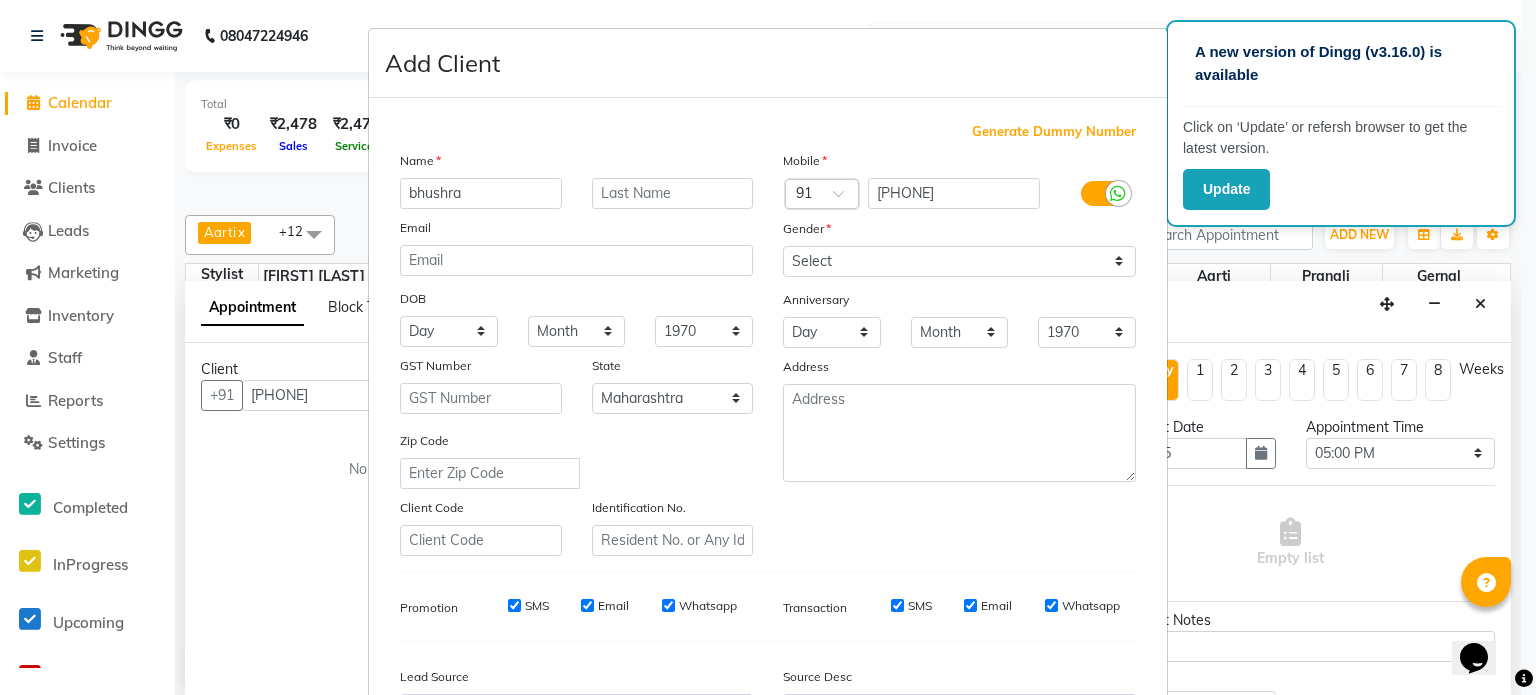 type on "bhushra" 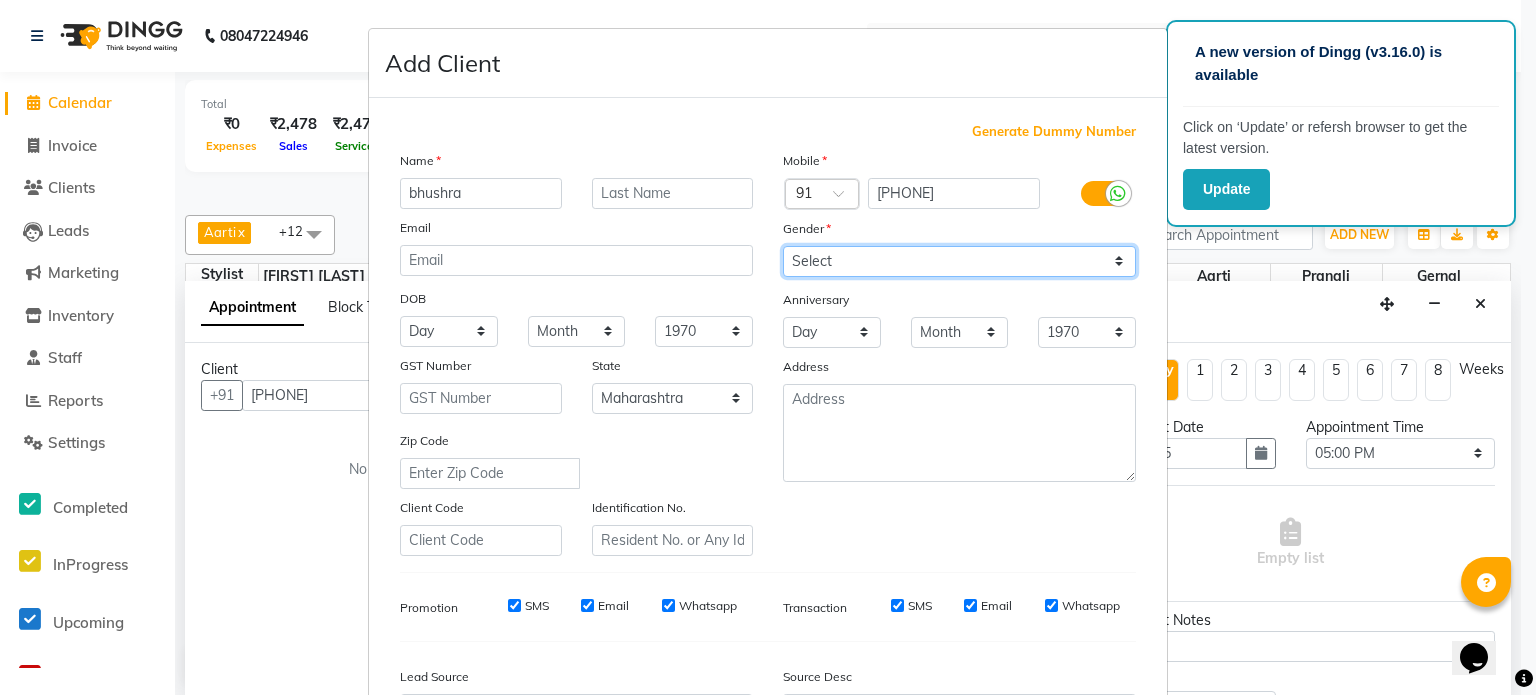 click on "Select Male Female Other Prefer Not To Say" at bounding box center (959, 261) 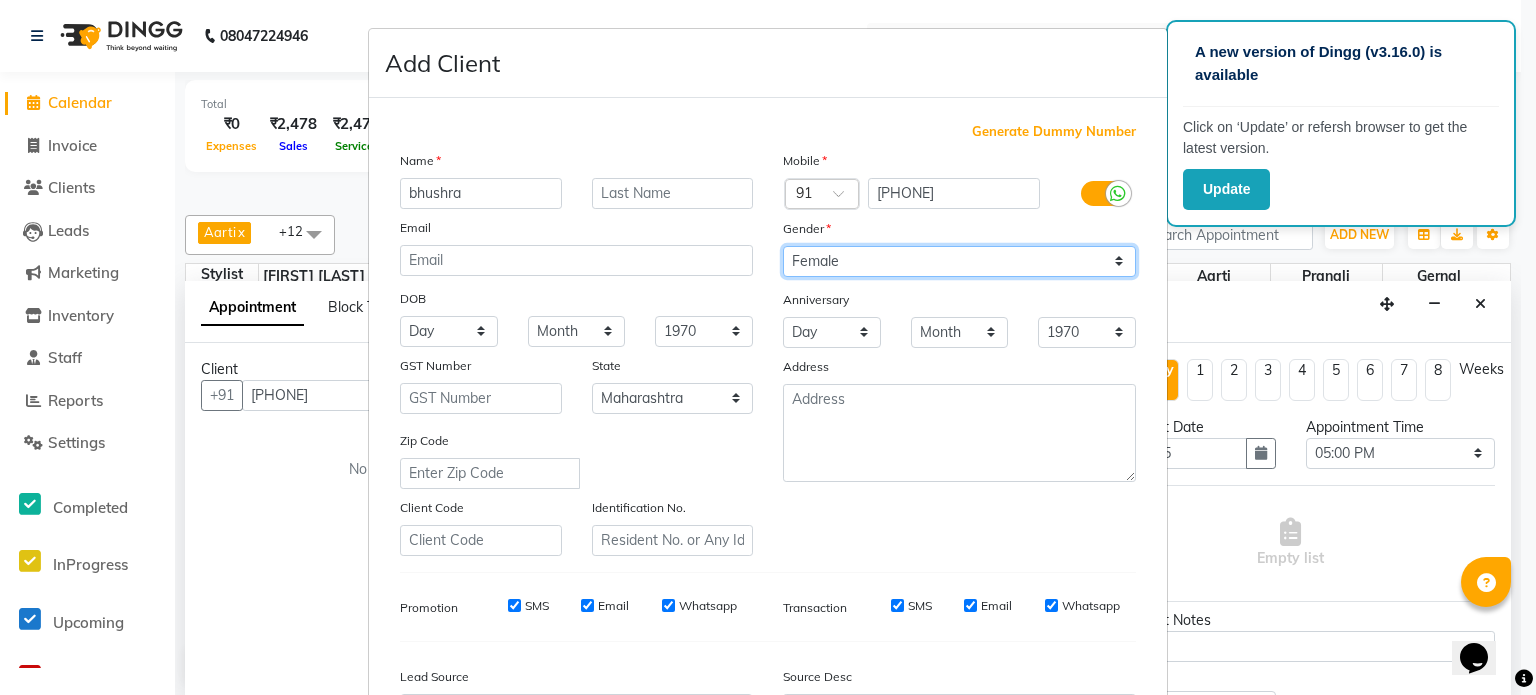 click on "Select Male Female Other Prefer Not To Say" at bounding box center [959, 261] 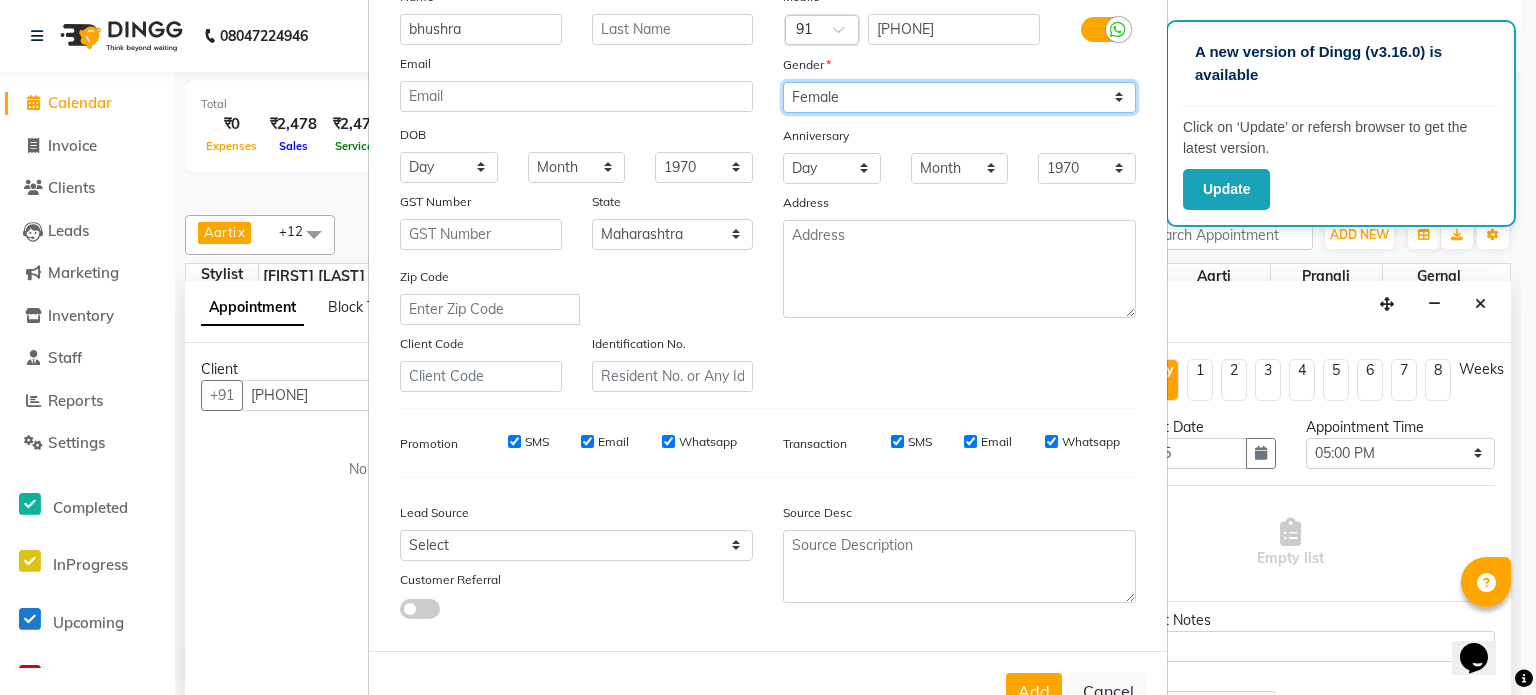 scroll, scrollTop: 200, scrollLeft: 0, axis: vertical 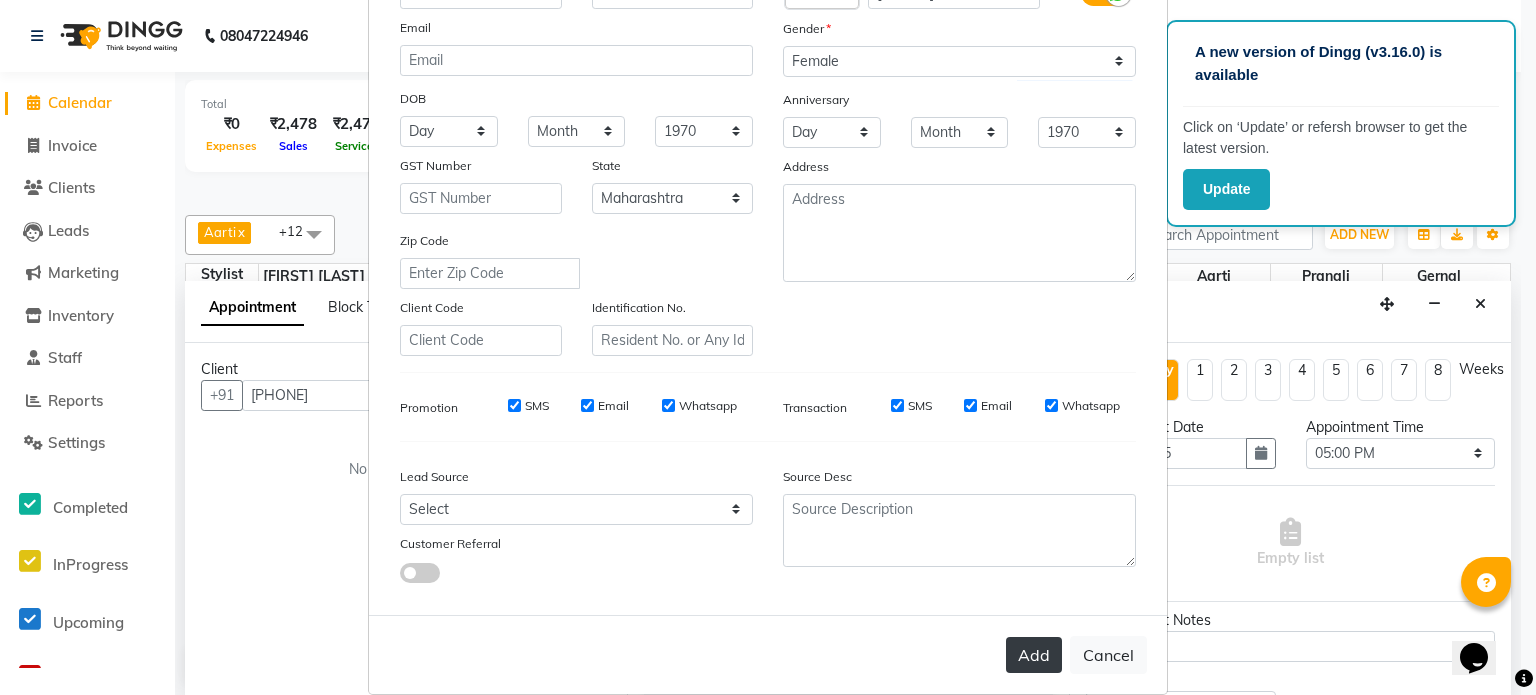 click on "Add" at bounding box center [1034, 655] 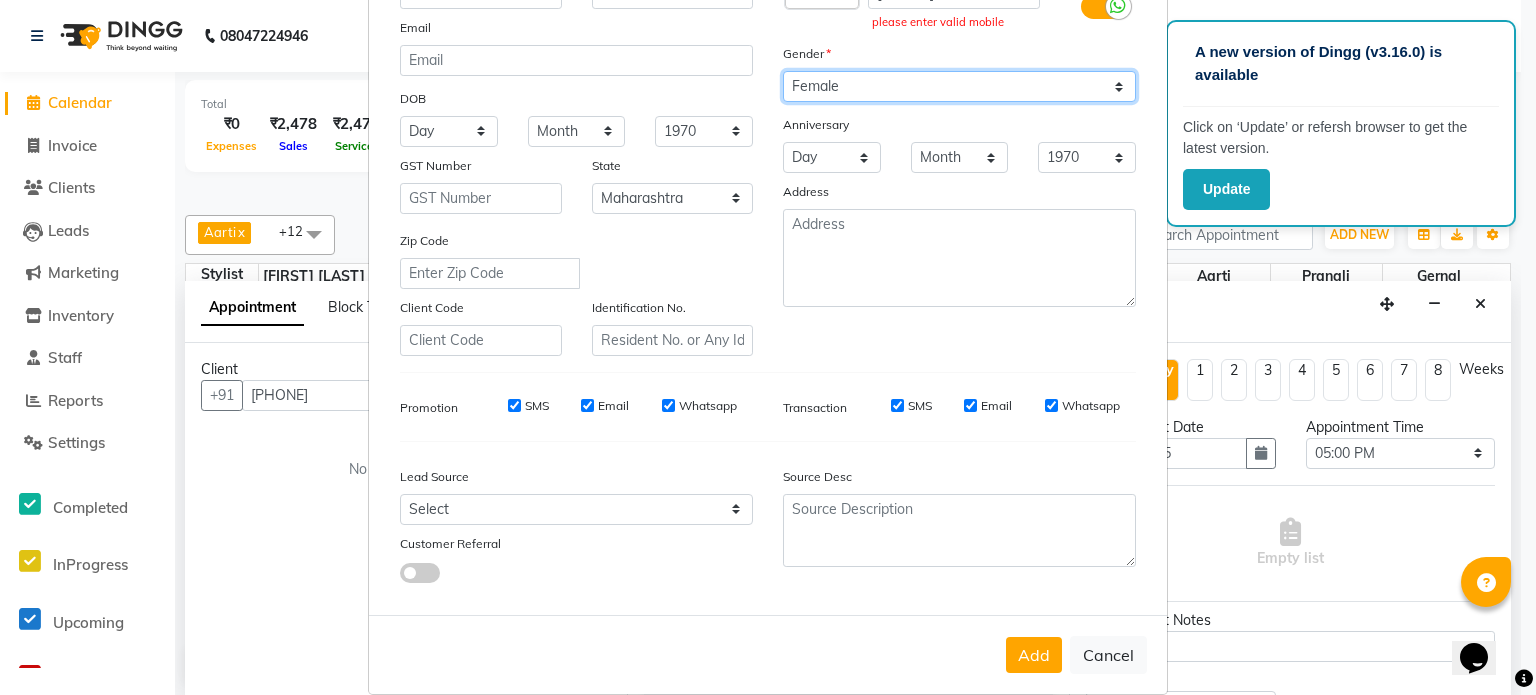 click on "Select Male Female Other Prefer Not To Say" at bounding box center (959, 86) 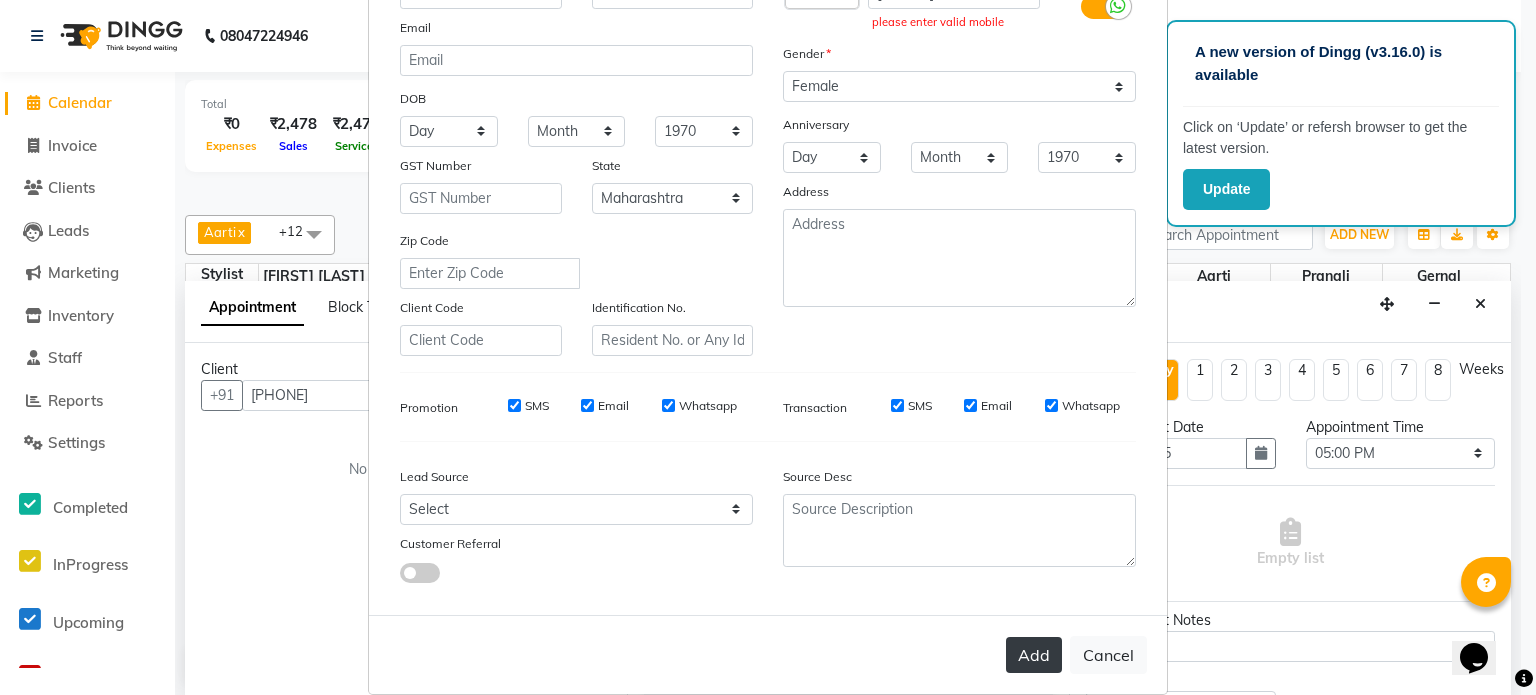 click on "Add" at bounding box center (1034, 655) 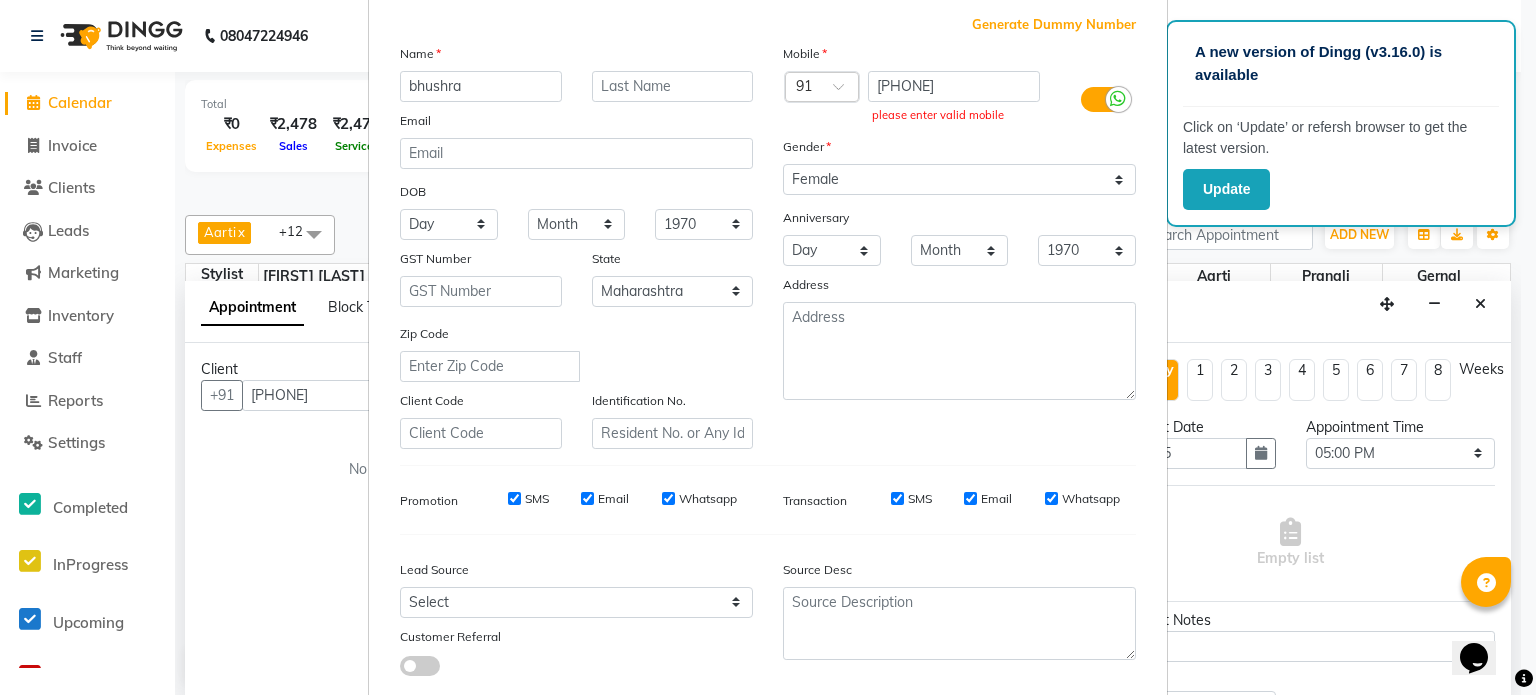 scroll, scrollTop: 100, scrollLeft: 0, axis: vertical 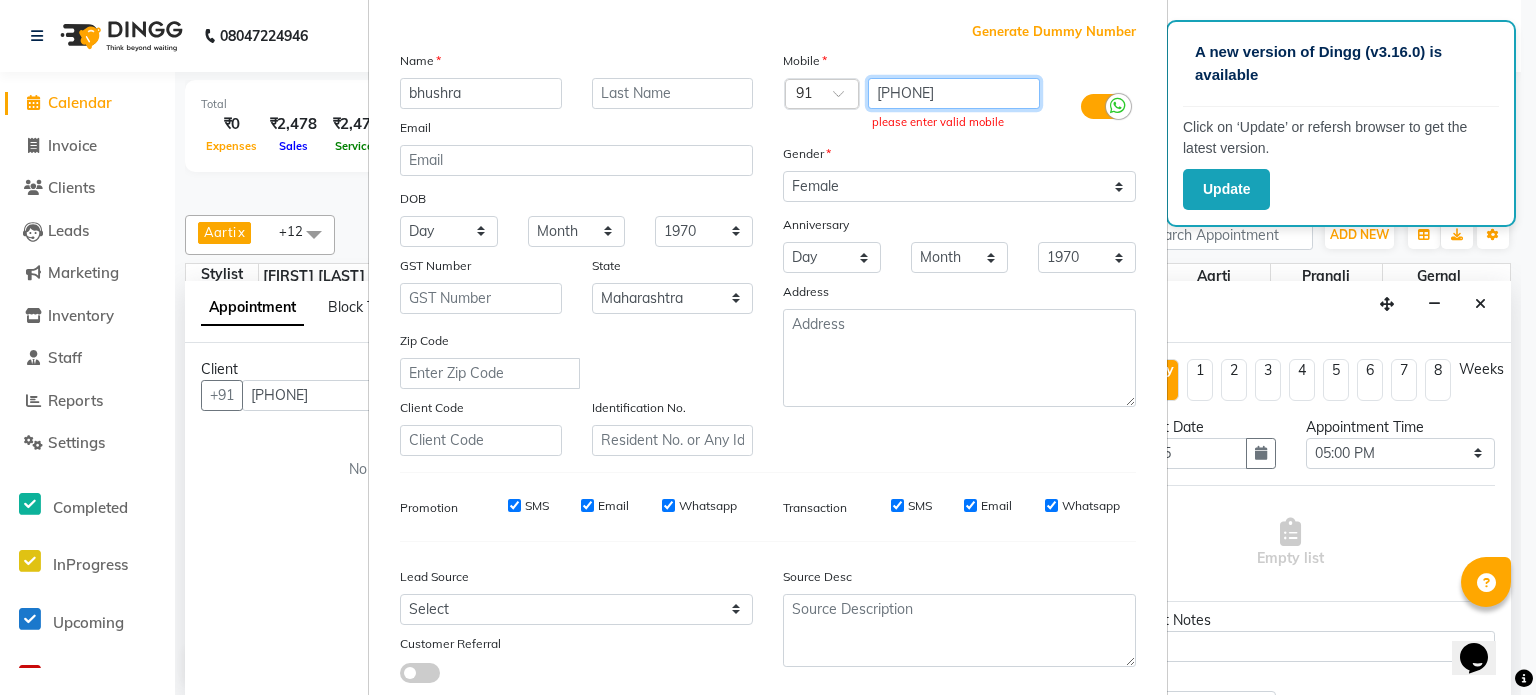 click on "[PHONE]" at bounding box center [954, 93] 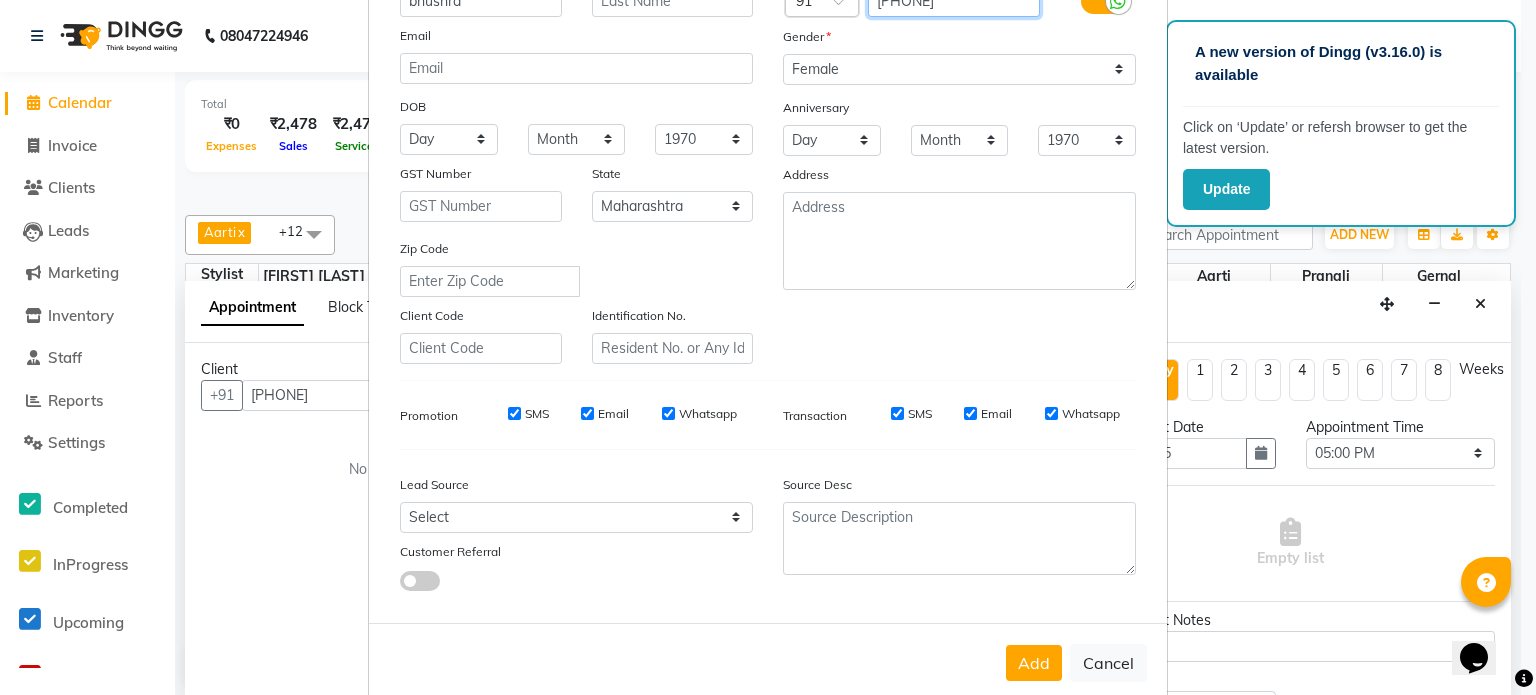 scroll, scrollTop: 200, scrollLeft: 0, axis: vertical 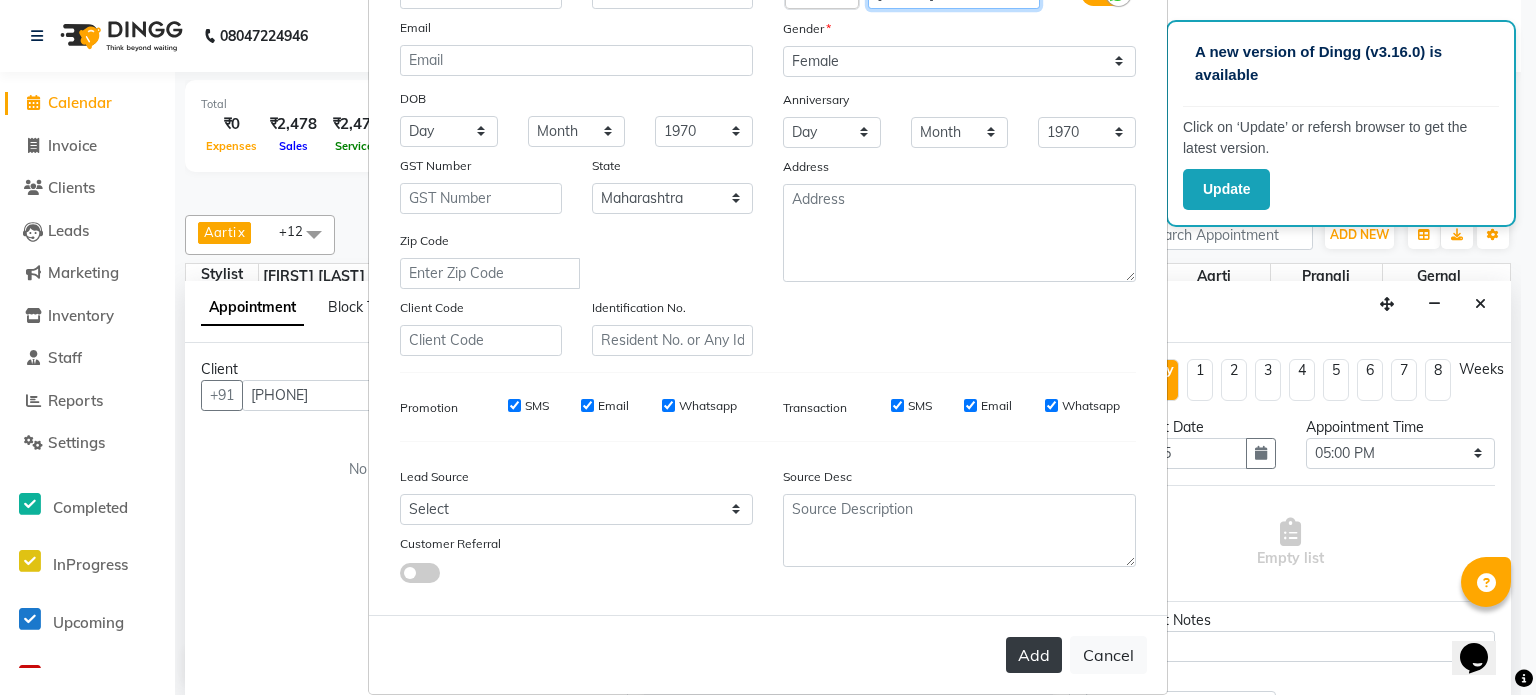 type on "[PHONE]" 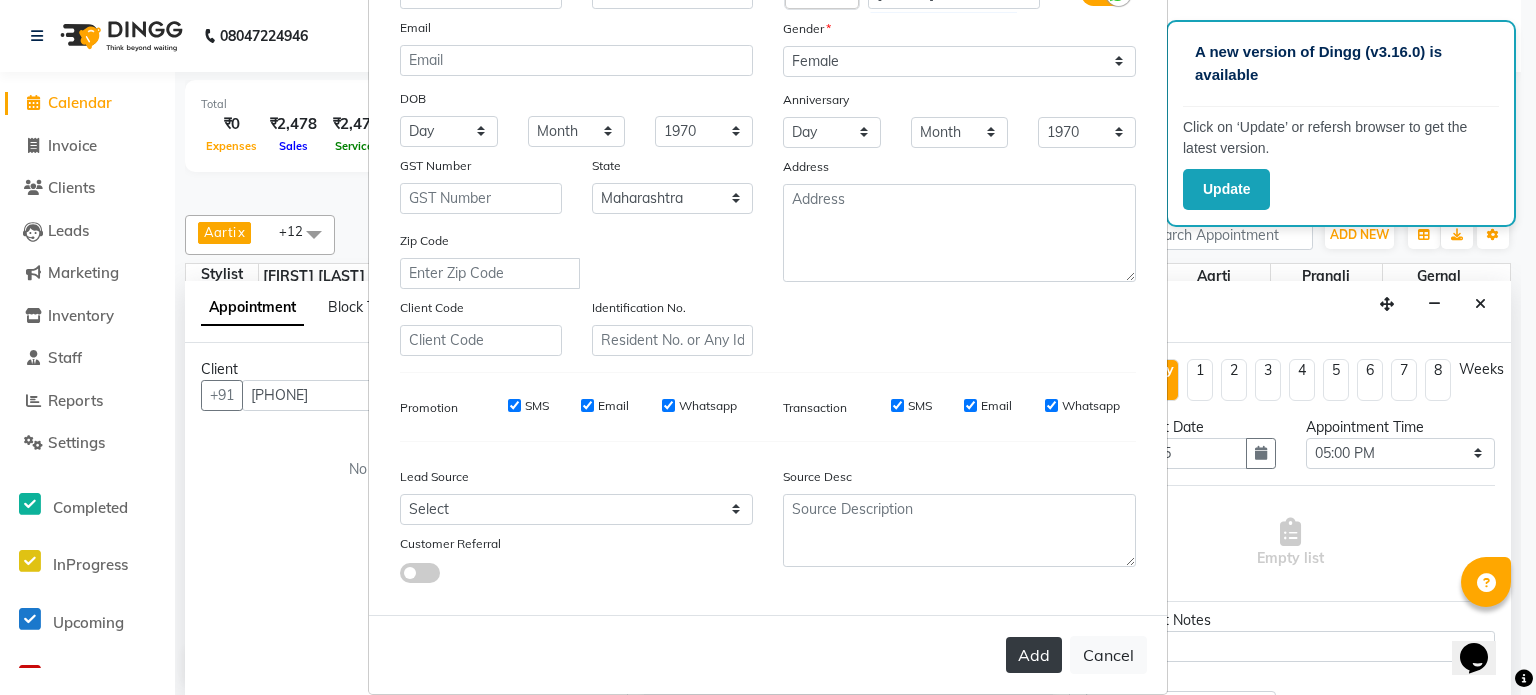 click on "Add" at bounding box center (1034, 655) 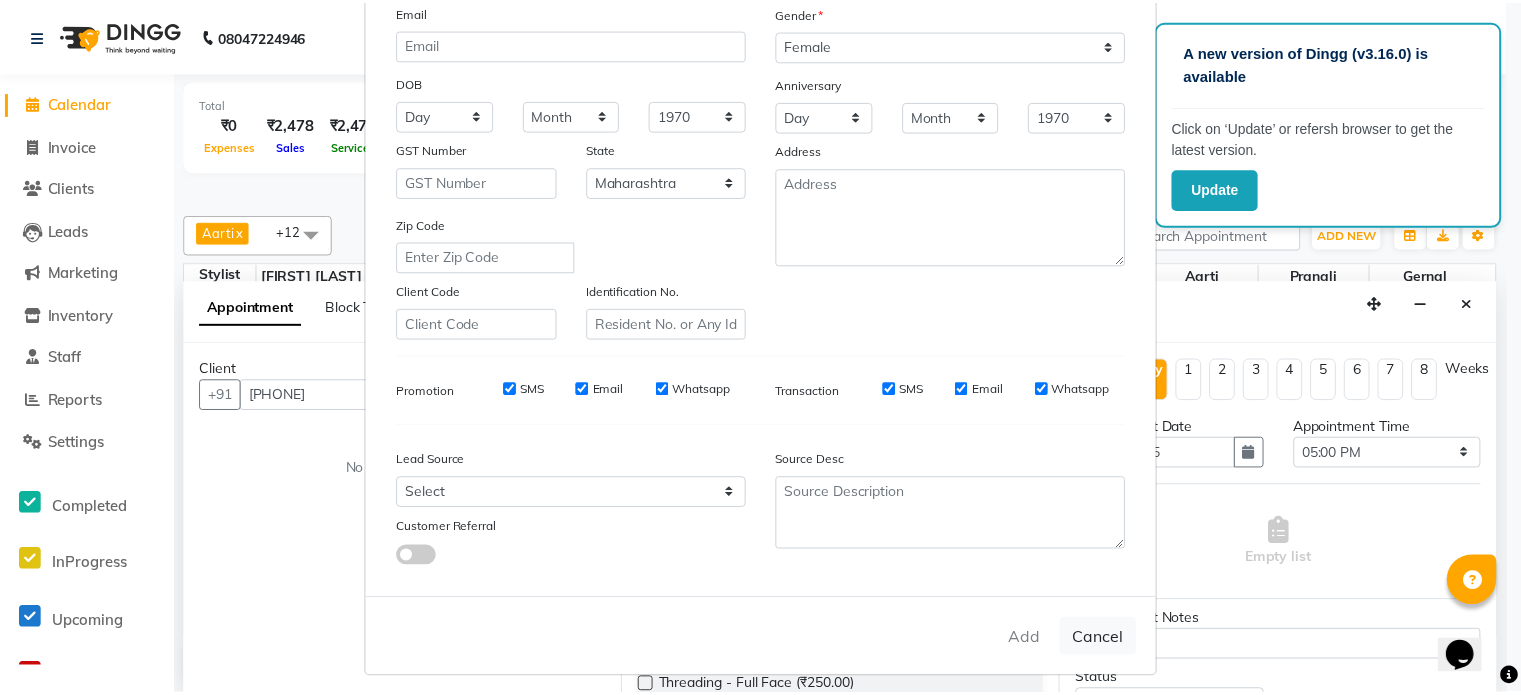 scroll, scrollTop: 237, scrollLeft: 0, axis: vertical 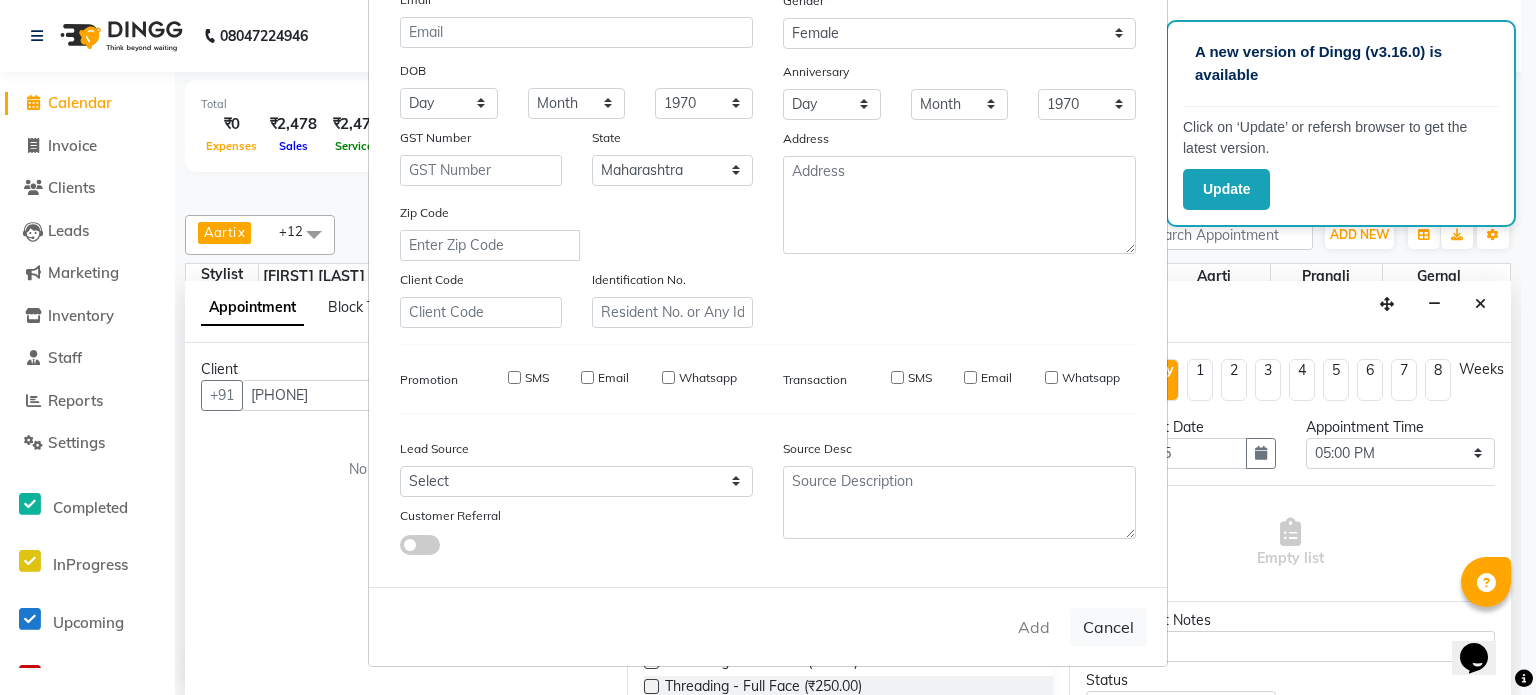 type on "[PHONE]" 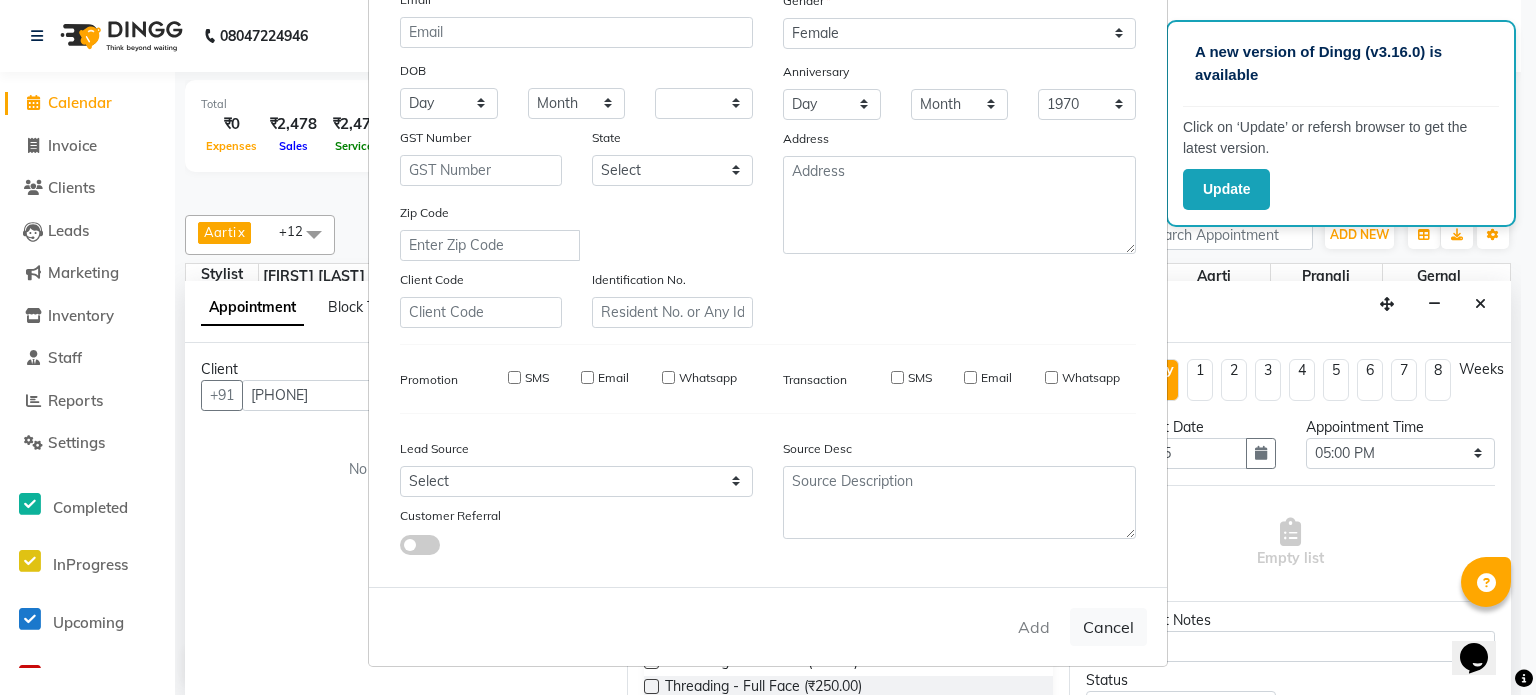 select 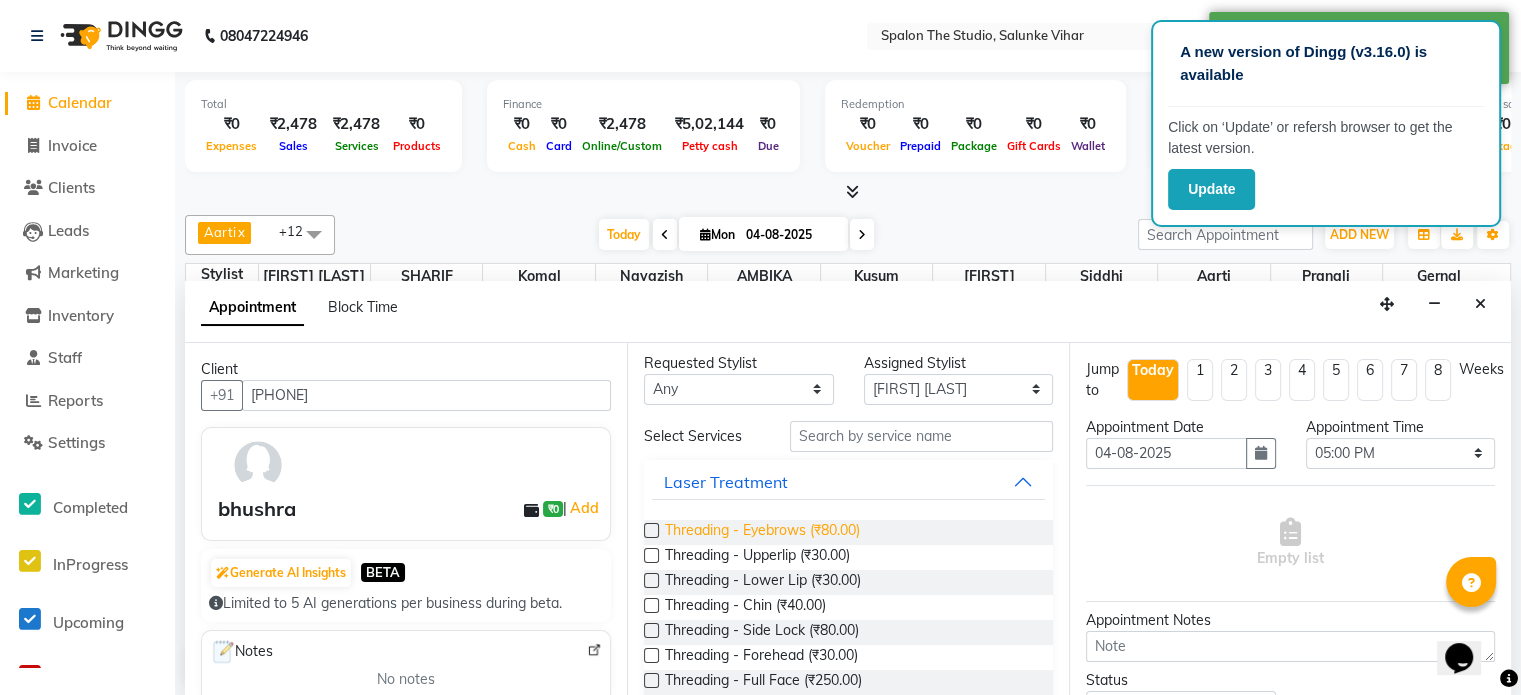 scroll, scrollTop: 0, scrollLeft: 0, axis: both 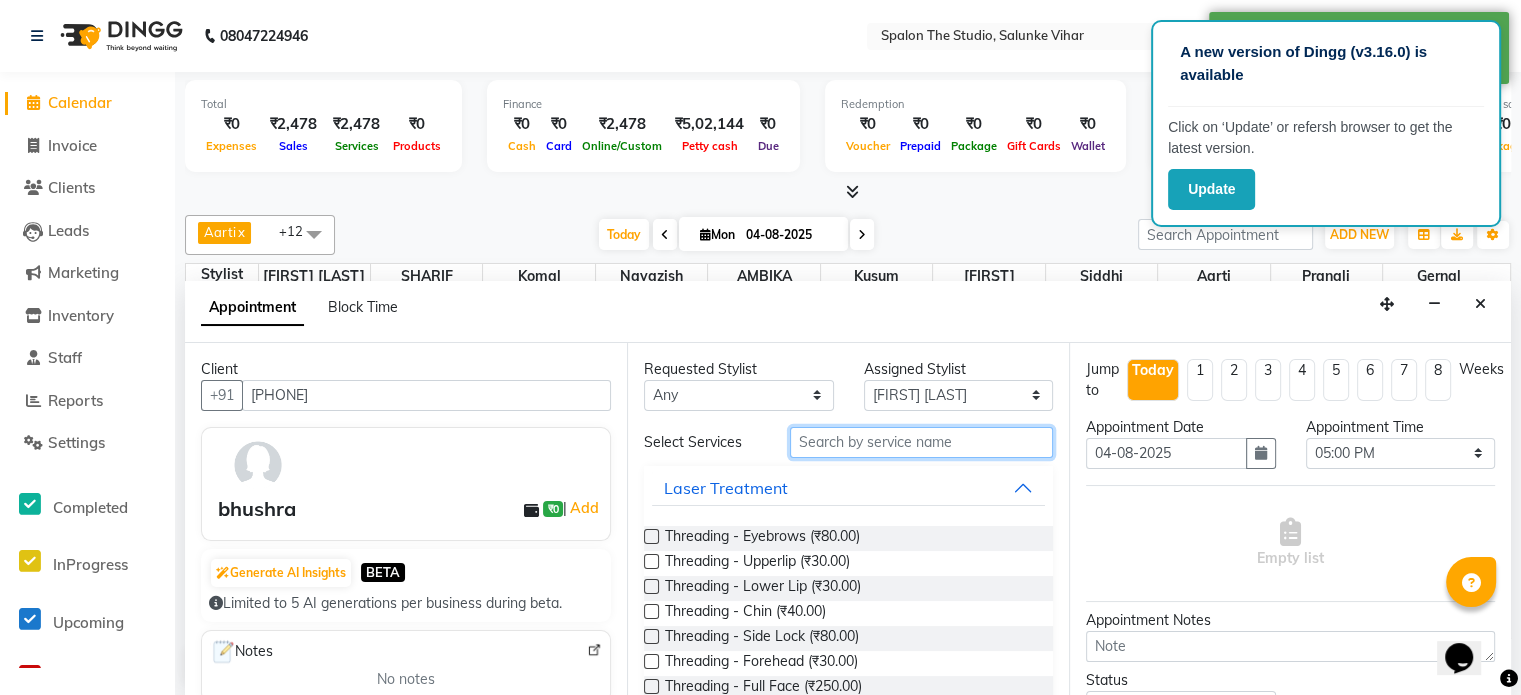 click at bounding box center [921, 442] 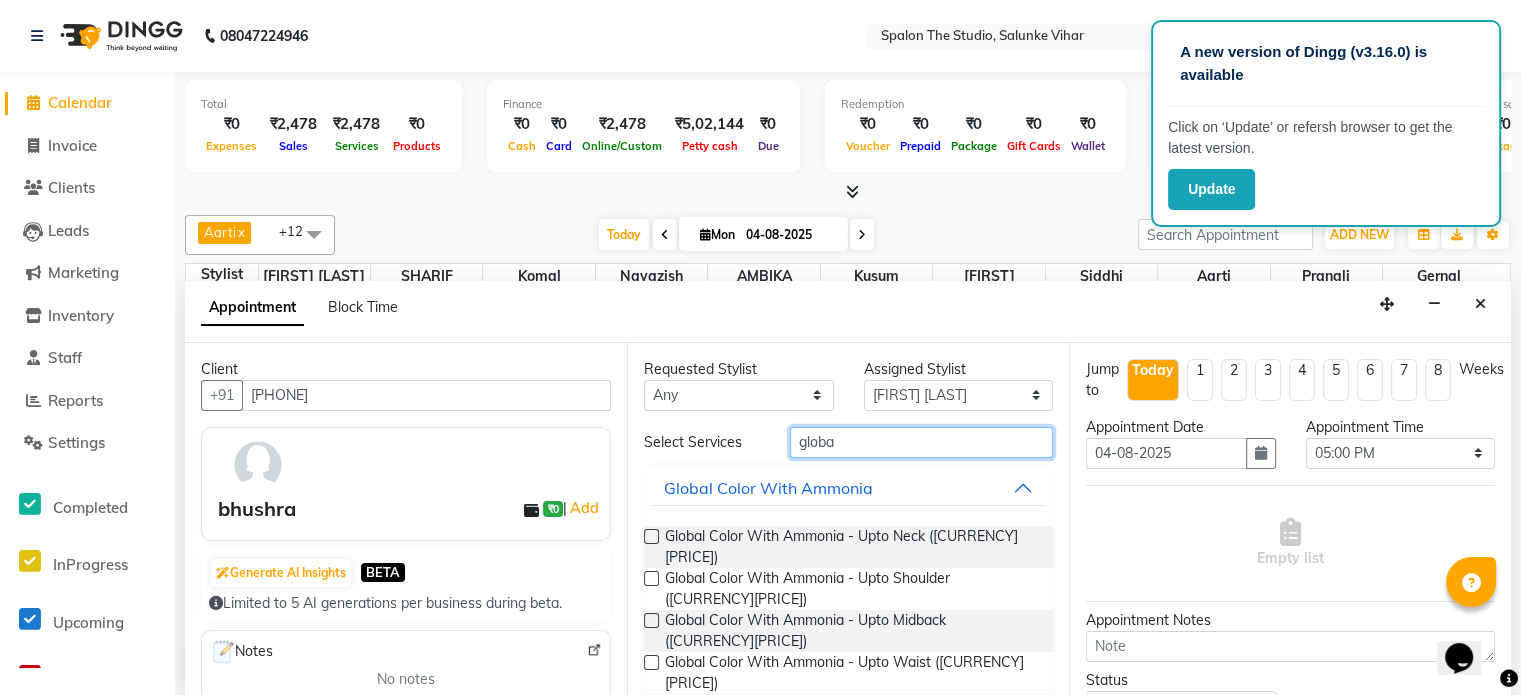 type on "globa" 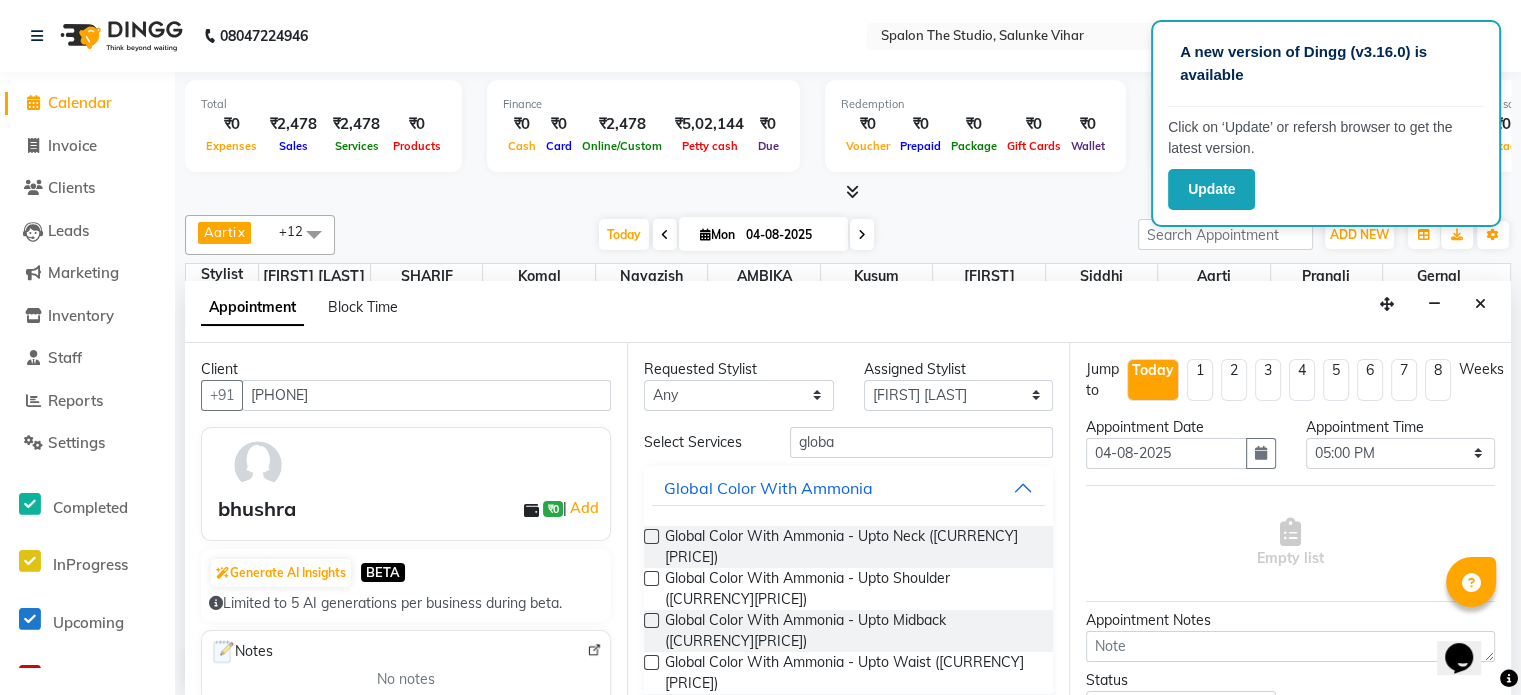 click at bounding box center [651, 620] 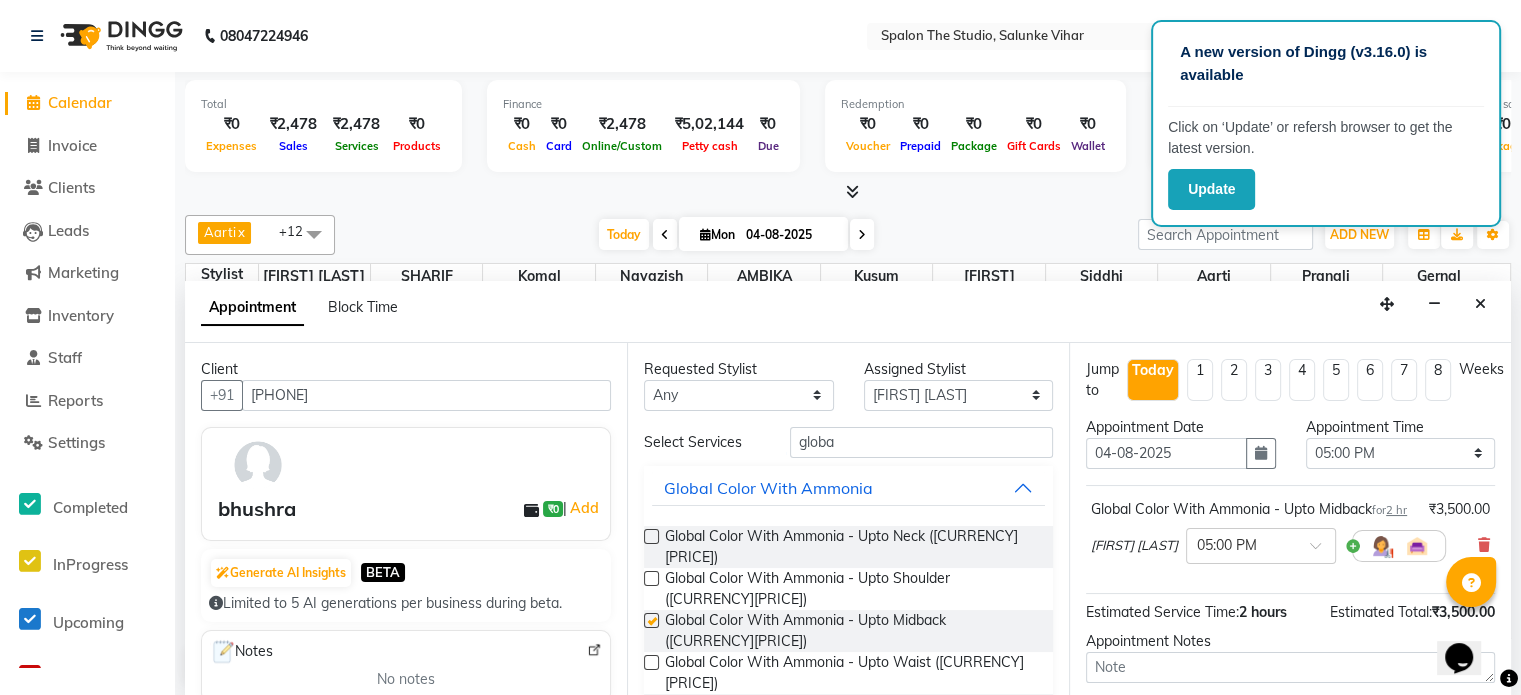 checkbox on "false" 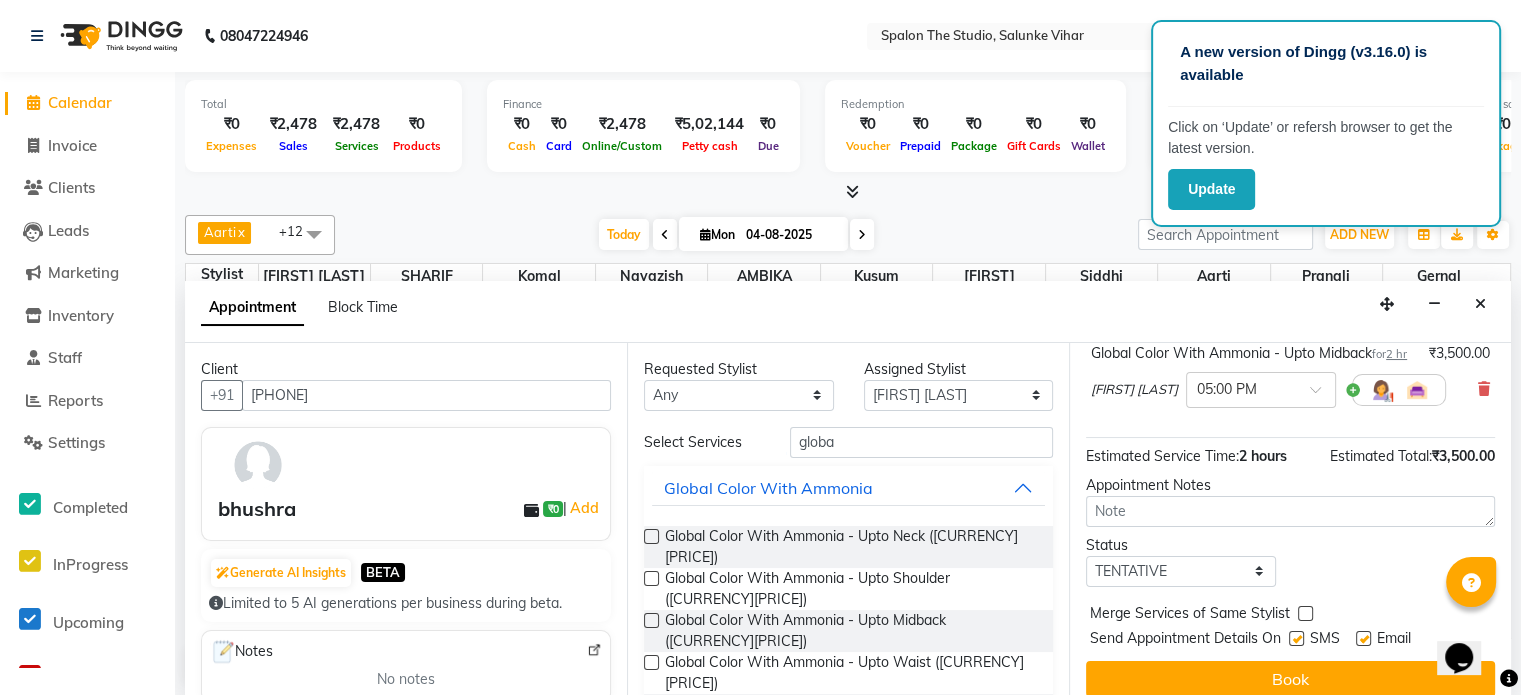 scroll, scrollTop: 194, scrollLeft: 0, axis: vertical 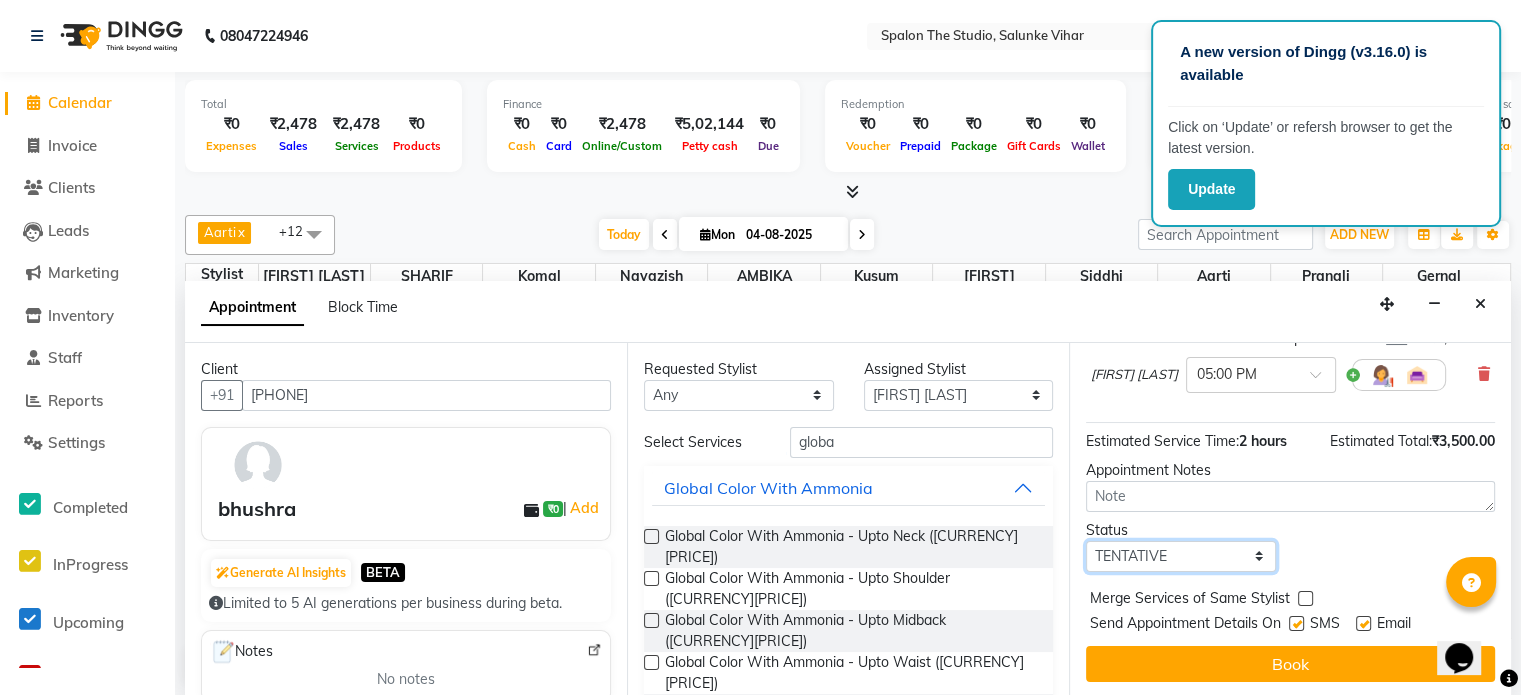 click on "Select TENTATIVE CONFIRM CHECK-IN UPCOMING" at bounding box center [1181, 556] 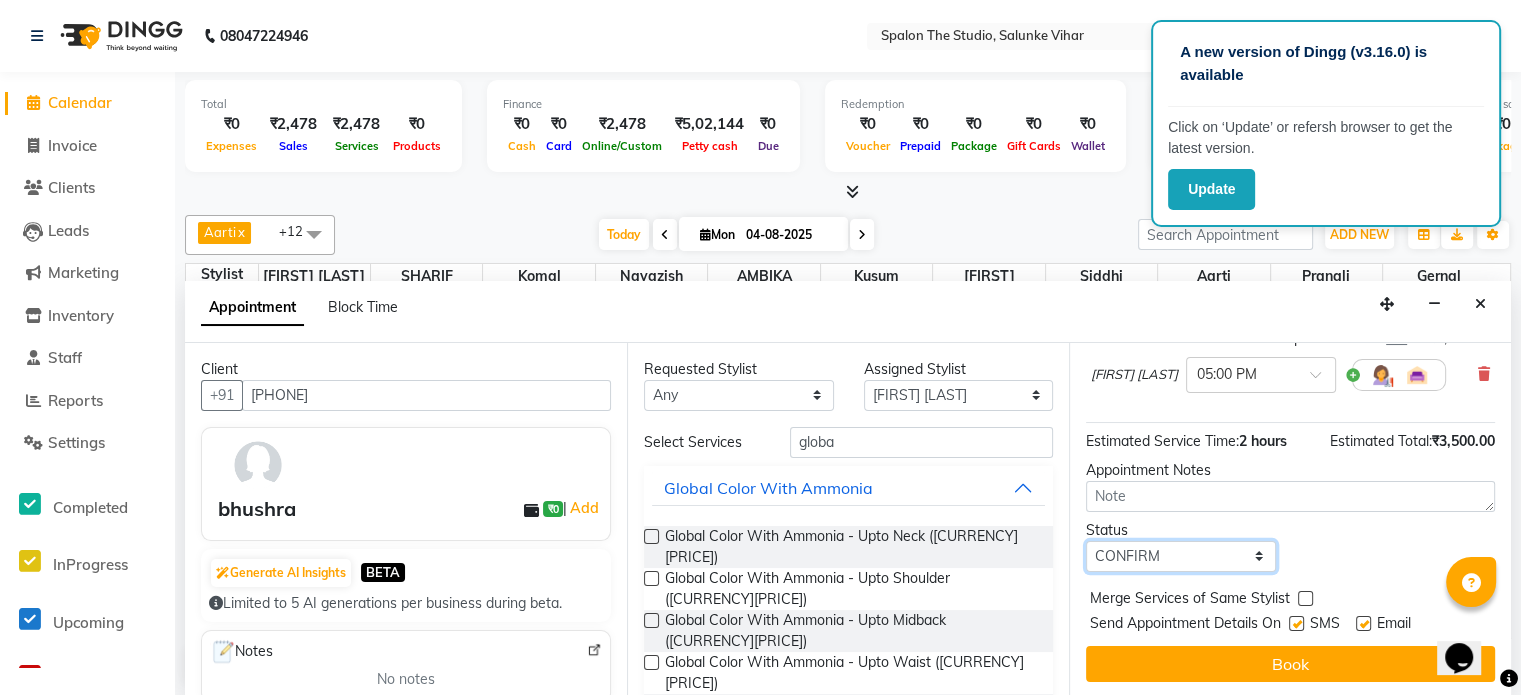 click on "Select TENTATIVE CONFIRM CHECK-IN UPCOMING" at bounding box center (1181, 556) 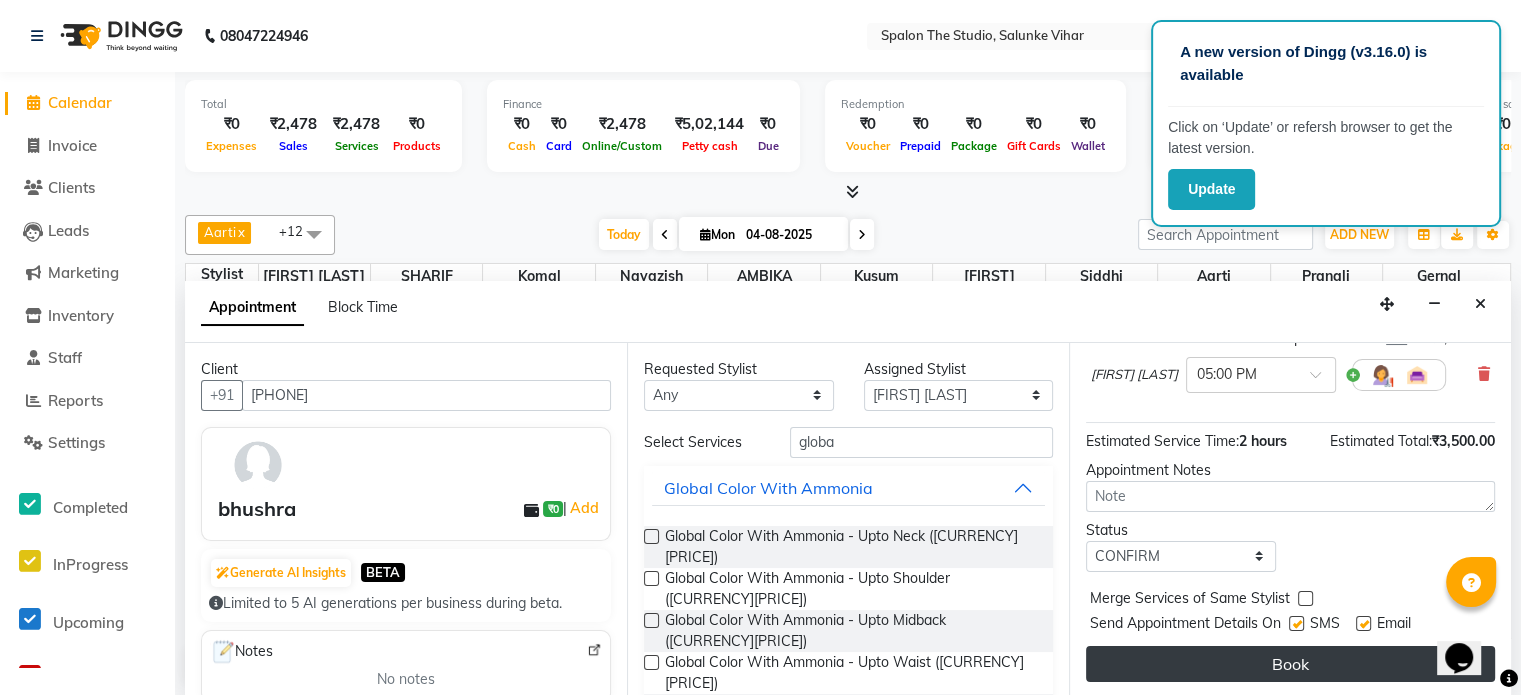 click on "Book" at bounding box center (1290, 664) 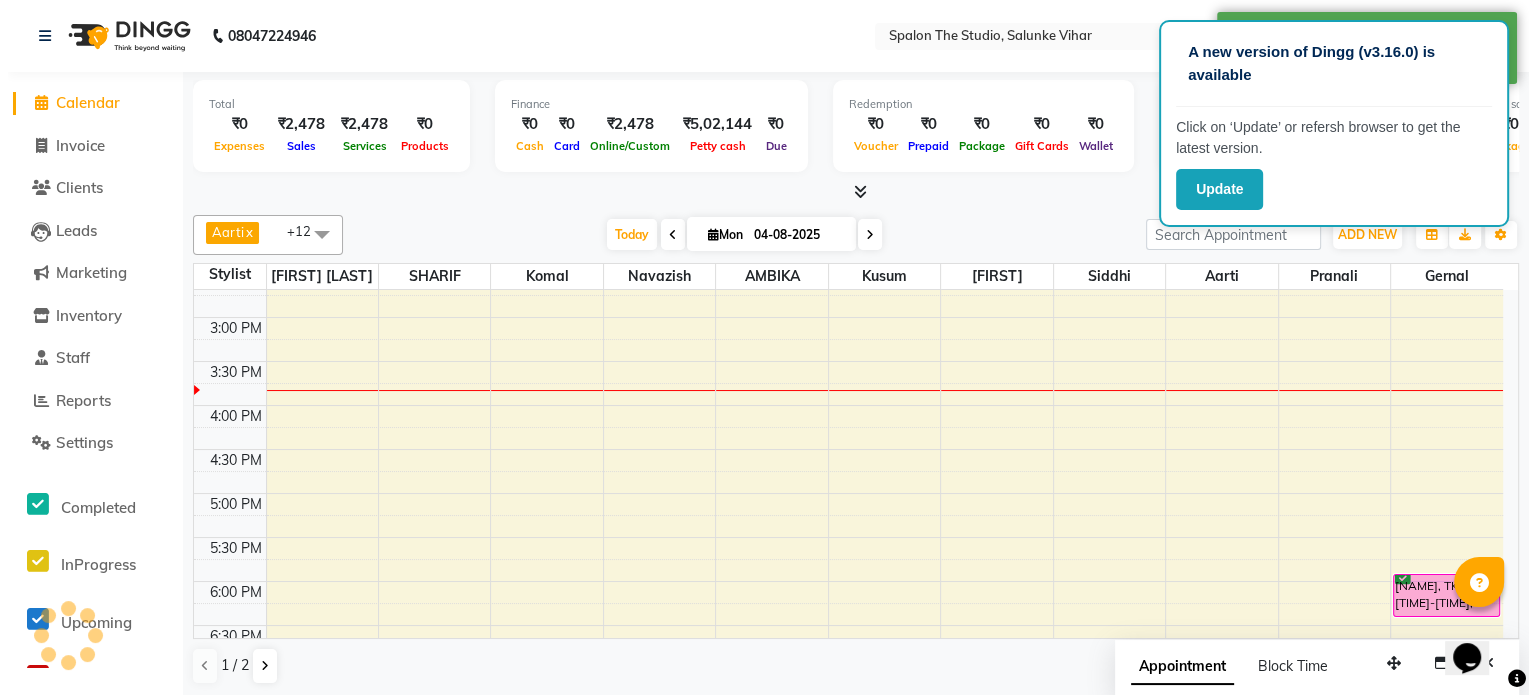 scroll, scrollTop: 0, scrollLeft: 0, axis: both 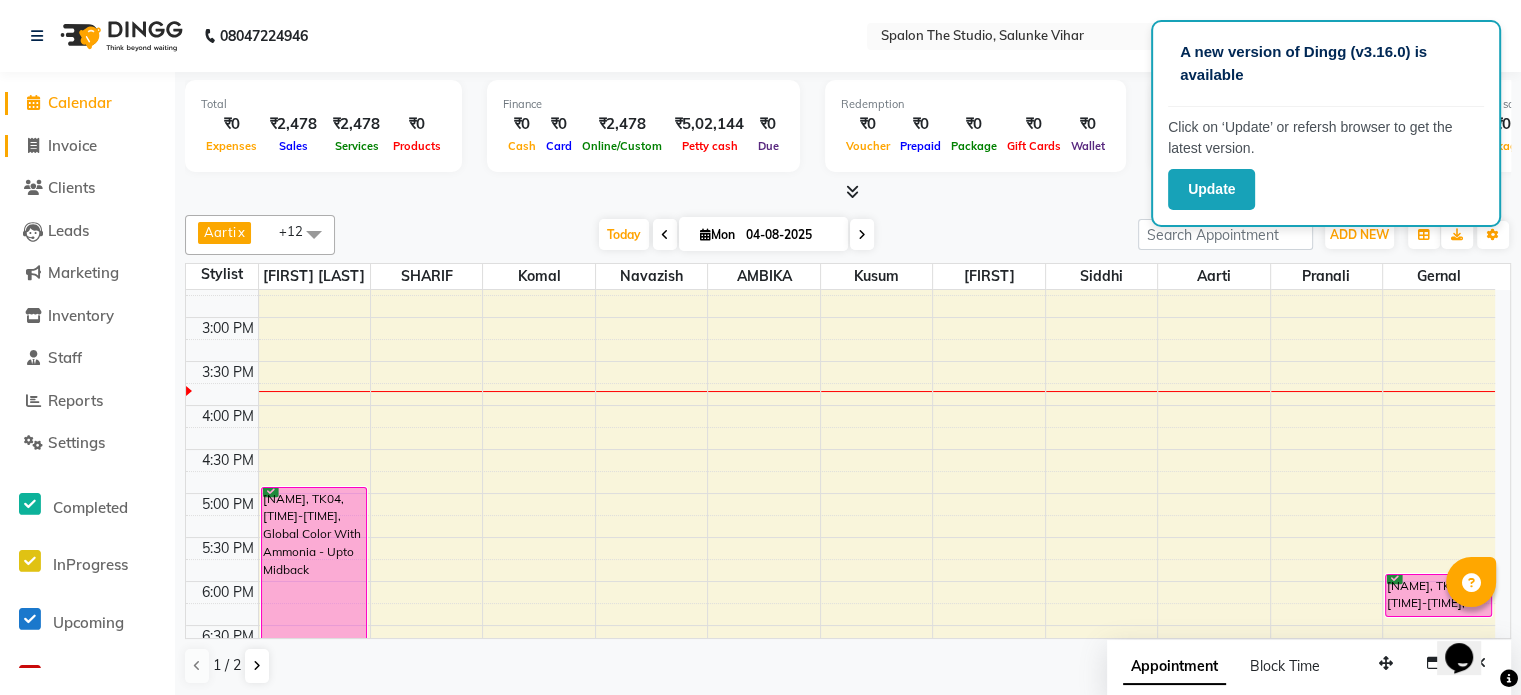 click on "Invoice" 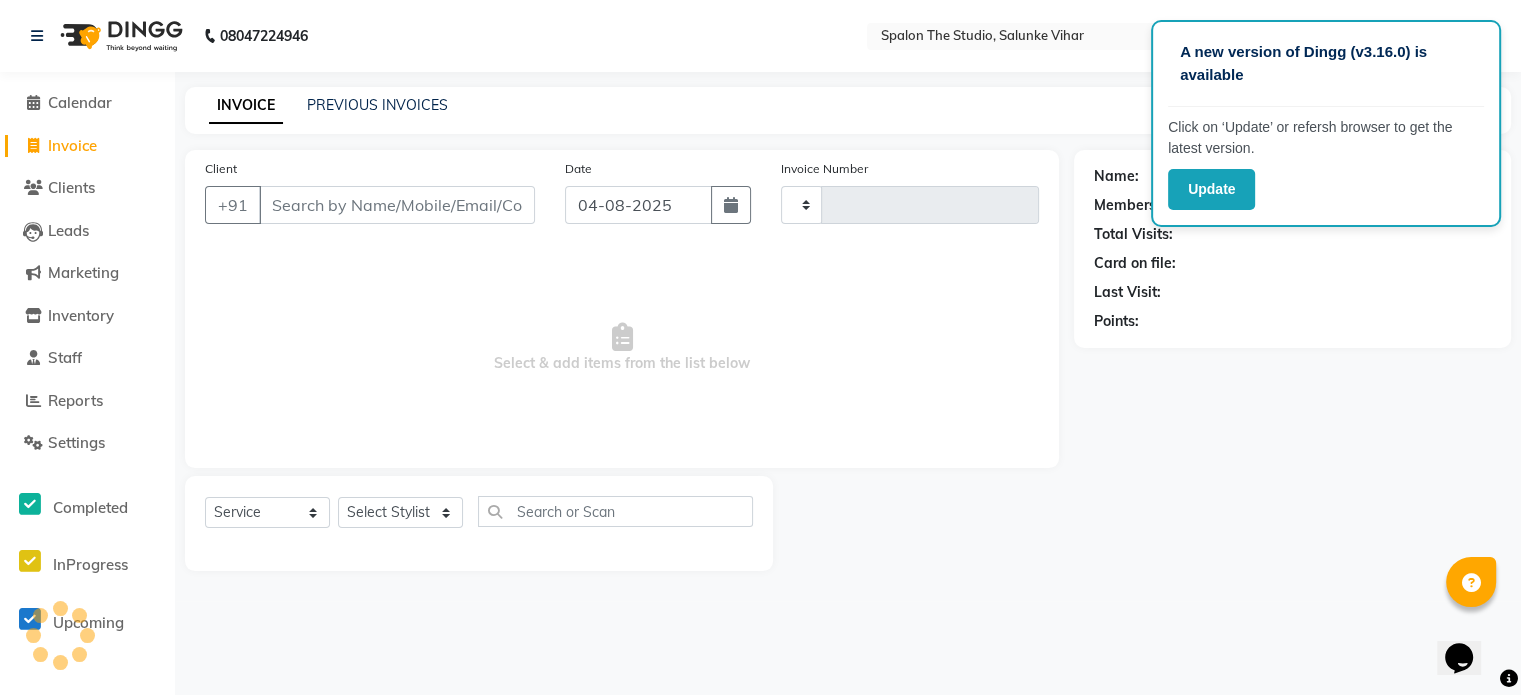 type on "1153" 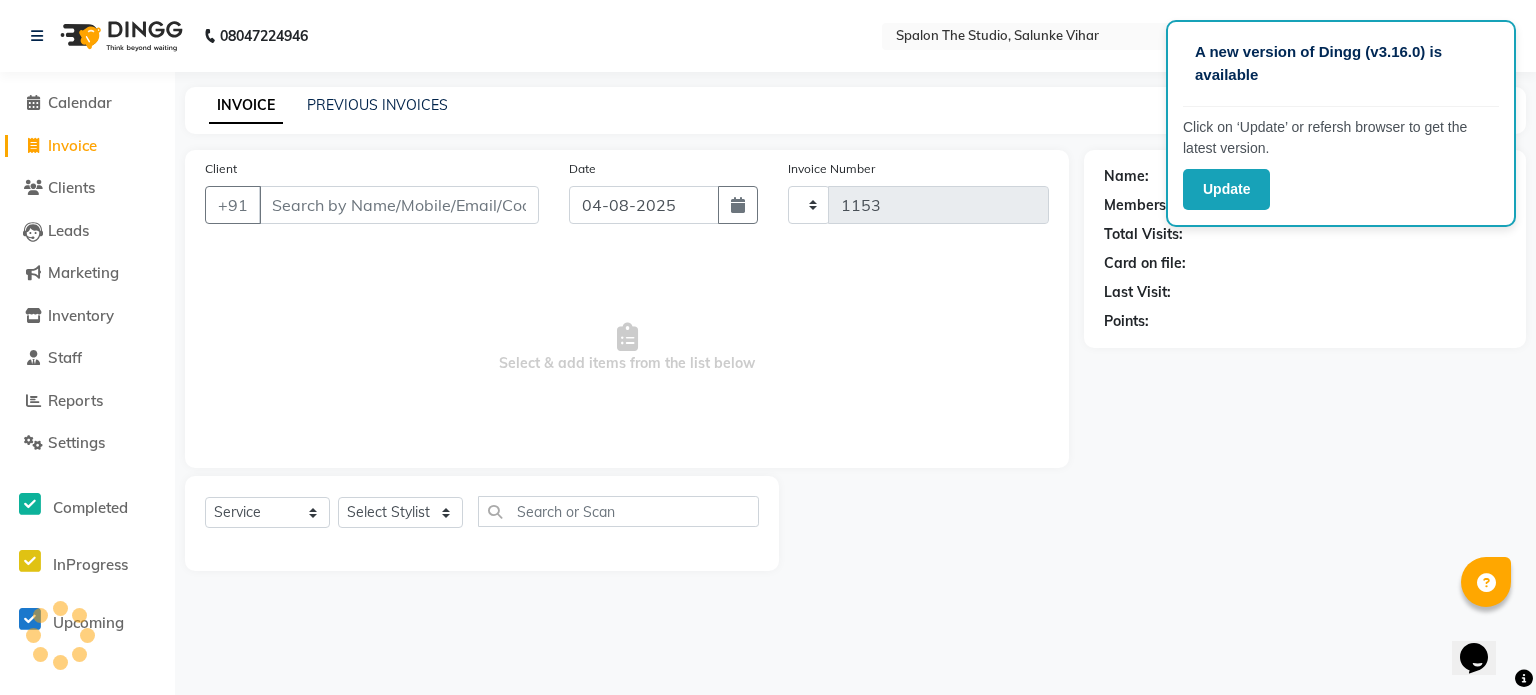 select on "903" 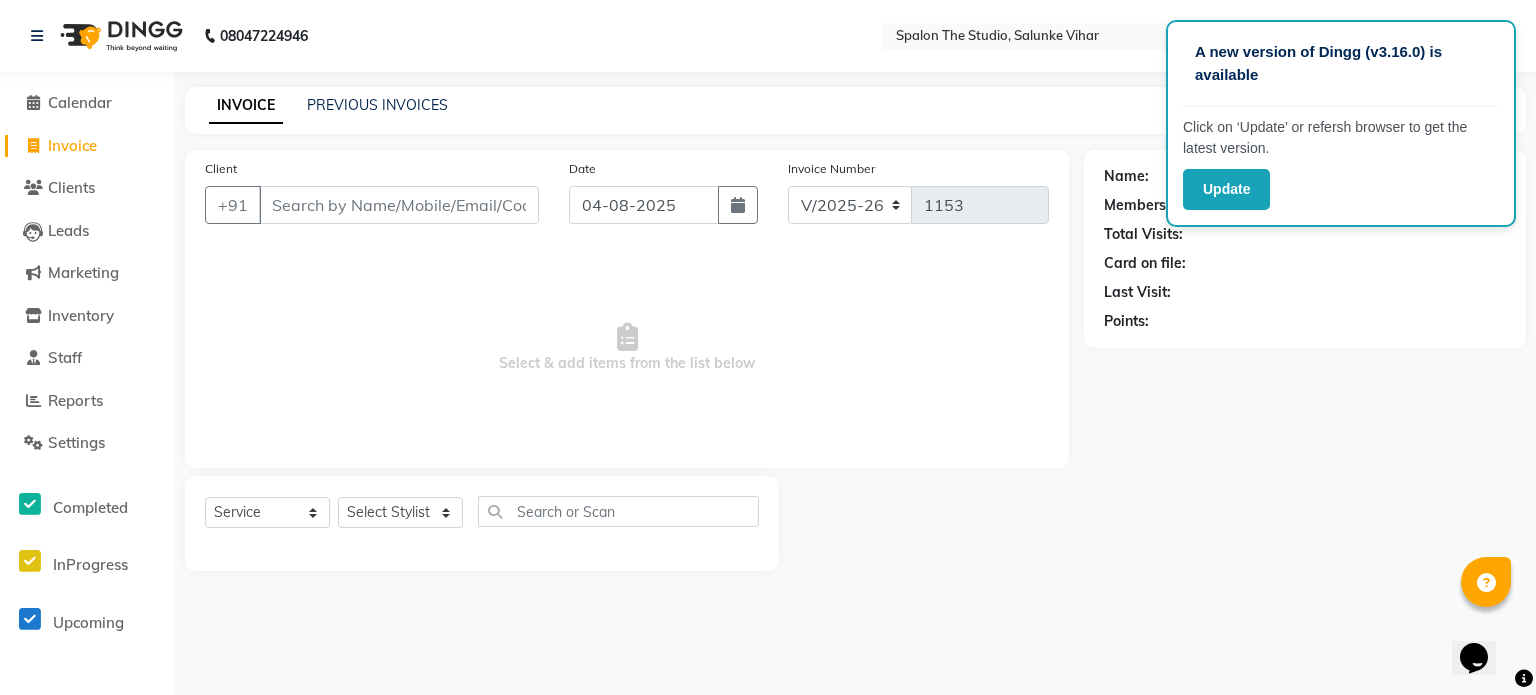 click on "Client" at bounding box center (399, 205) 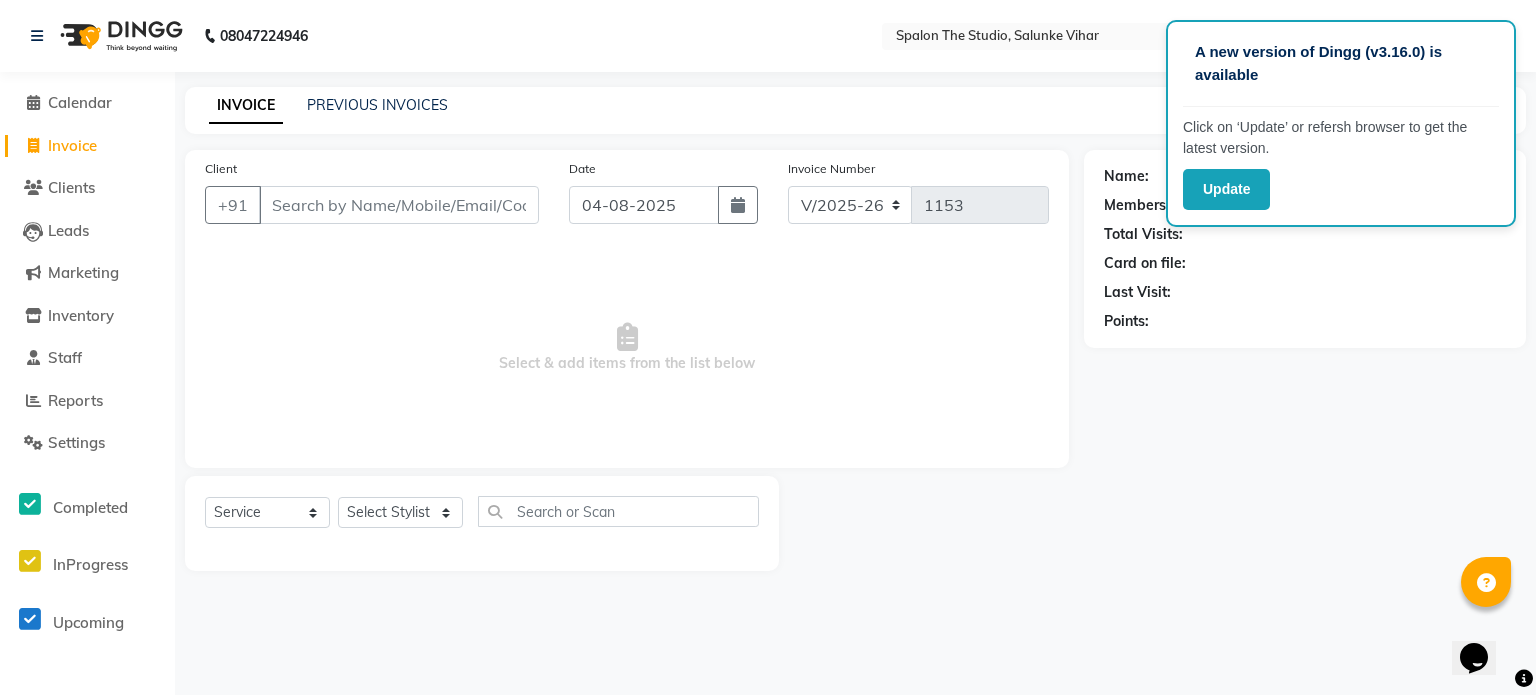 click on "Client" at bounding box center [399, 205] 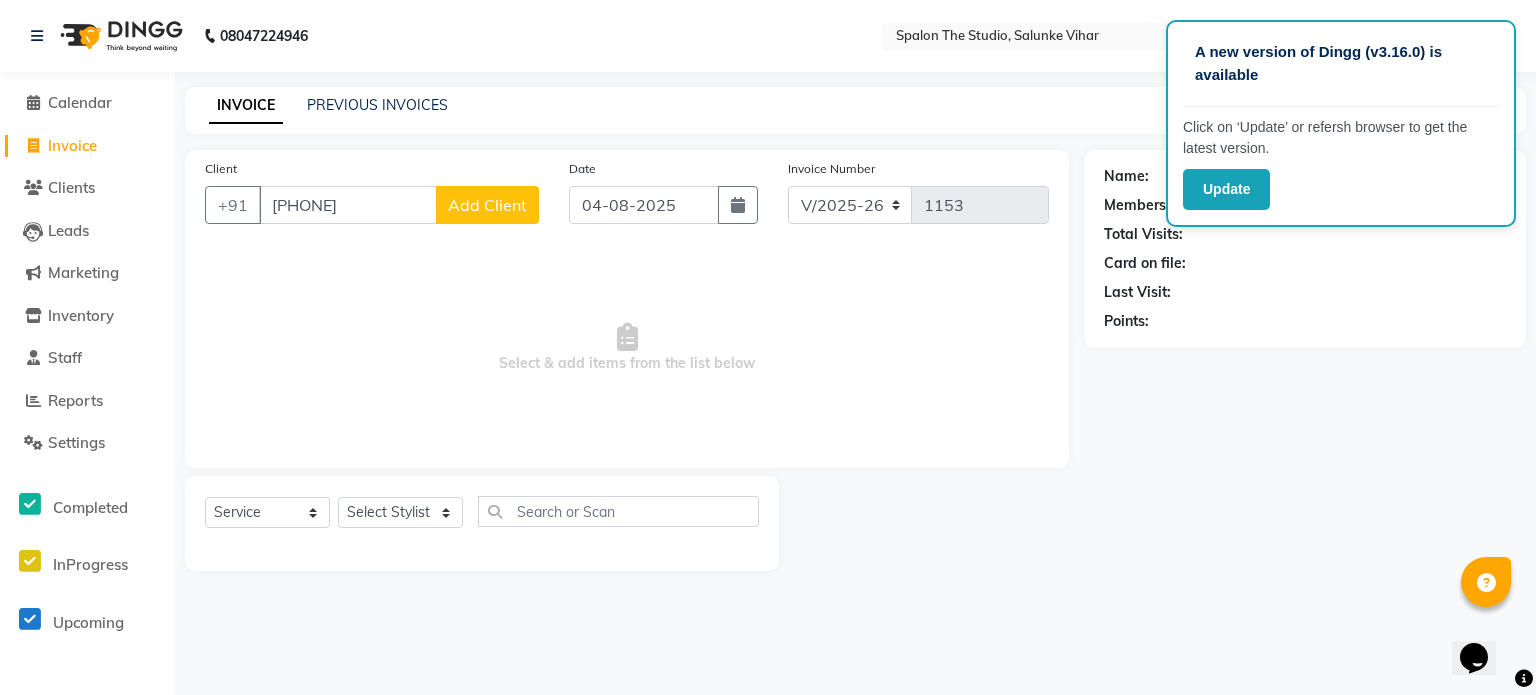 type on "[PHONE]" 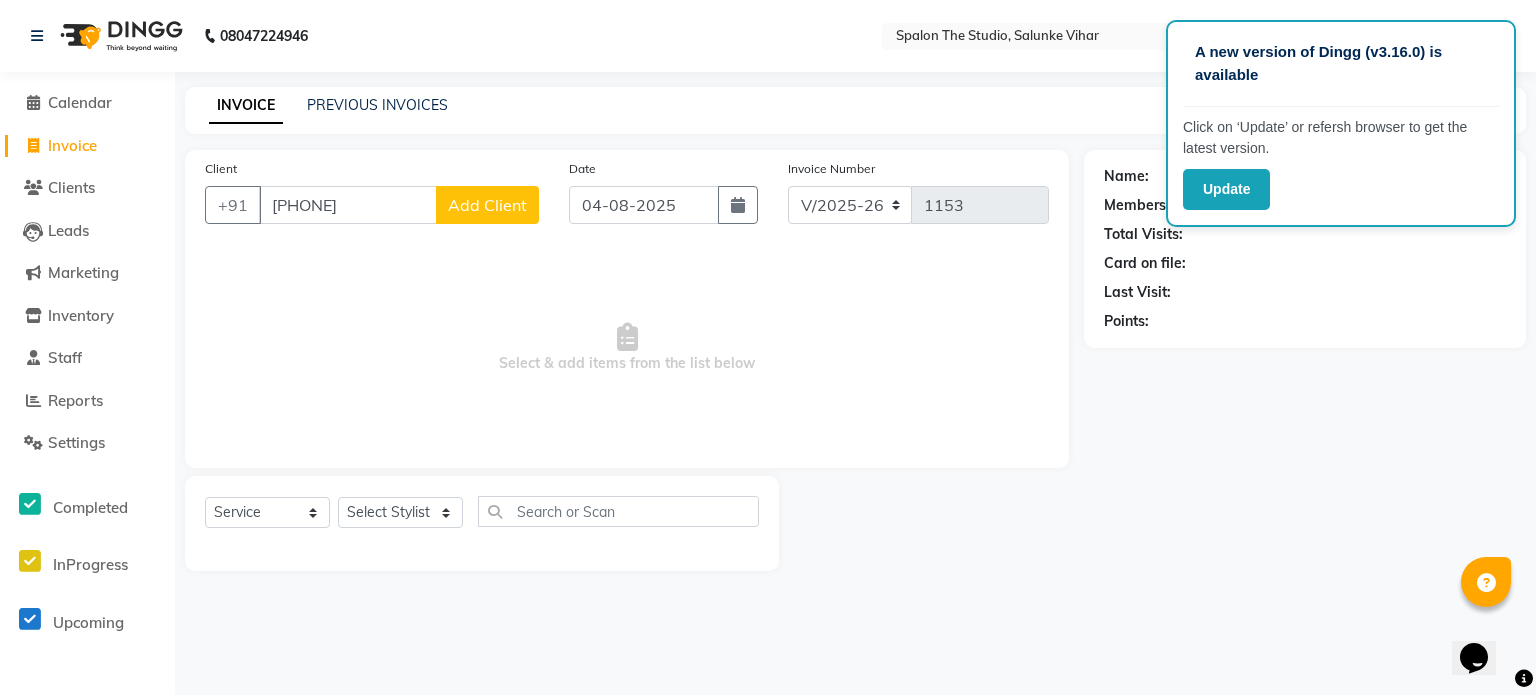 click on "Add Client" 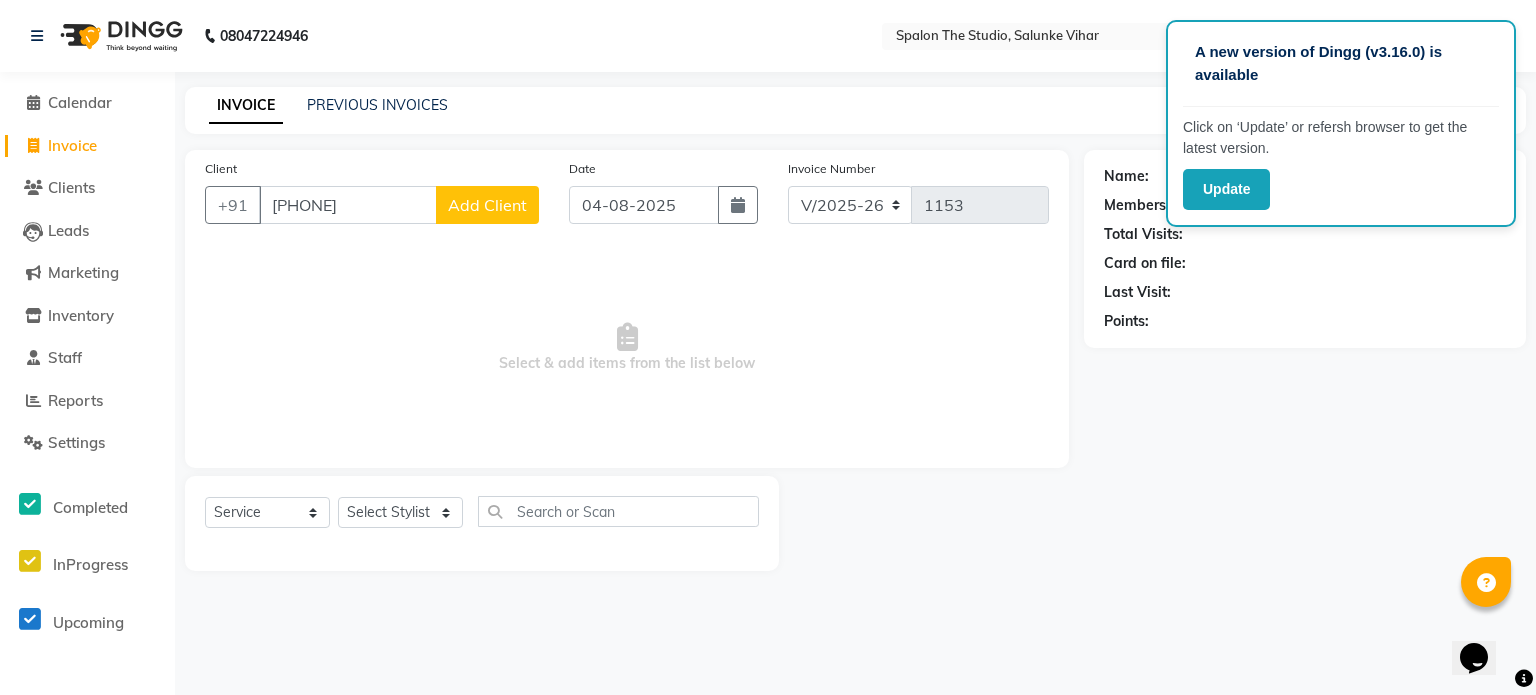 select on "22" 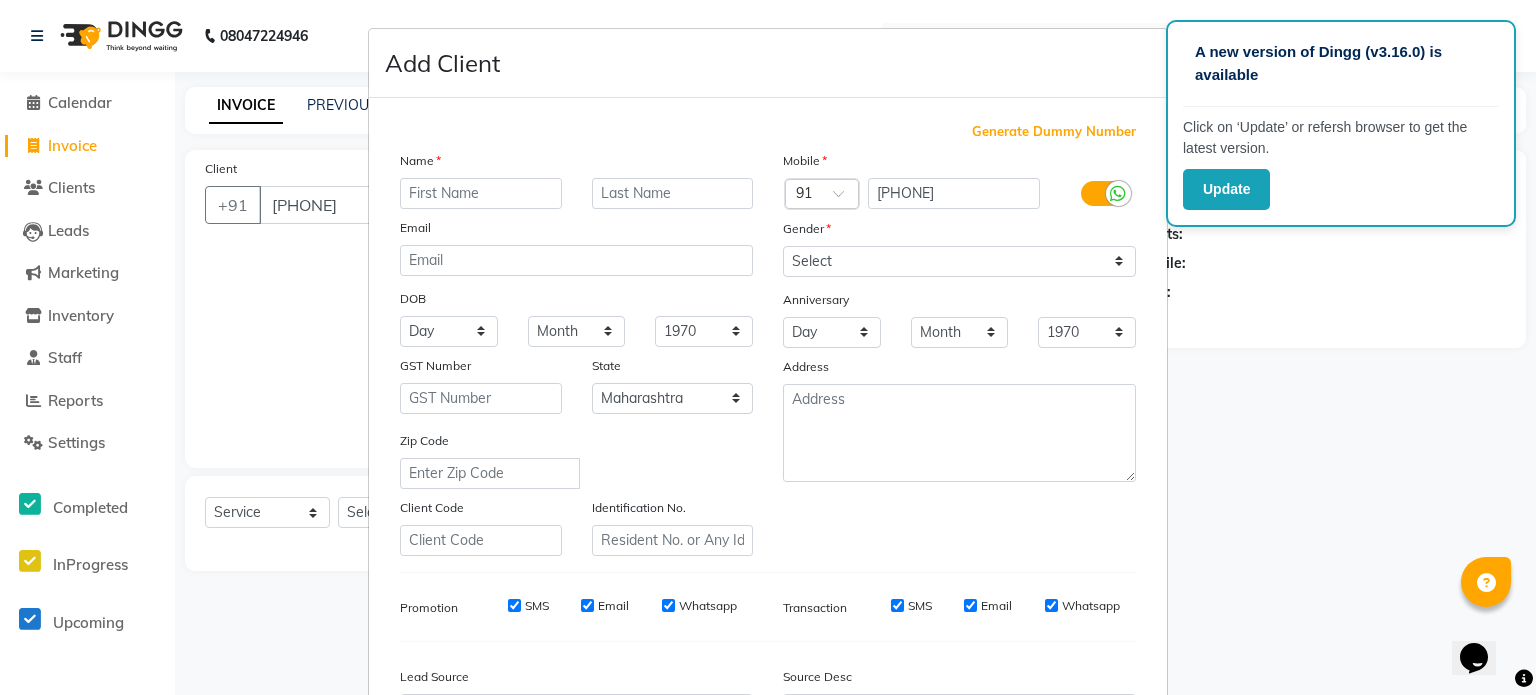 click at bounding box center (481, 193) 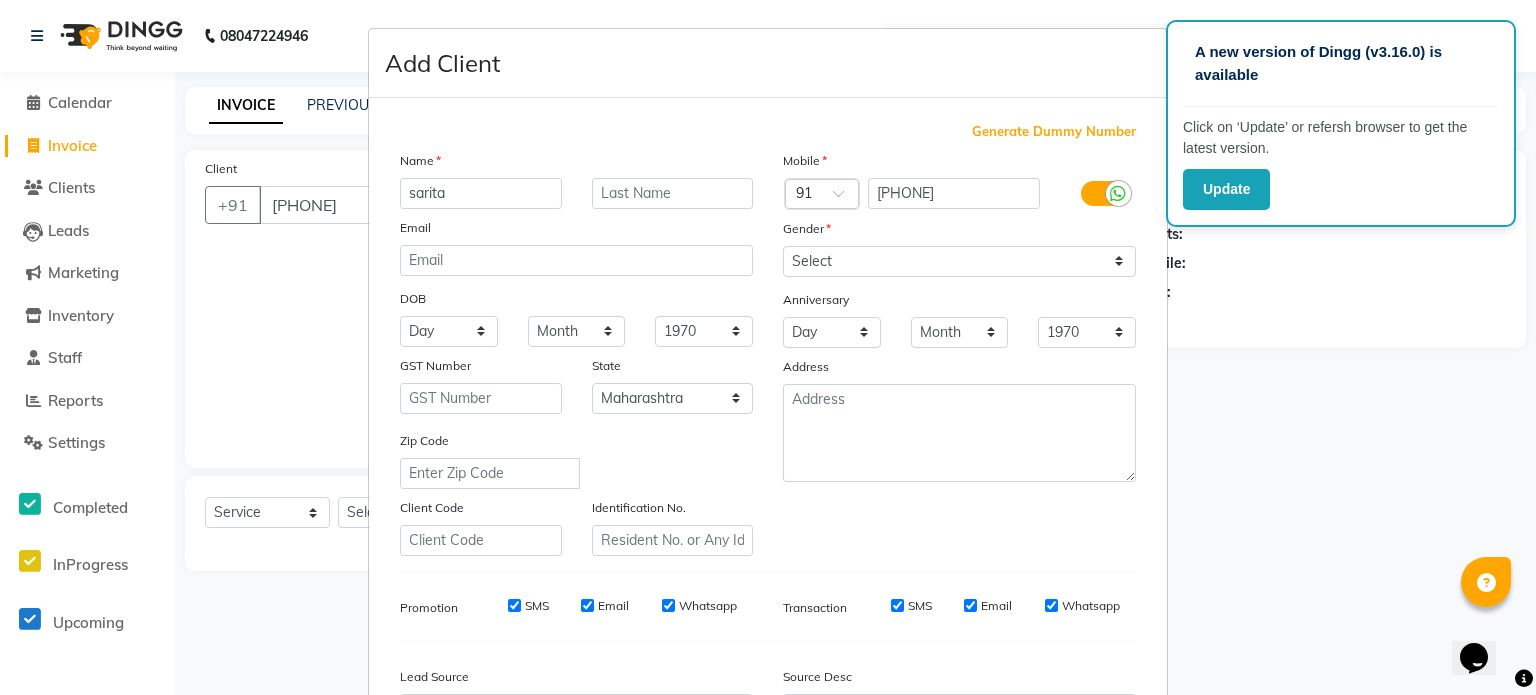 type on "sarita" 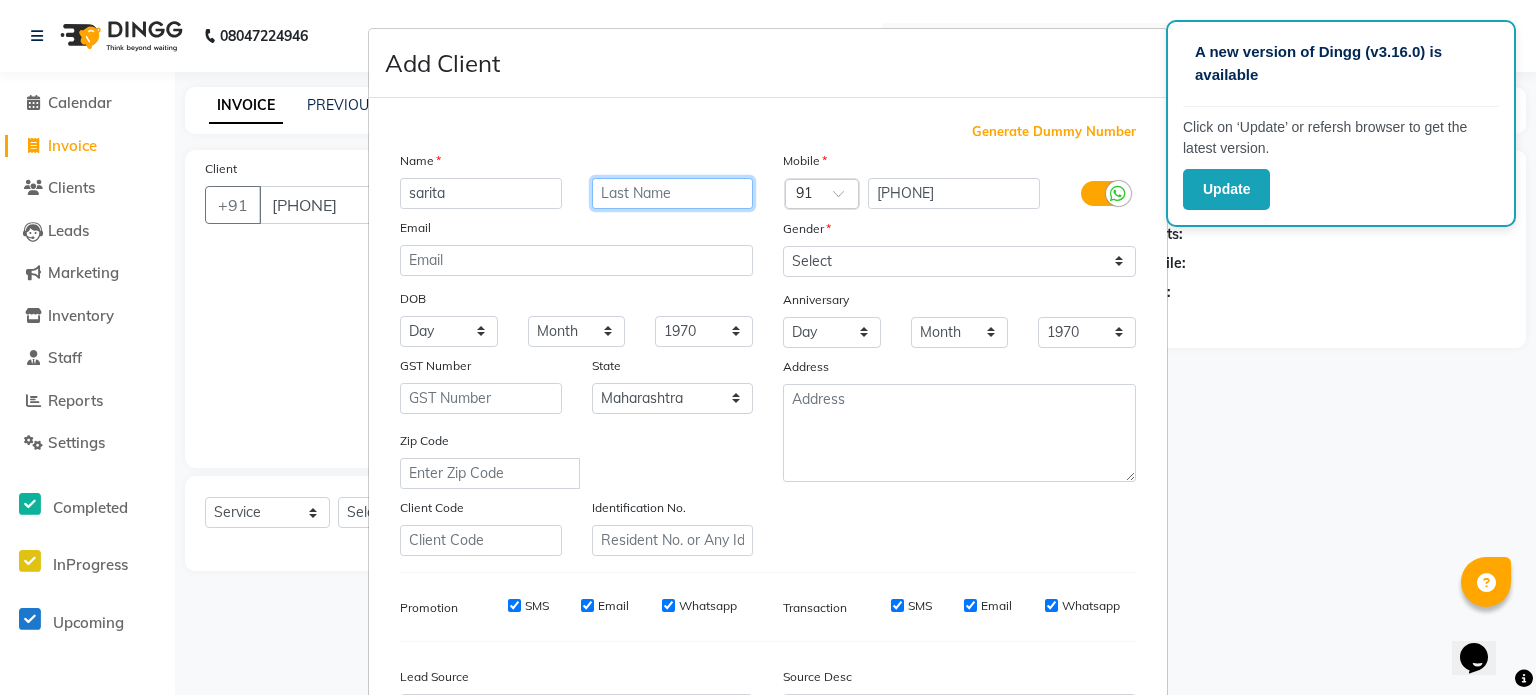 click at bounding box center [673, 193] 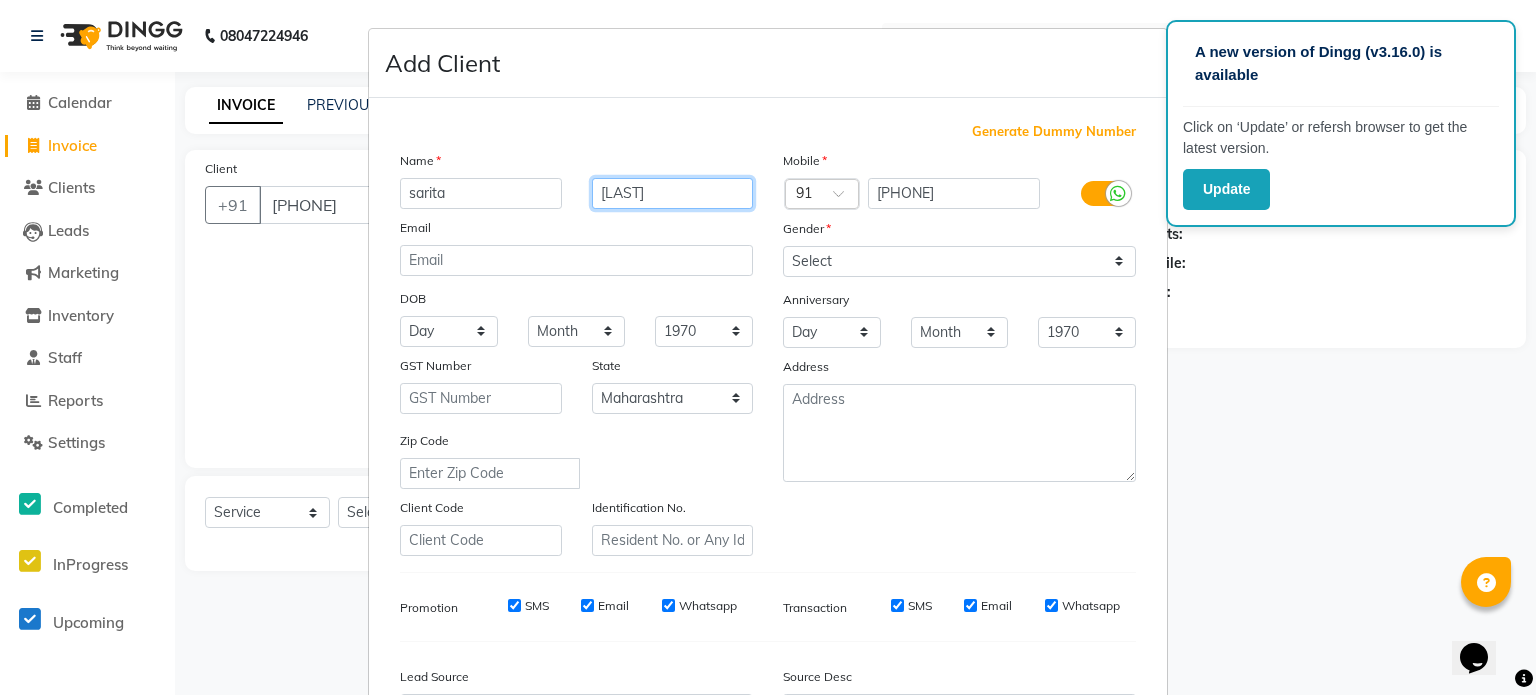 type on "[LAST]" 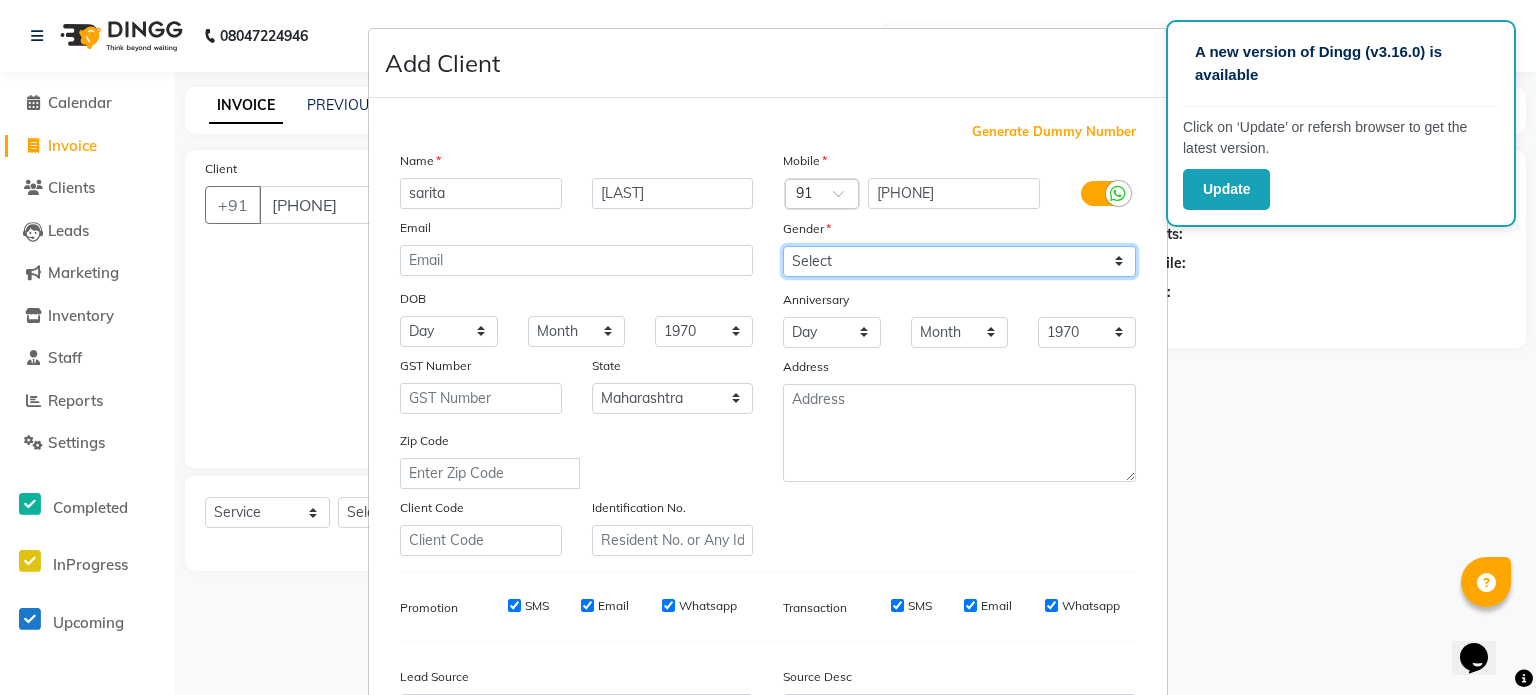 click on "Select Male Female Other Prefer Not To Say" at bounding box center (959, 261) 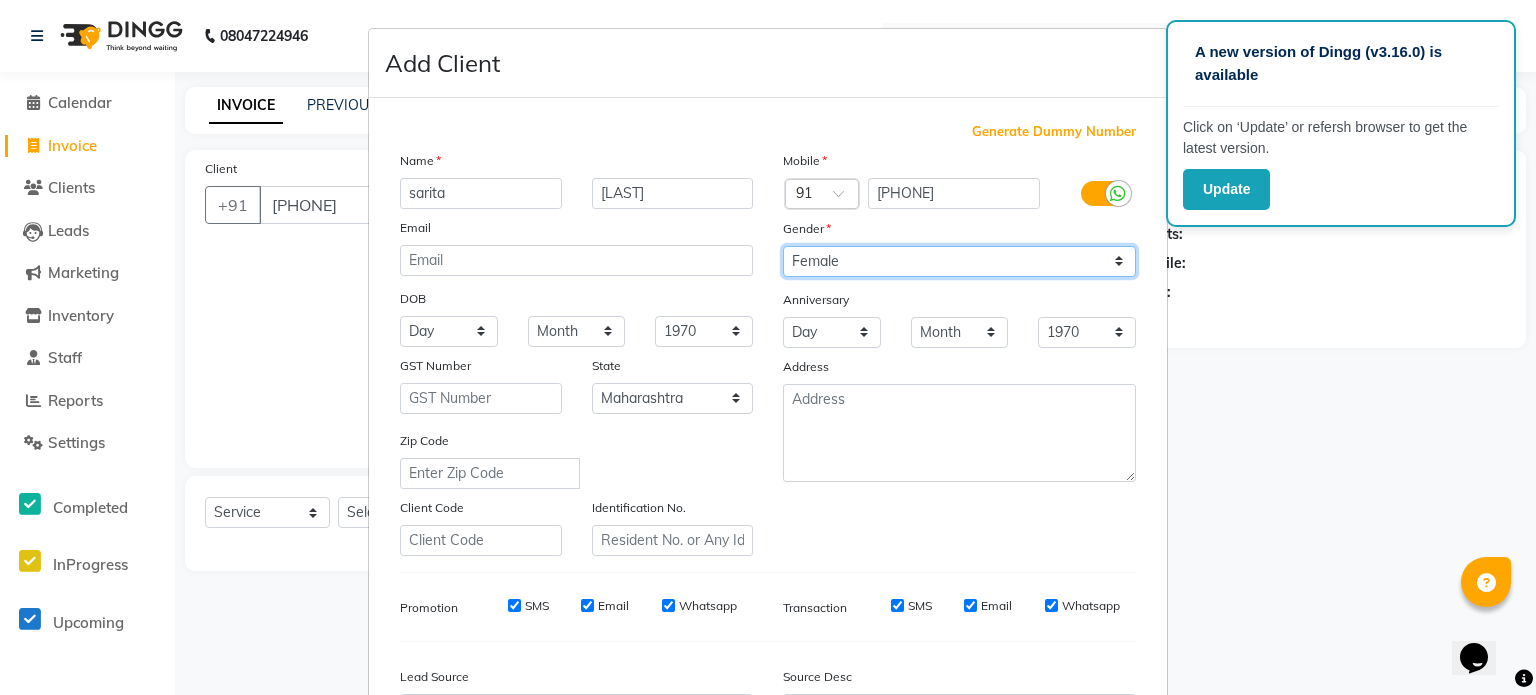 click on "Select Male Female Other Prefer Not To Say" at bounding box center (959, 261) 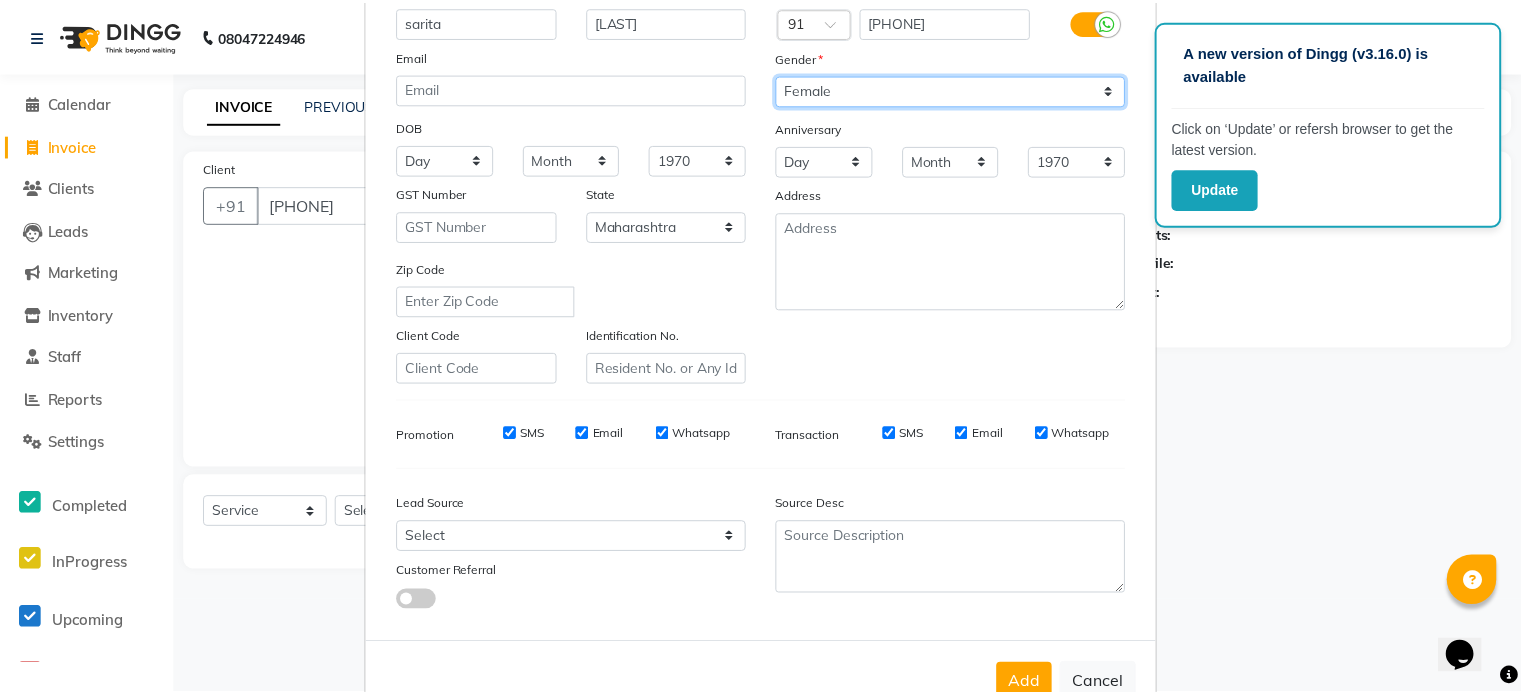 scroll, scrollTop: 237, scrollLeft: 0, axis: vertical 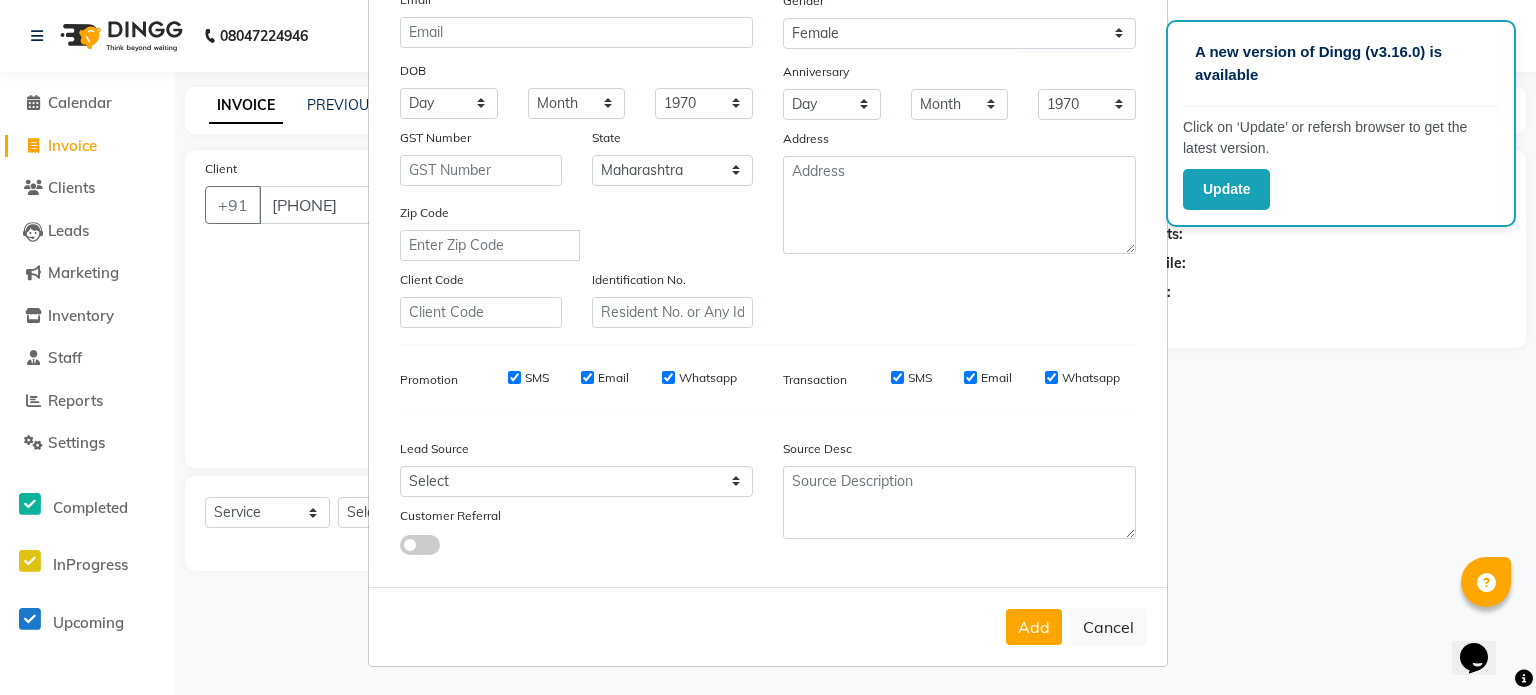 click on "Add" at bounding box center [1034, 627] 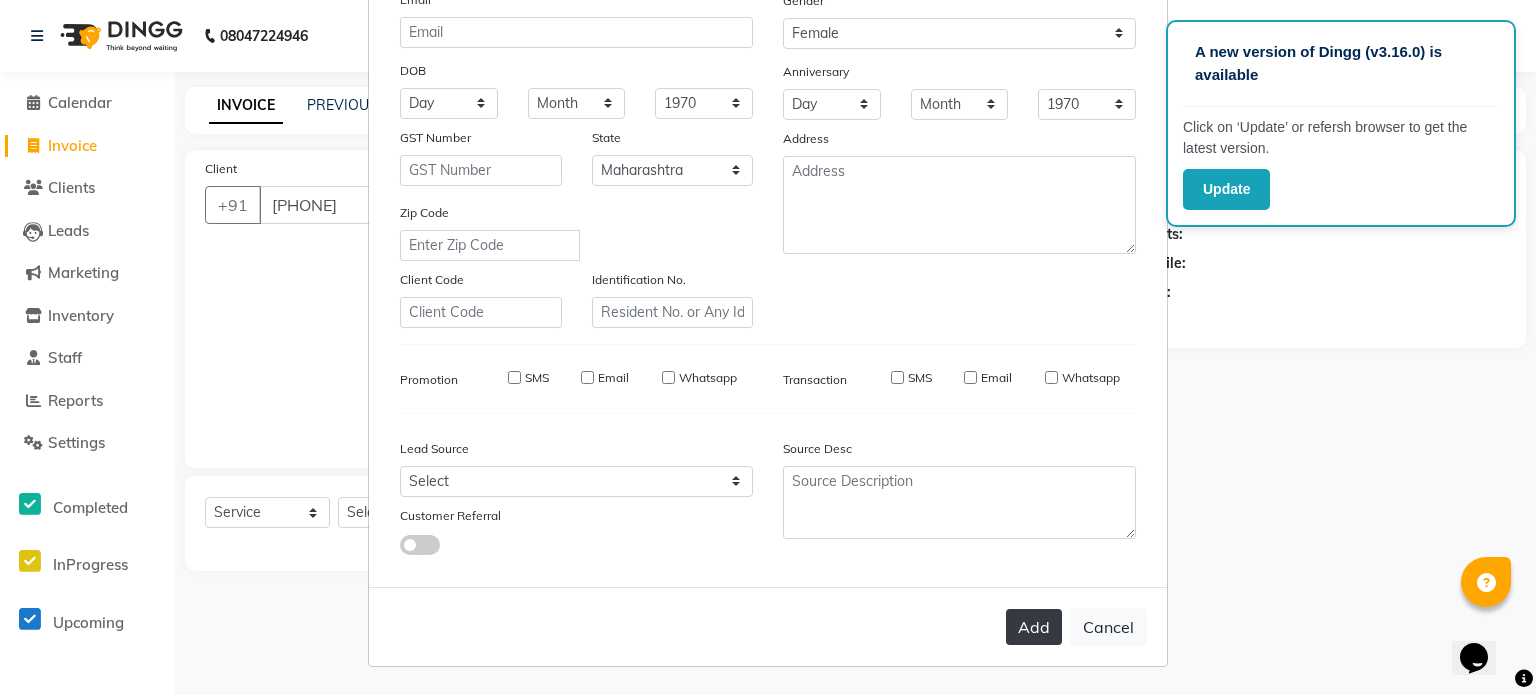 type 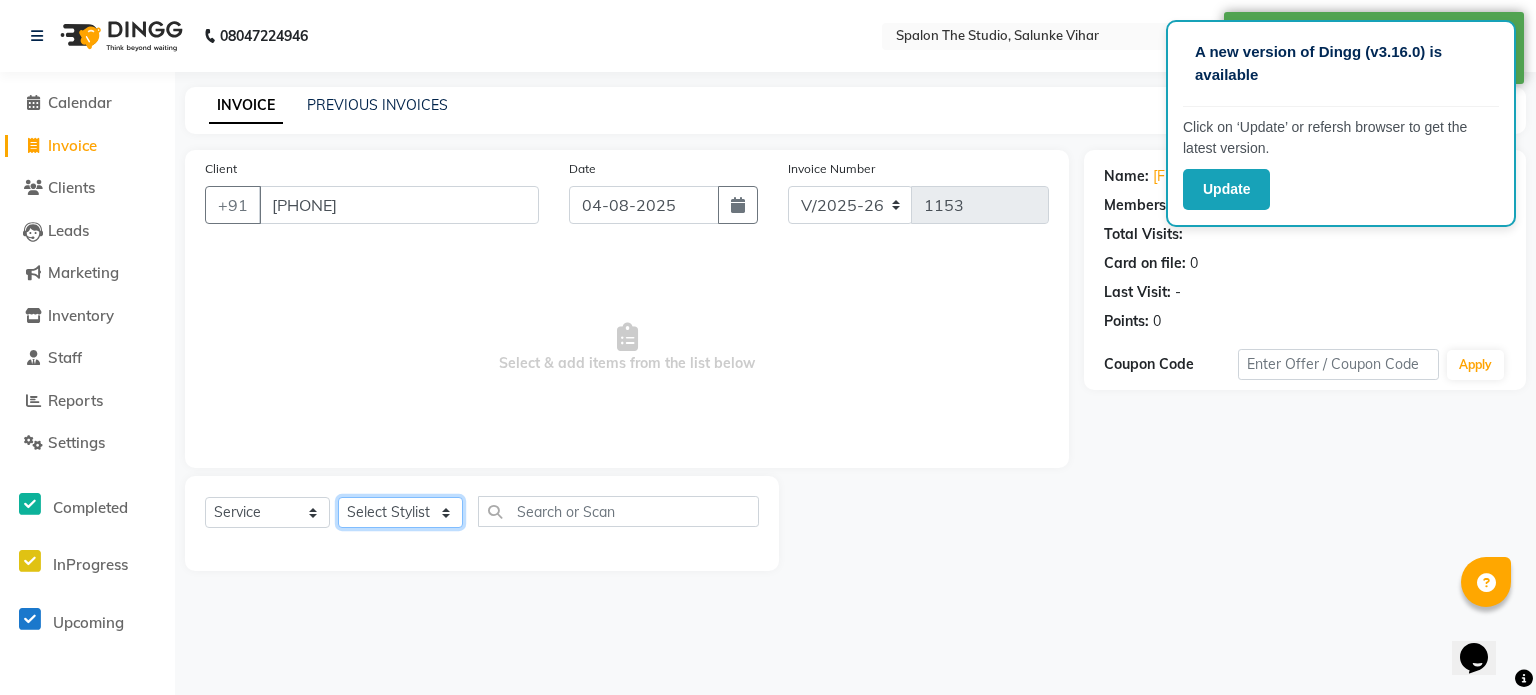 click on "Select Stylist Aarti AMBIKA farheen  Gernal komal  kusum Manager navazish pranali Riya Shetye Saisha SHARIF Shubham  Pawar siddhi sunil Vanshika" 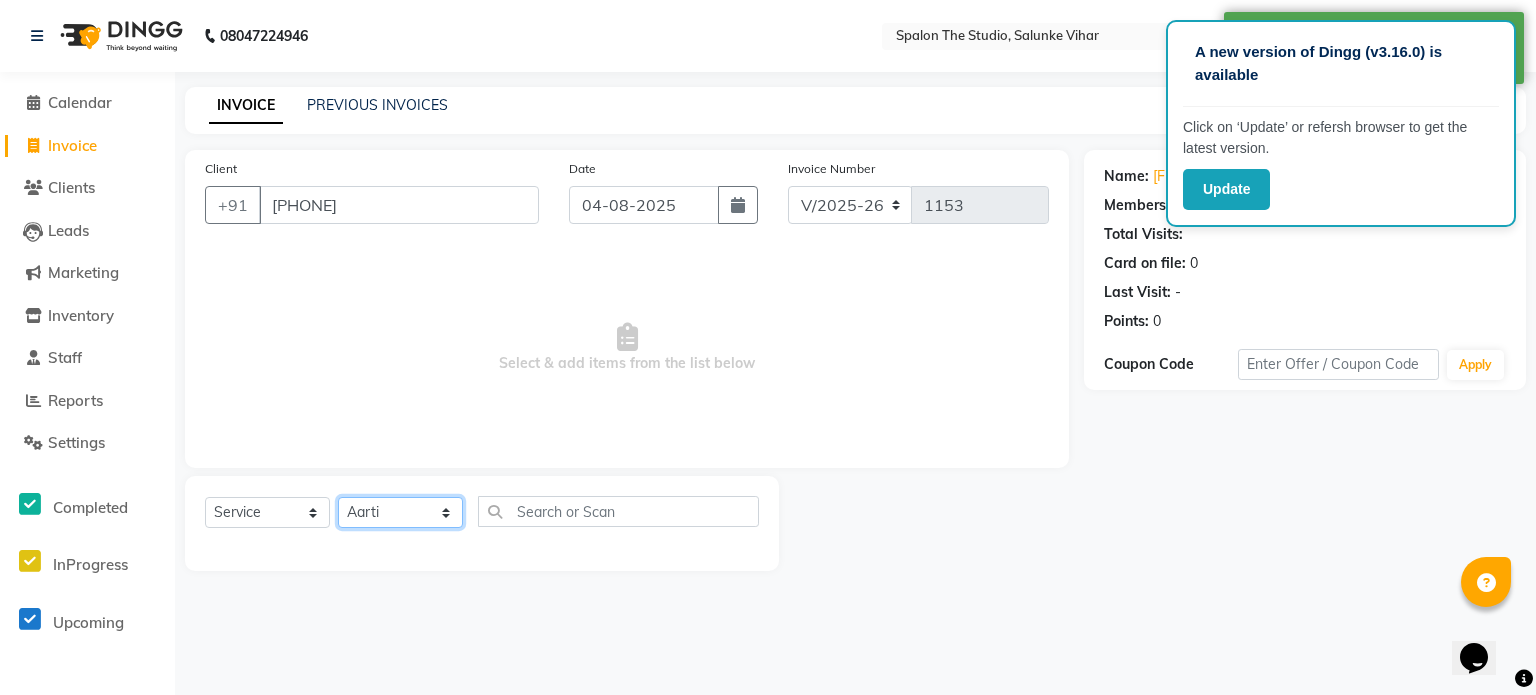 click on "Select Stylist Aarti AMBIKA farheen  Gernal komal  kusum Manager navazish pranali Riya Shetye Saisha SHARIF Shubham  Pawar siddhi sunil Vanshika" 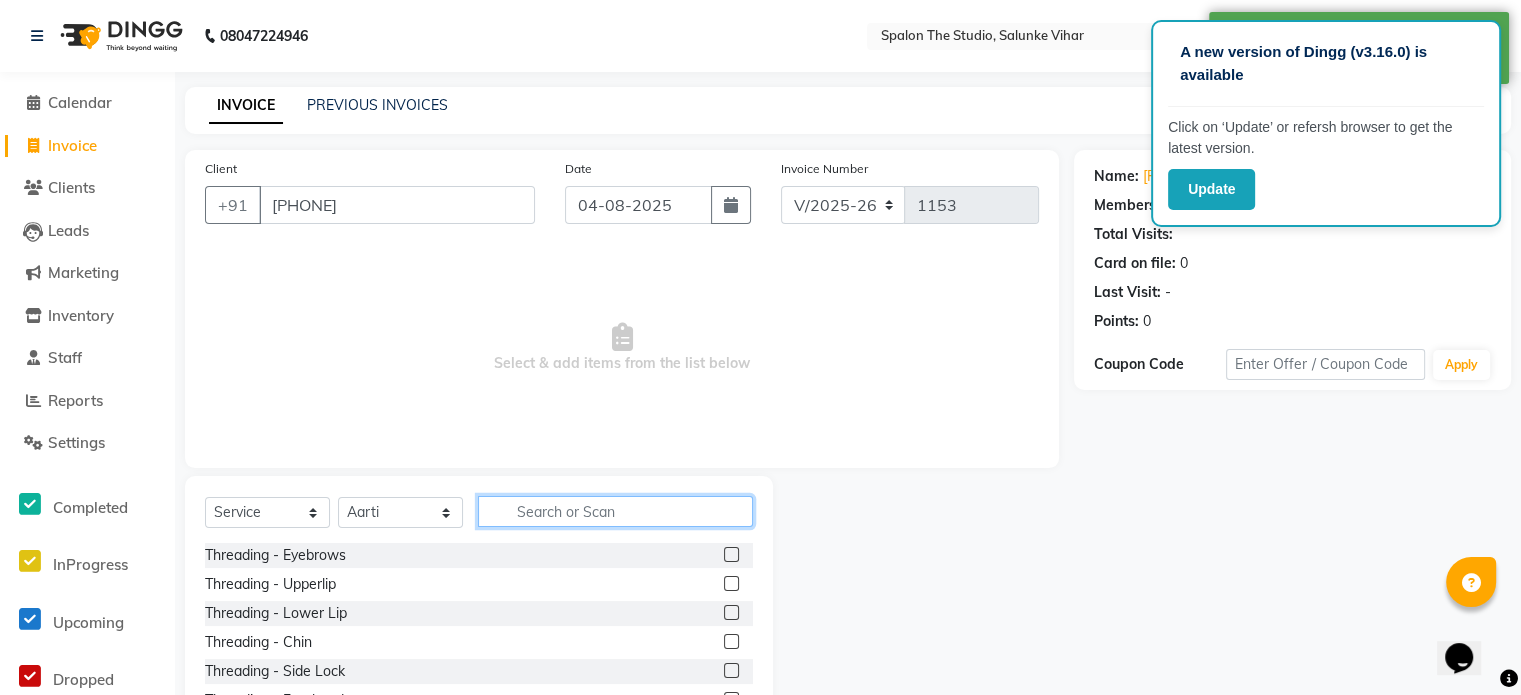 click 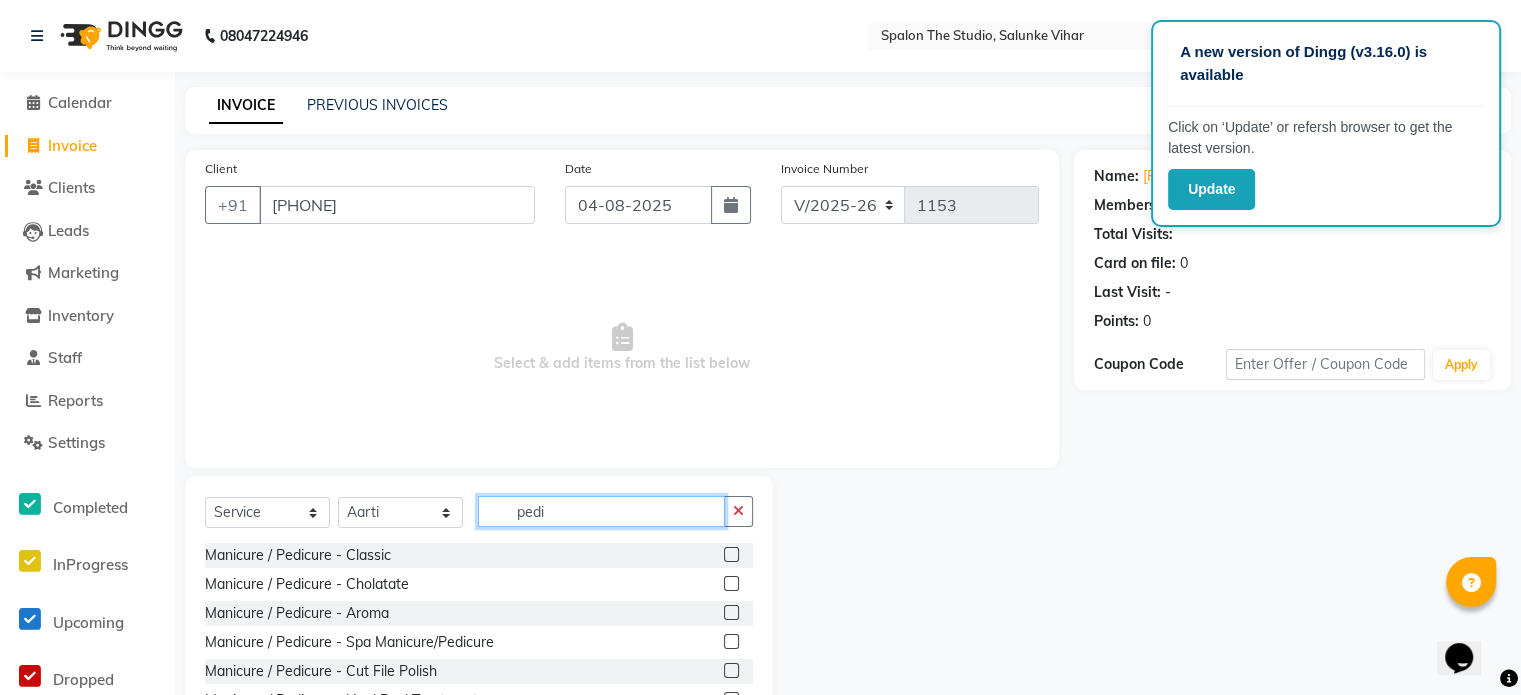 type on "pedi" 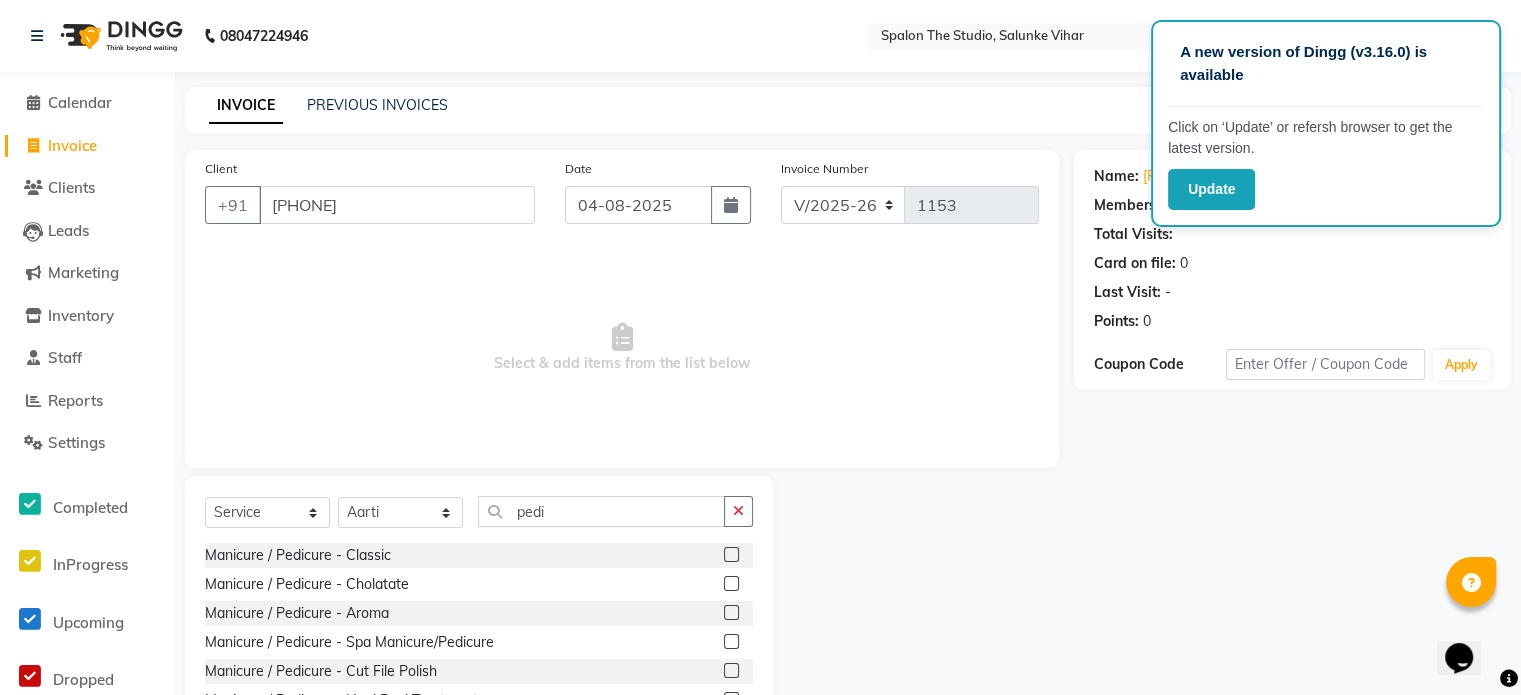 click 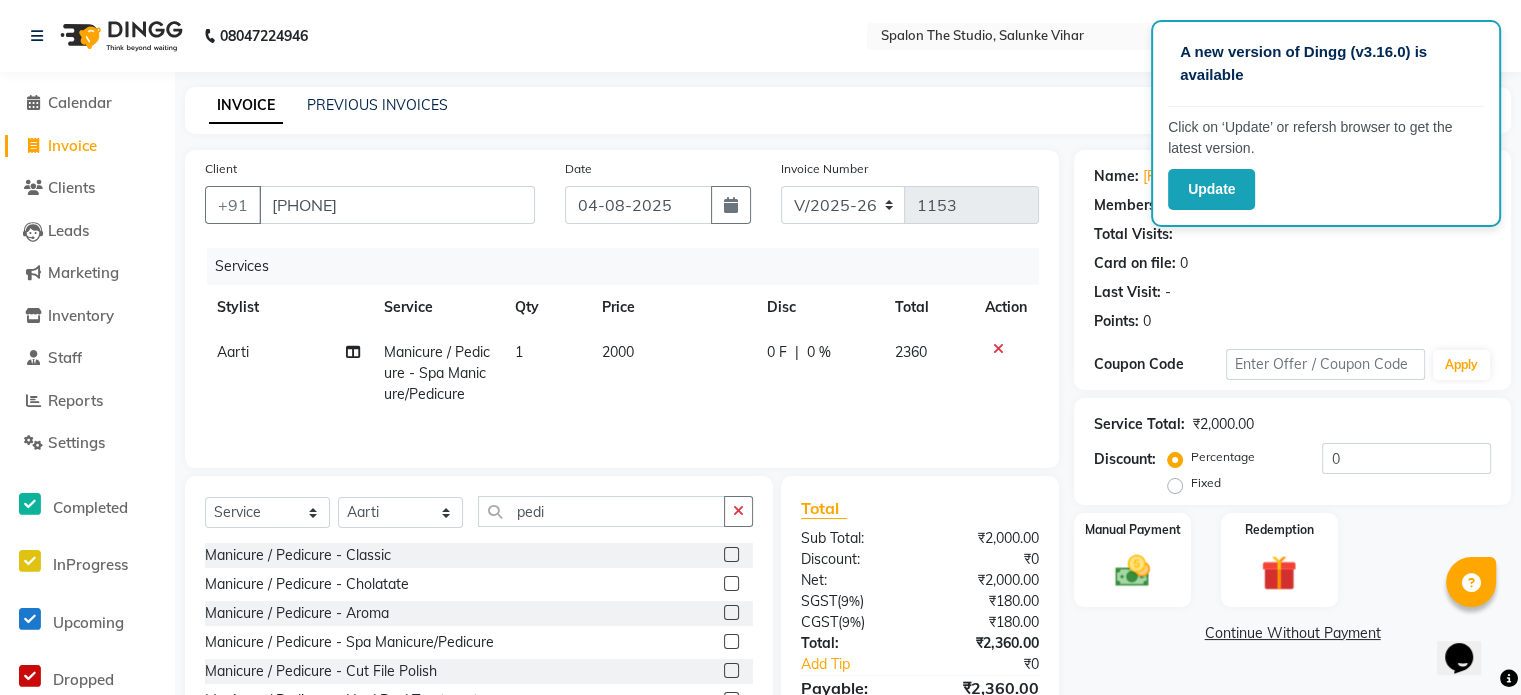 click 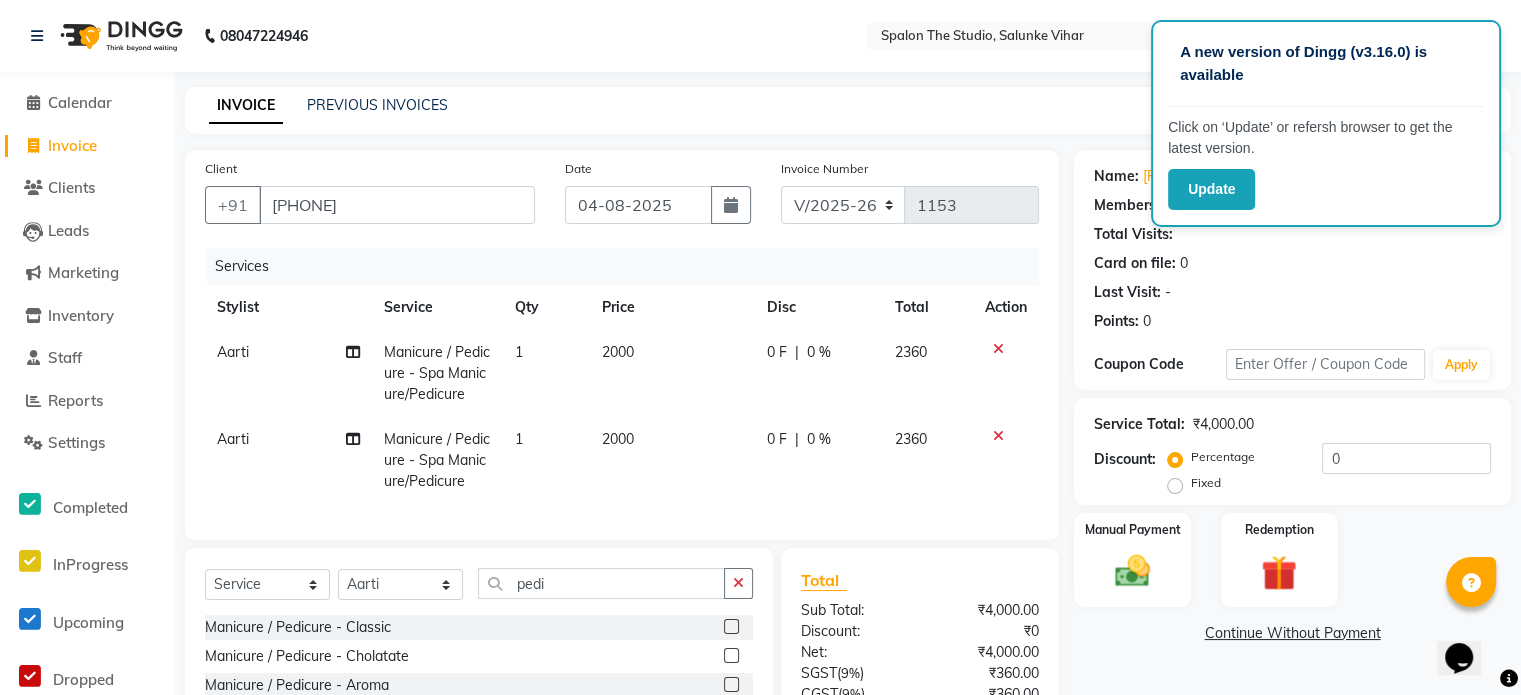 checkbox on "false" 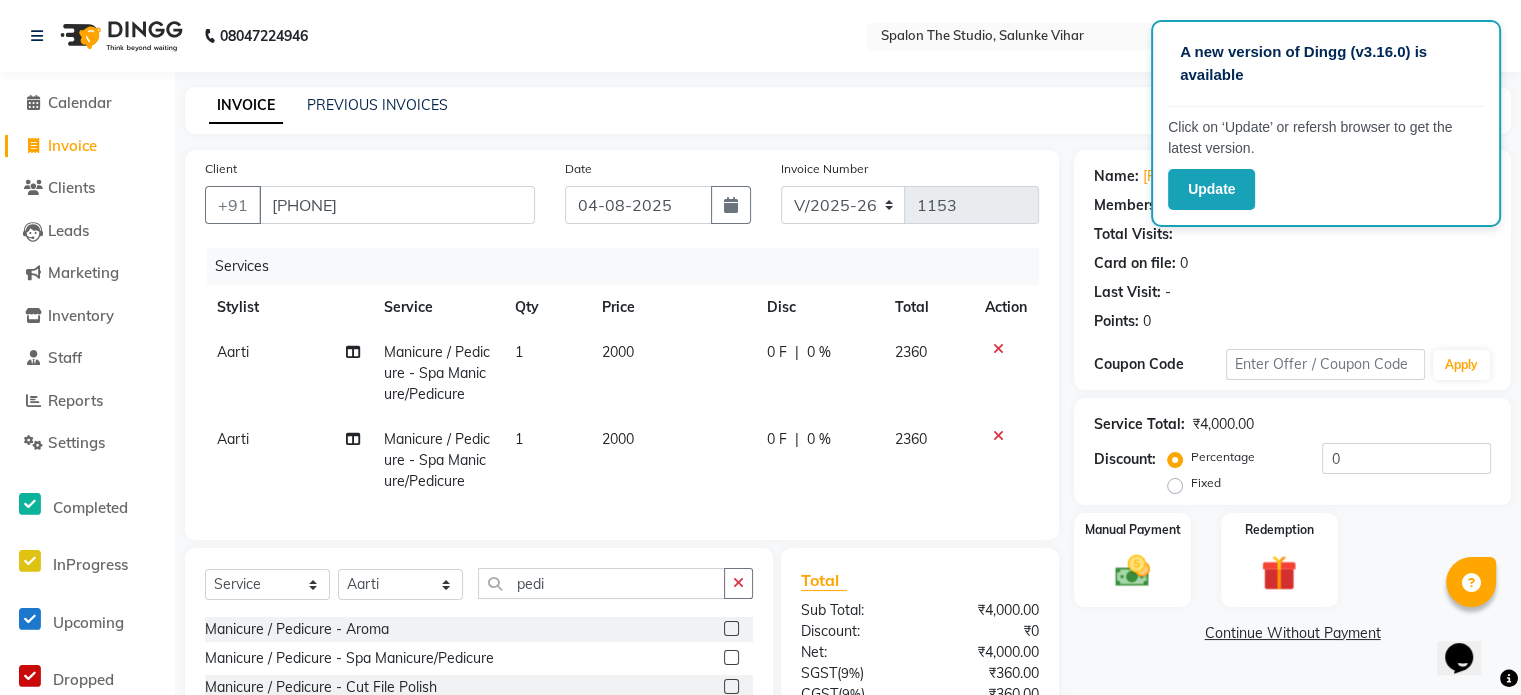 scroll, scrollTop: 60, scrollLeft: 0, axis: vertical 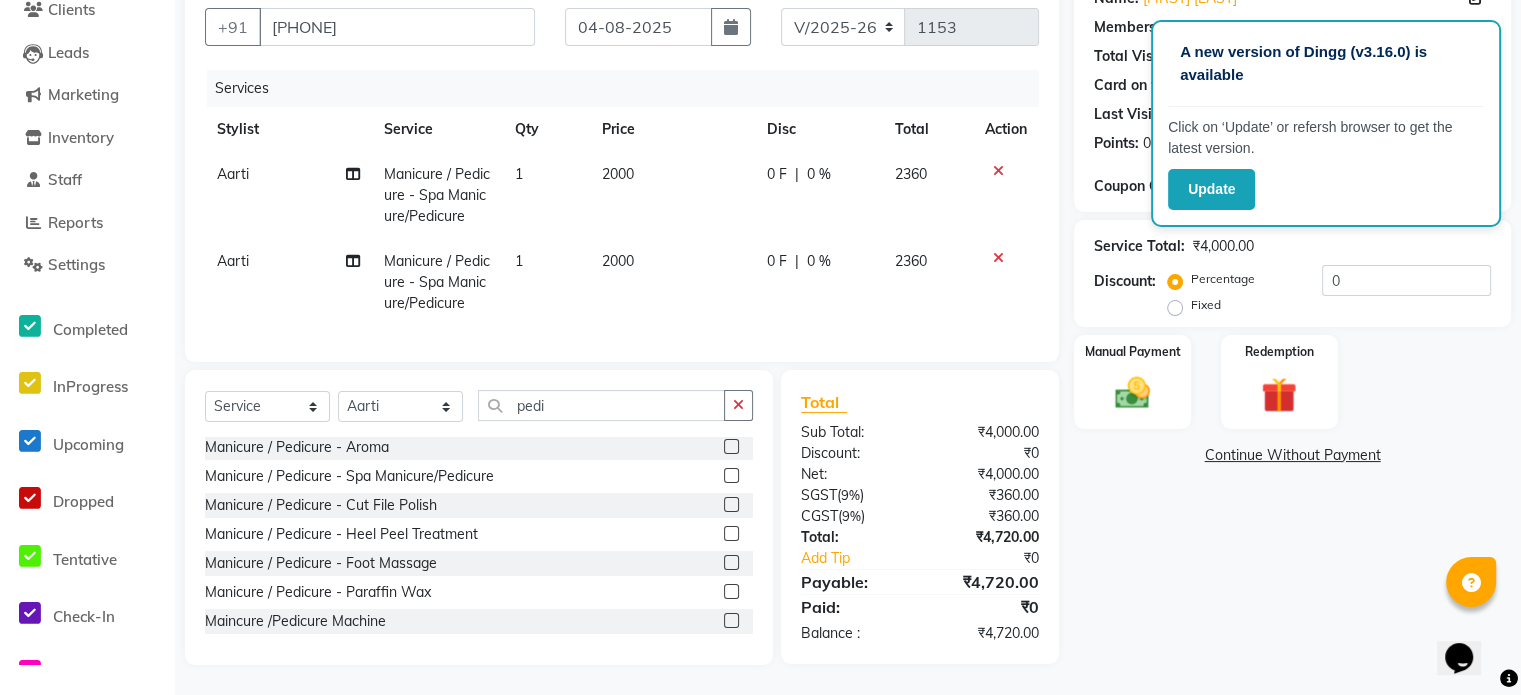 click on "2000" 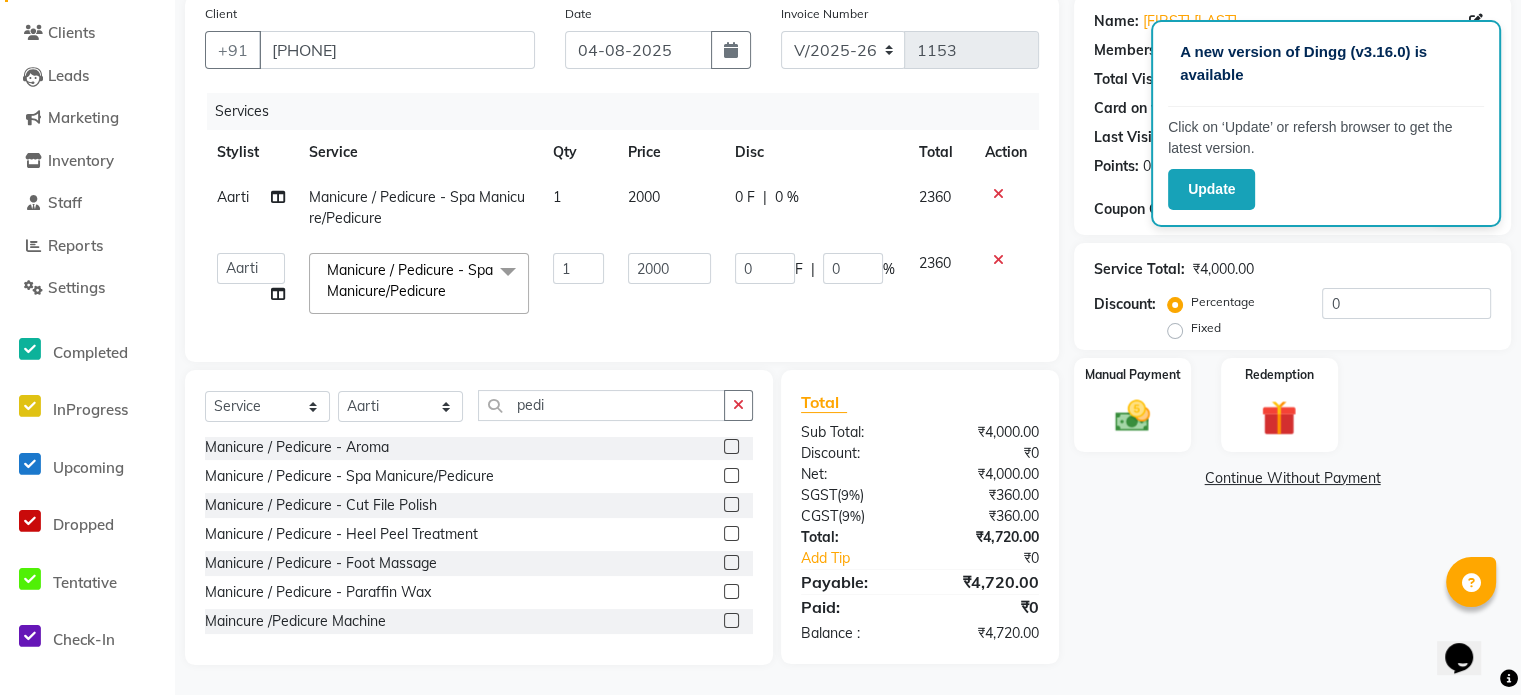 scroll, scrollTop: 170, scrollLeft: 0, axis: vertical 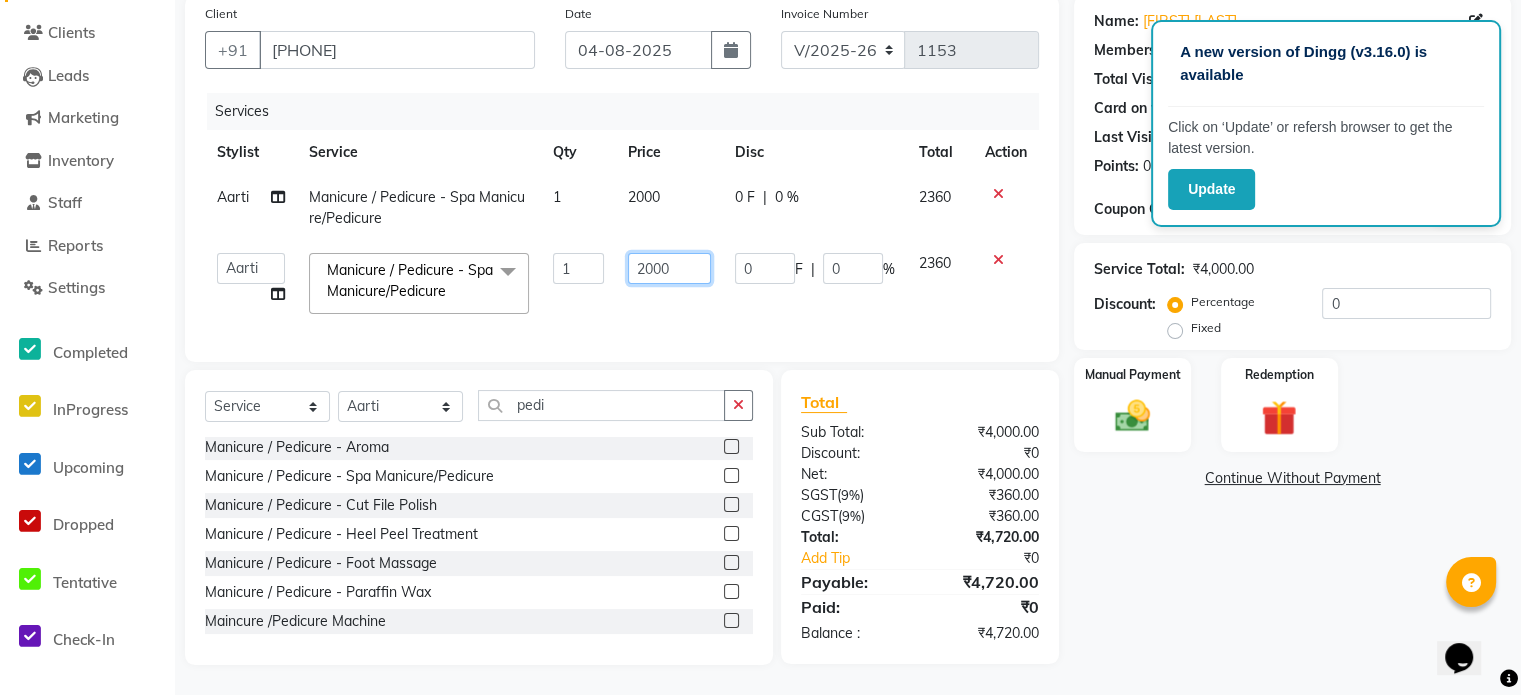 click on "2000" 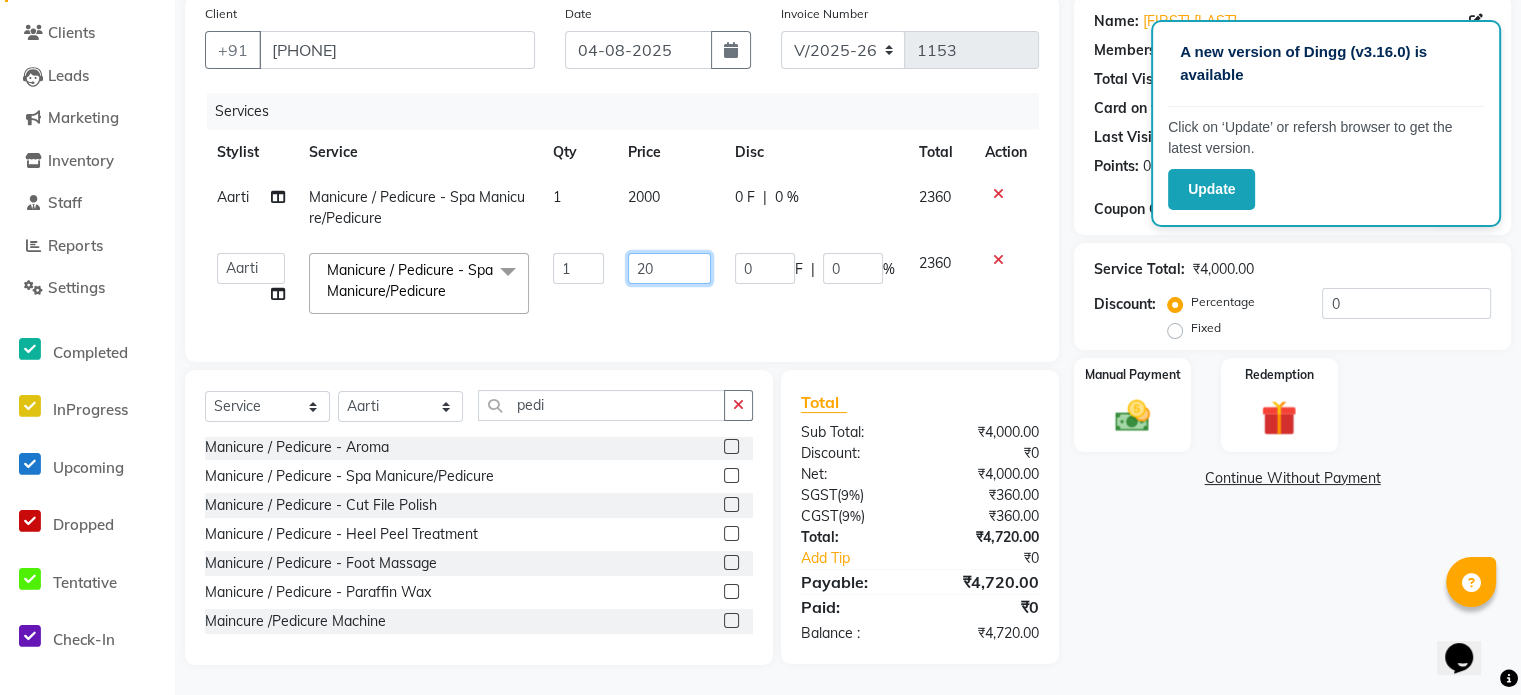 type on "2" 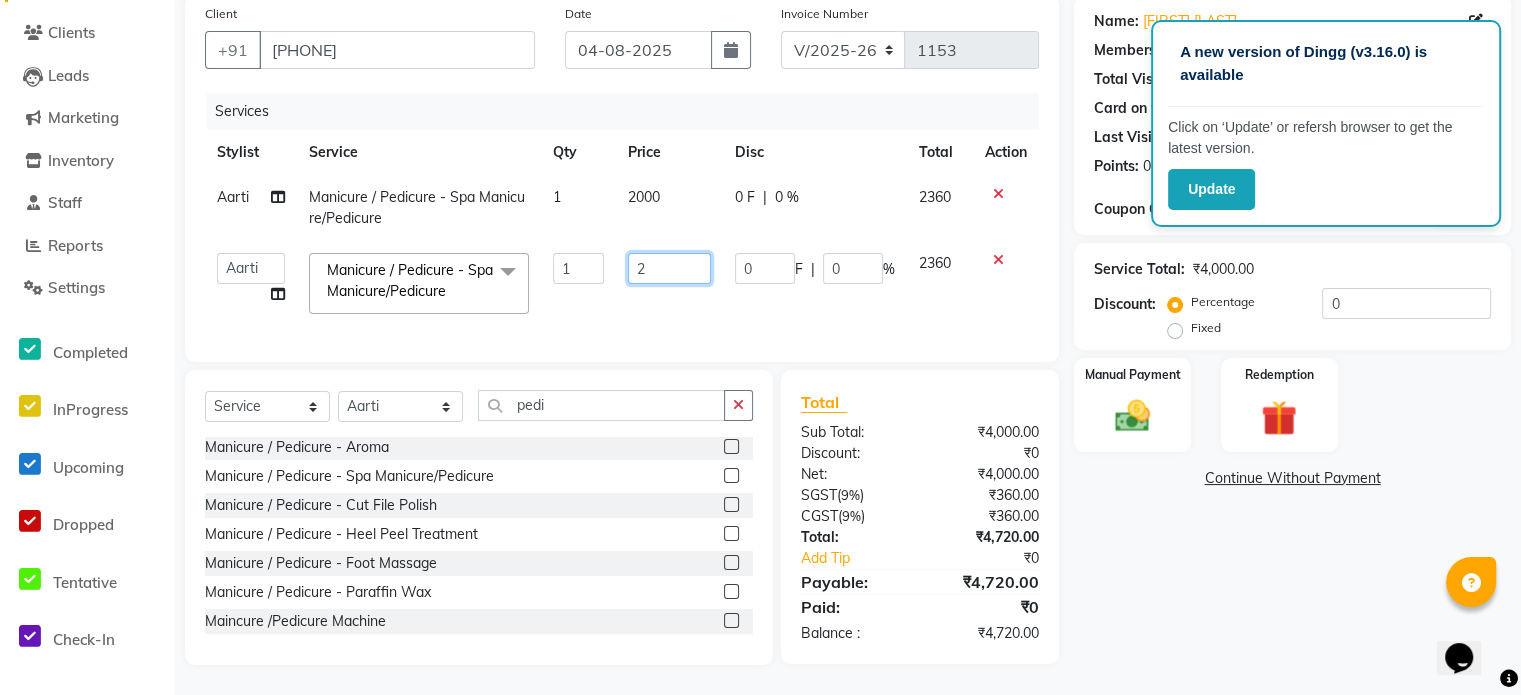 type 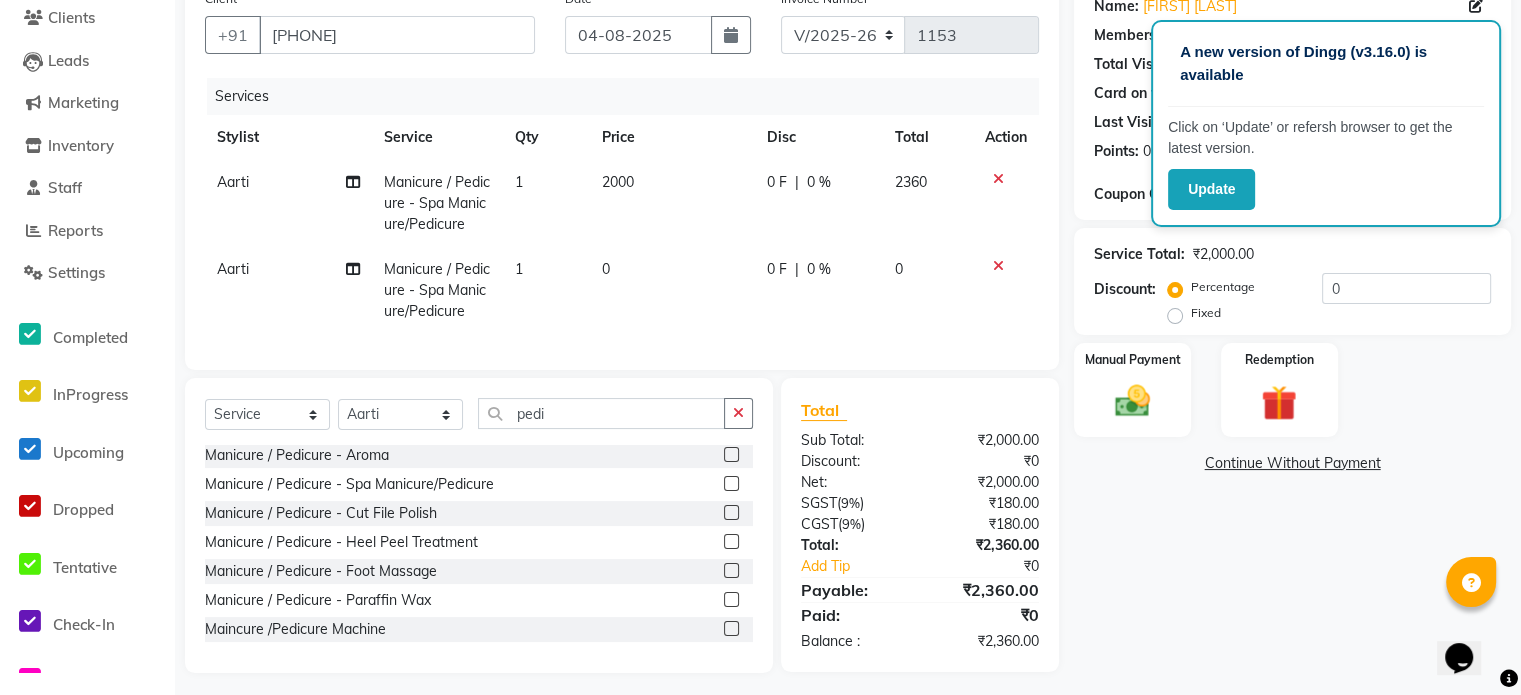 click on "[FIRST] Manicure / Pedicure - Spa Manicure/Pedicure 1 [PRICE] 0 F | 0 % [PRICE] [FIRST] Manicure / Pedicure - Spa Manicure/Pedicure 1 0 0 F | 0 % 0" 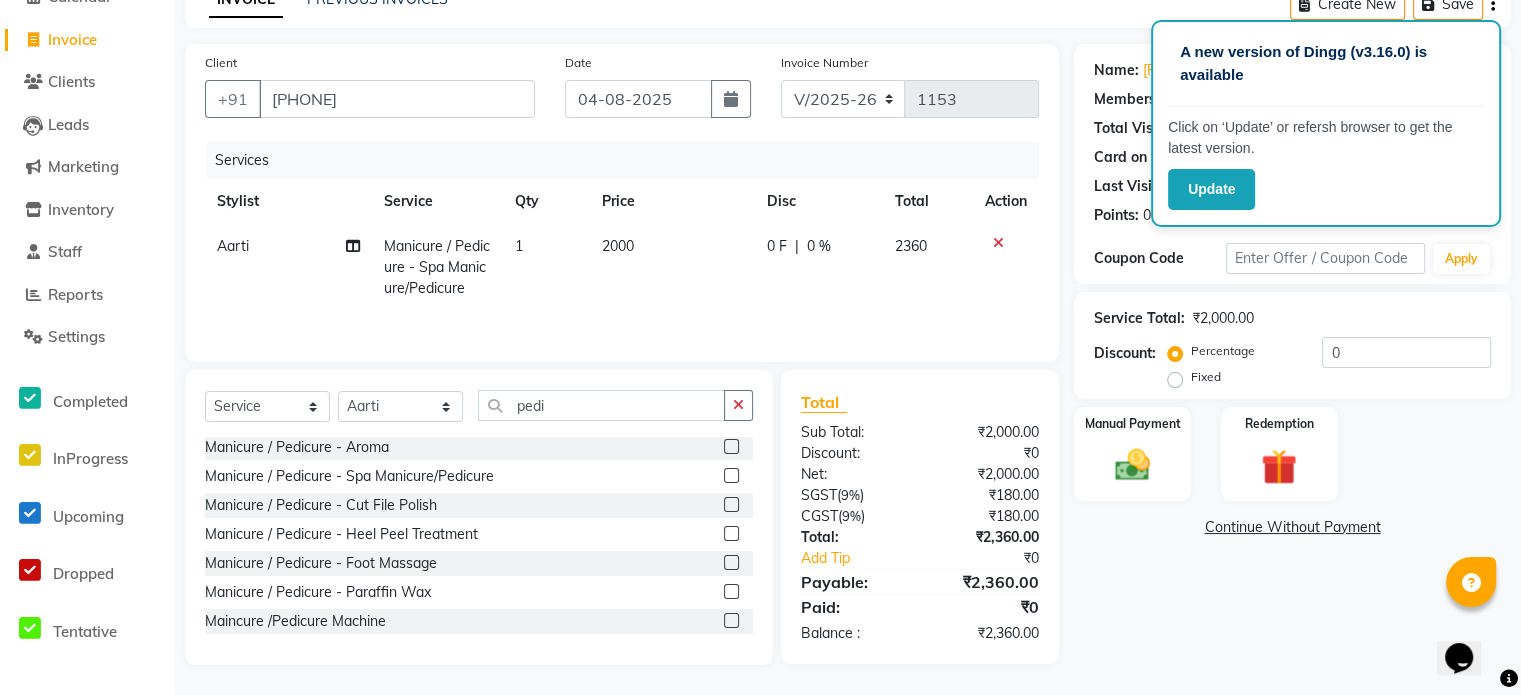 click on "2000" 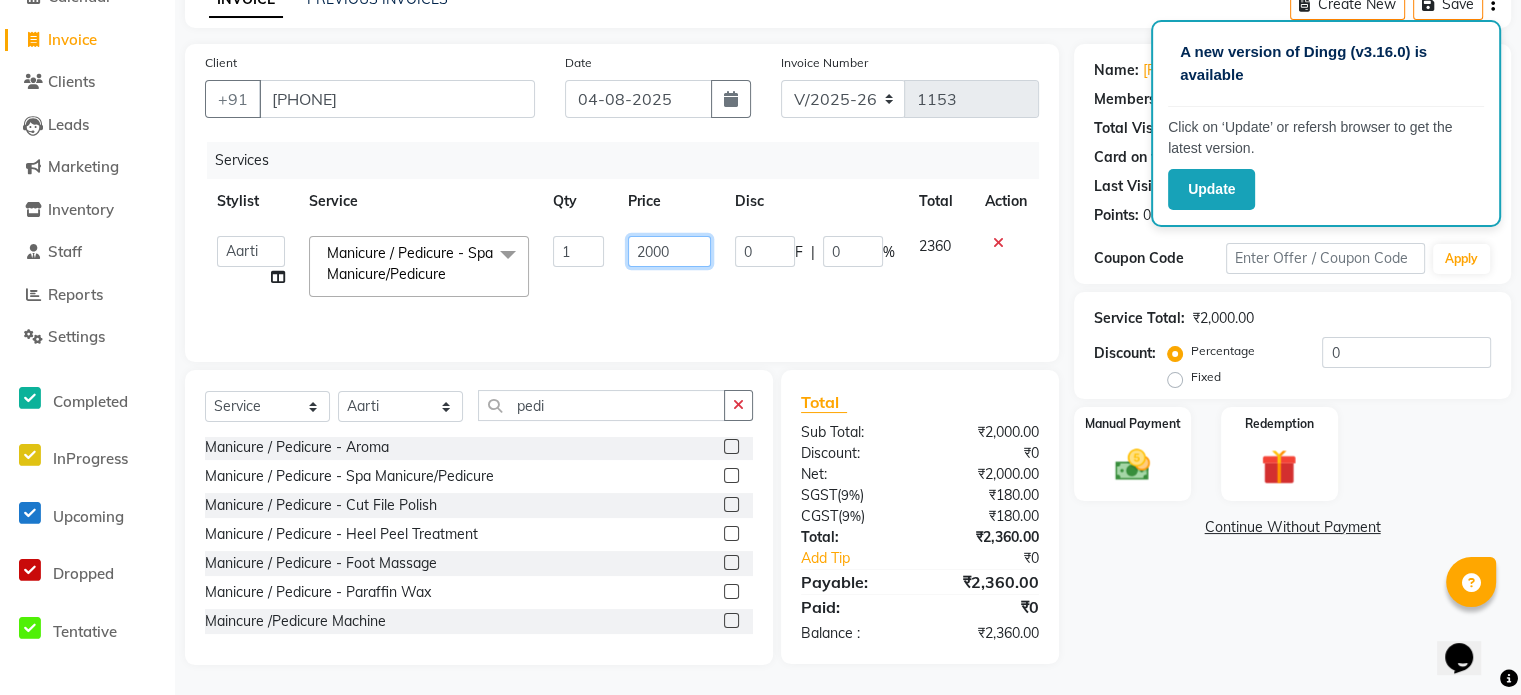 click on "2000" 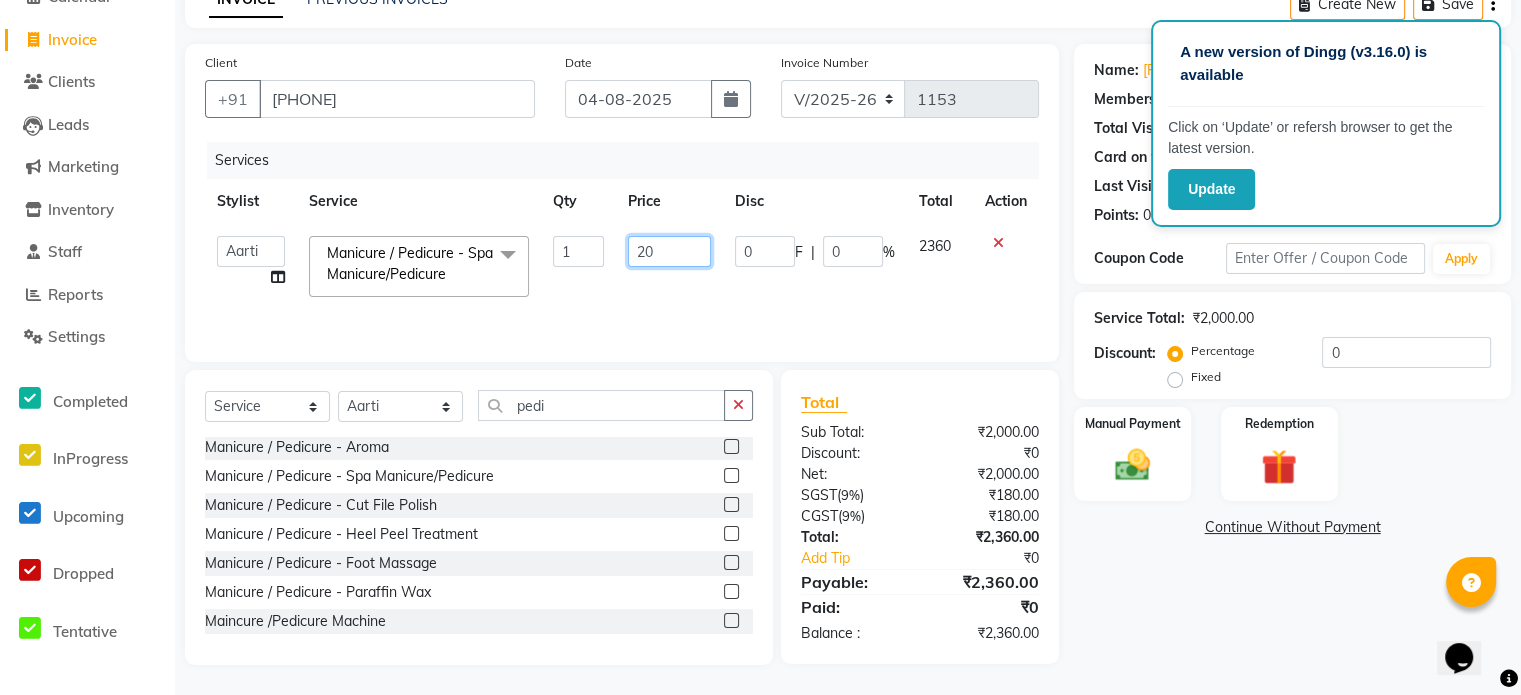 type on "2" 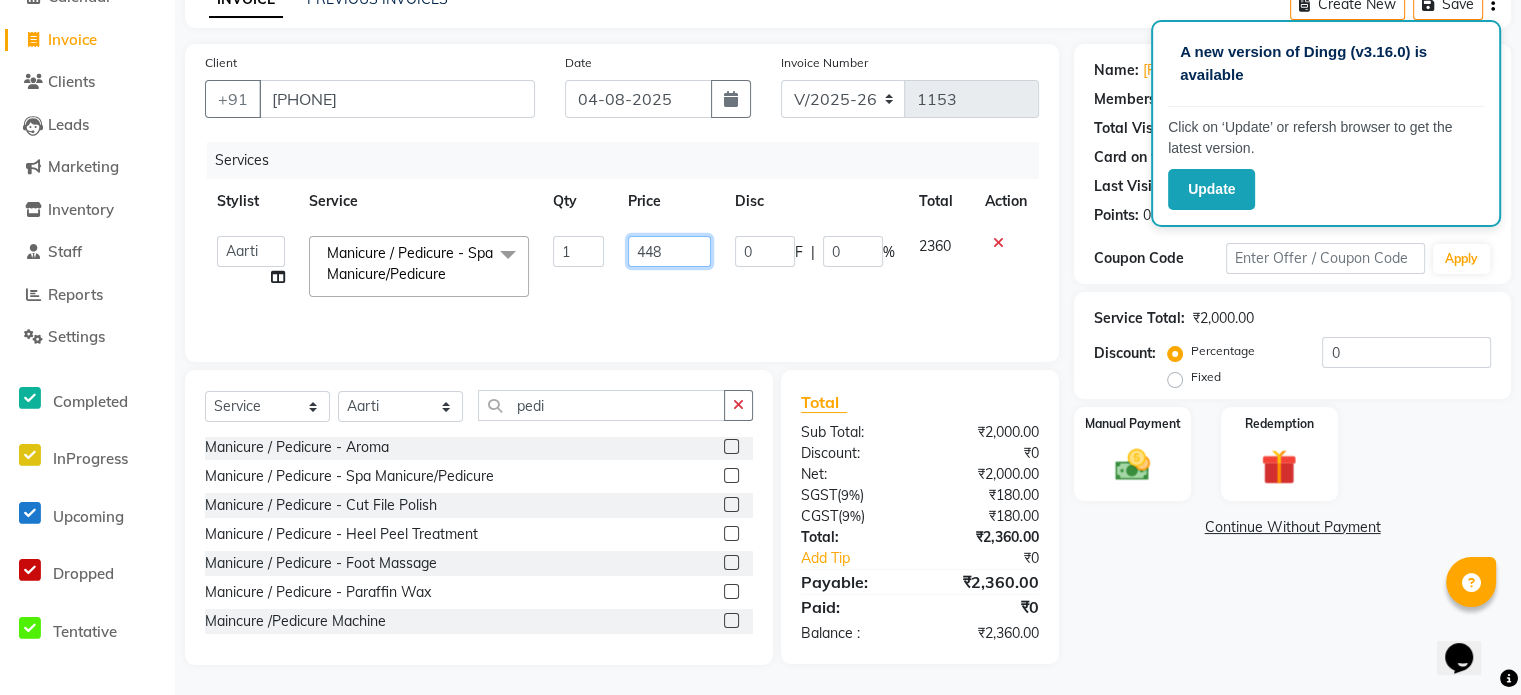 type on "4484" 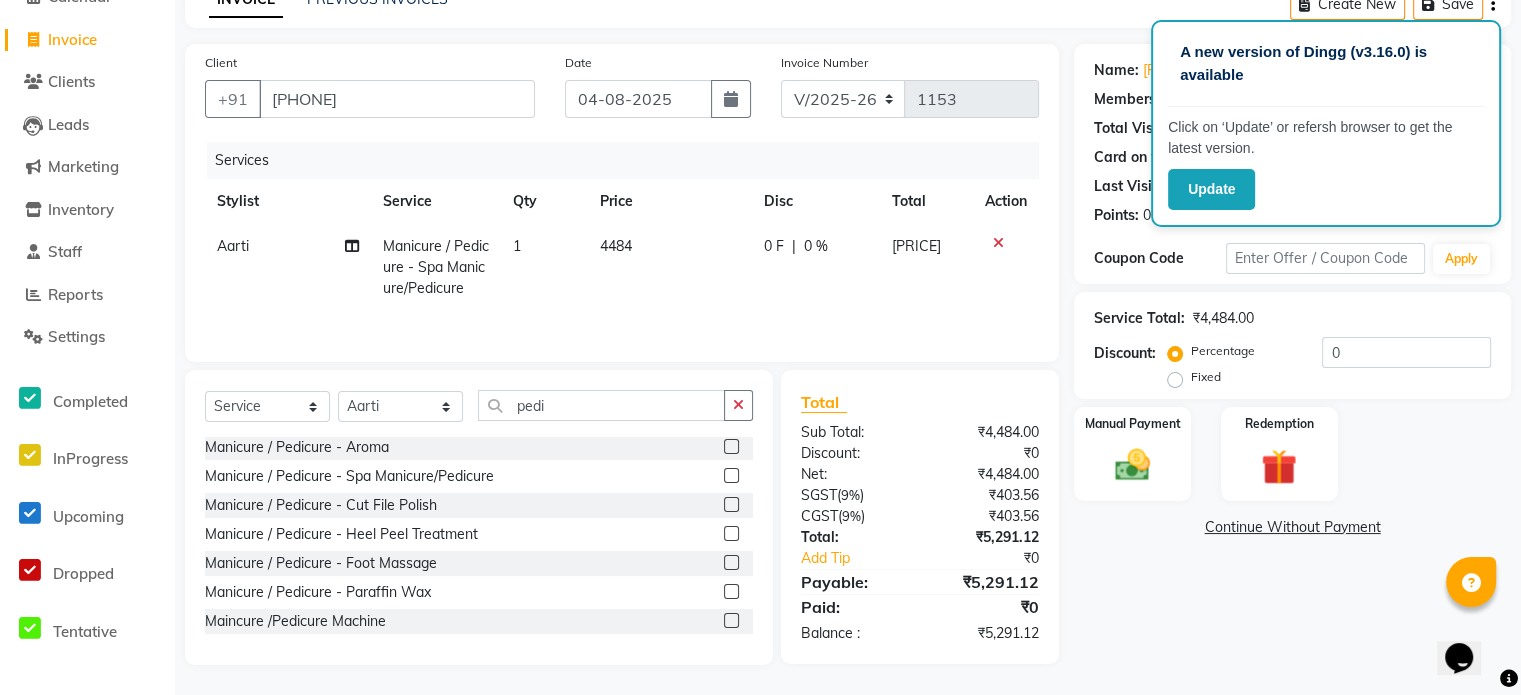 click on "0 F | 0 %" 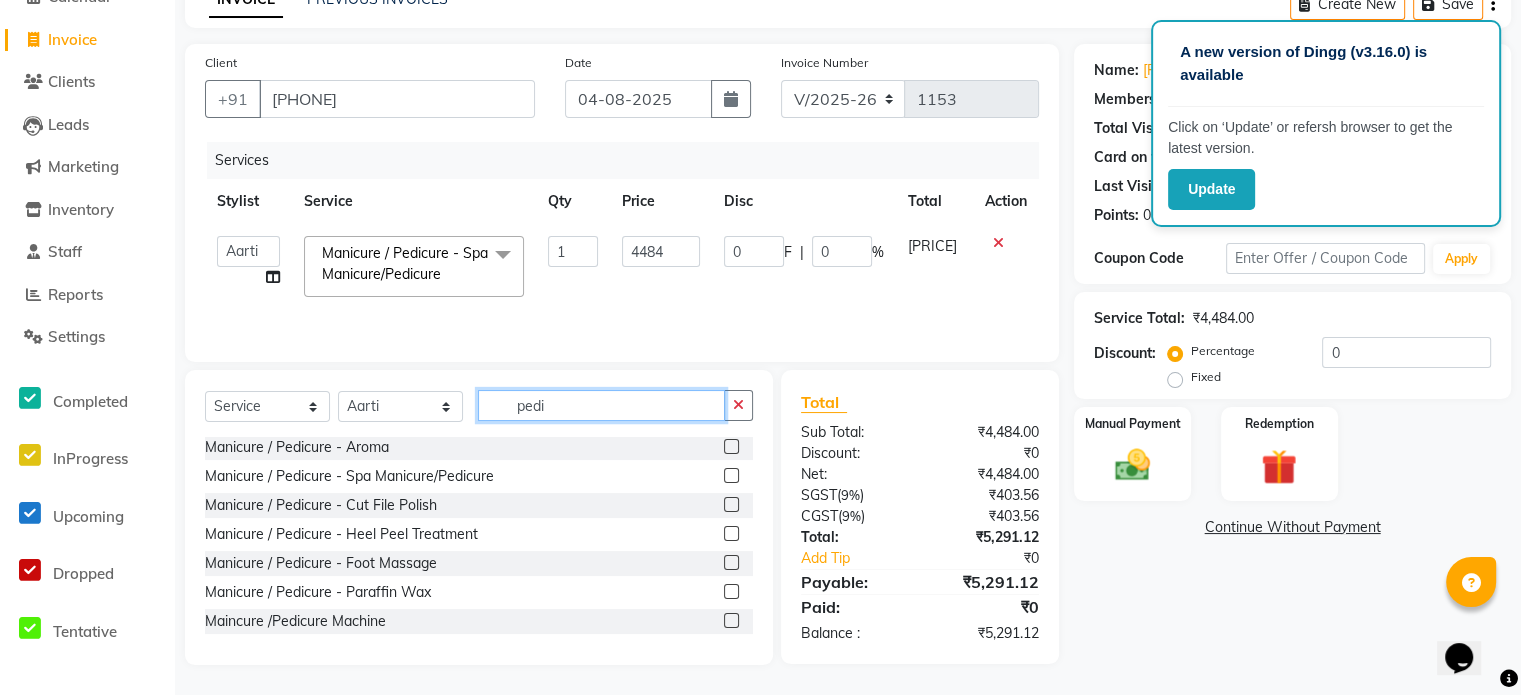 click on "pedi" 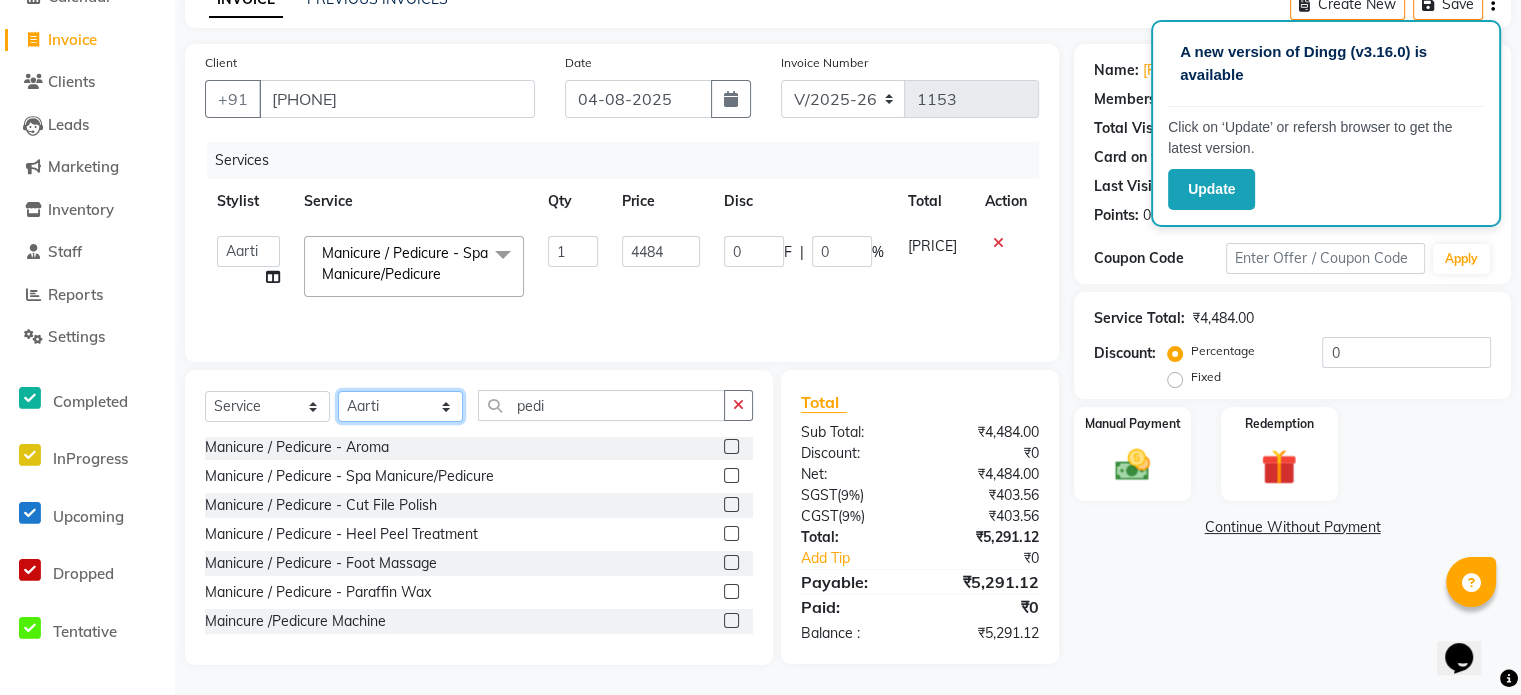 click on "Select Stylist Aarti AMBIKA farheen  Gernal komal  kusum Manager navazish pranali Riya Shetye Saisha SHARIF Shubham  Pawar siddhi sunil Vanshika" 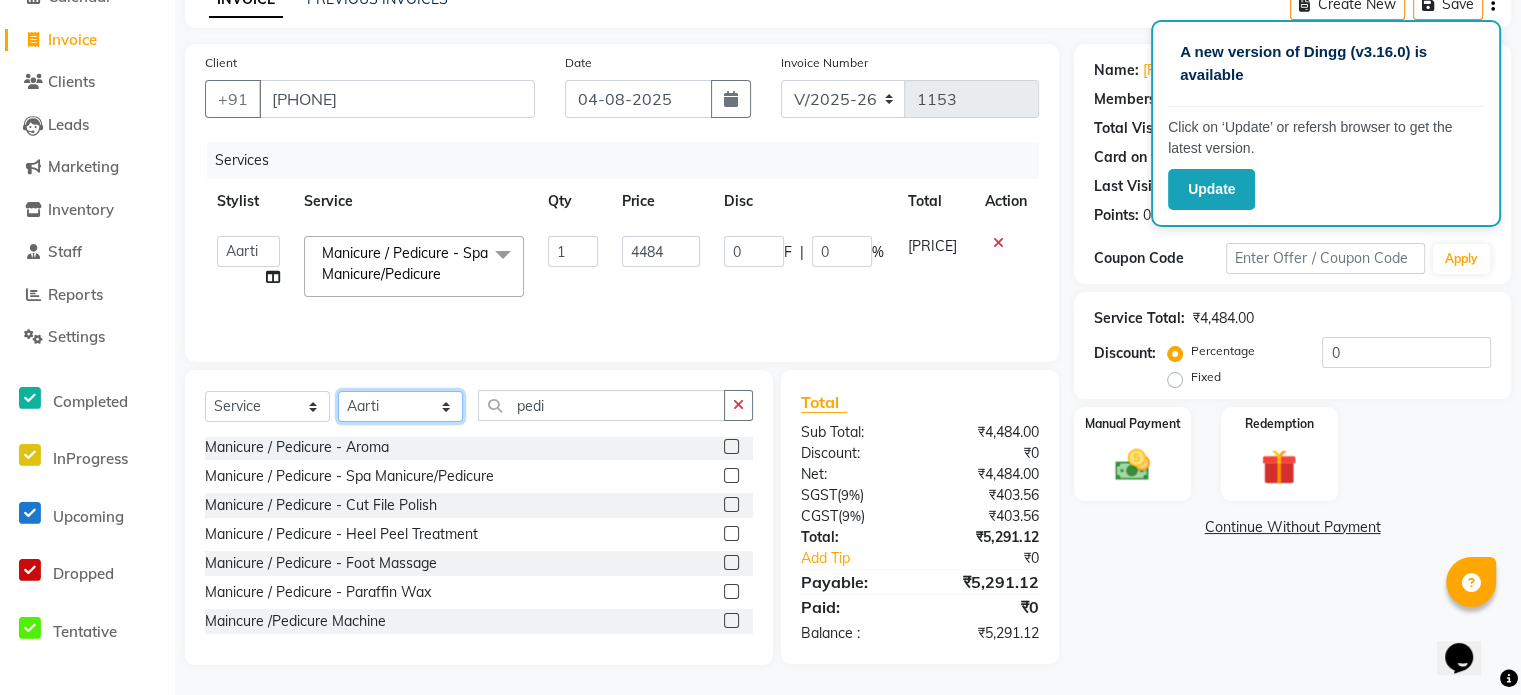 select on "87366" 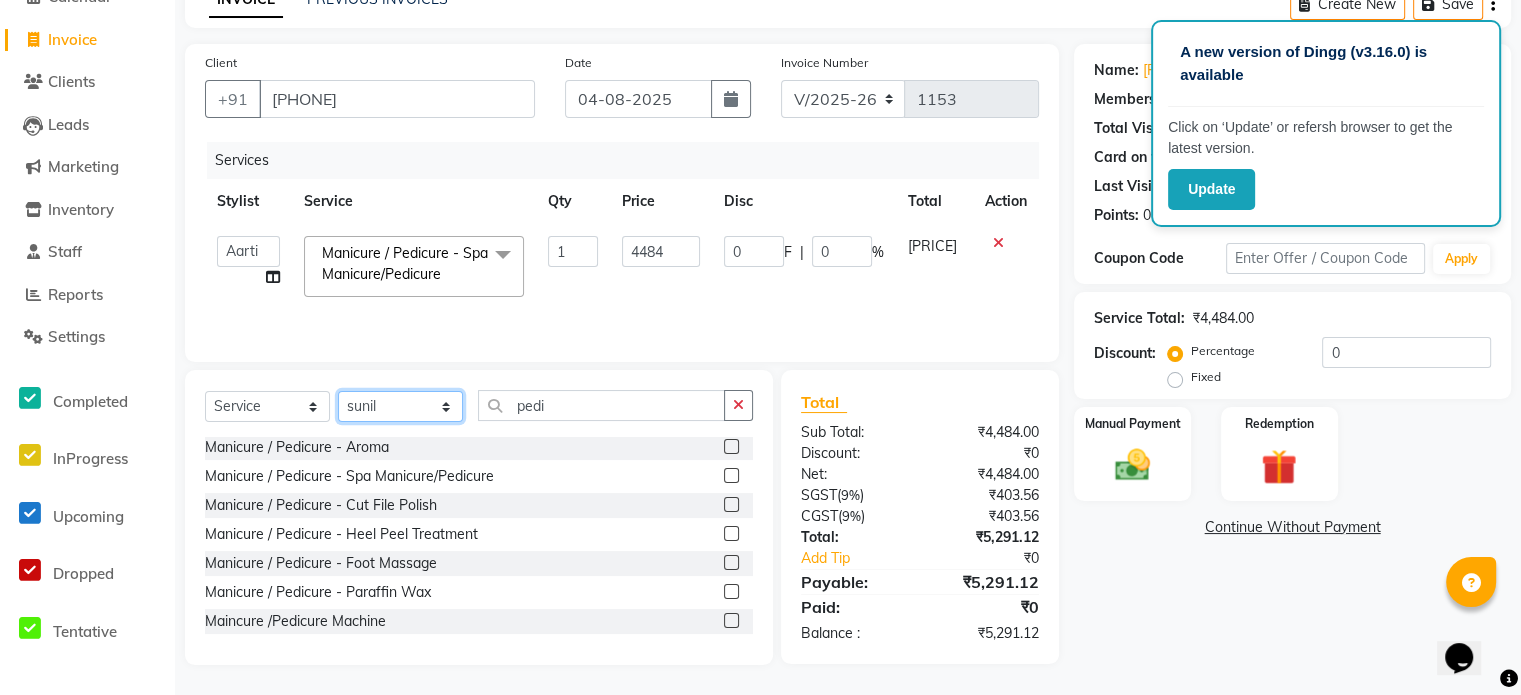 click on "Select Stylist Aarti AMBIKA farheen  Gernal komal  kusum Manager navazish pranali Riya Shetye Saisha SHARIF Shubham  Pawar siddhi sunil Vanshika" 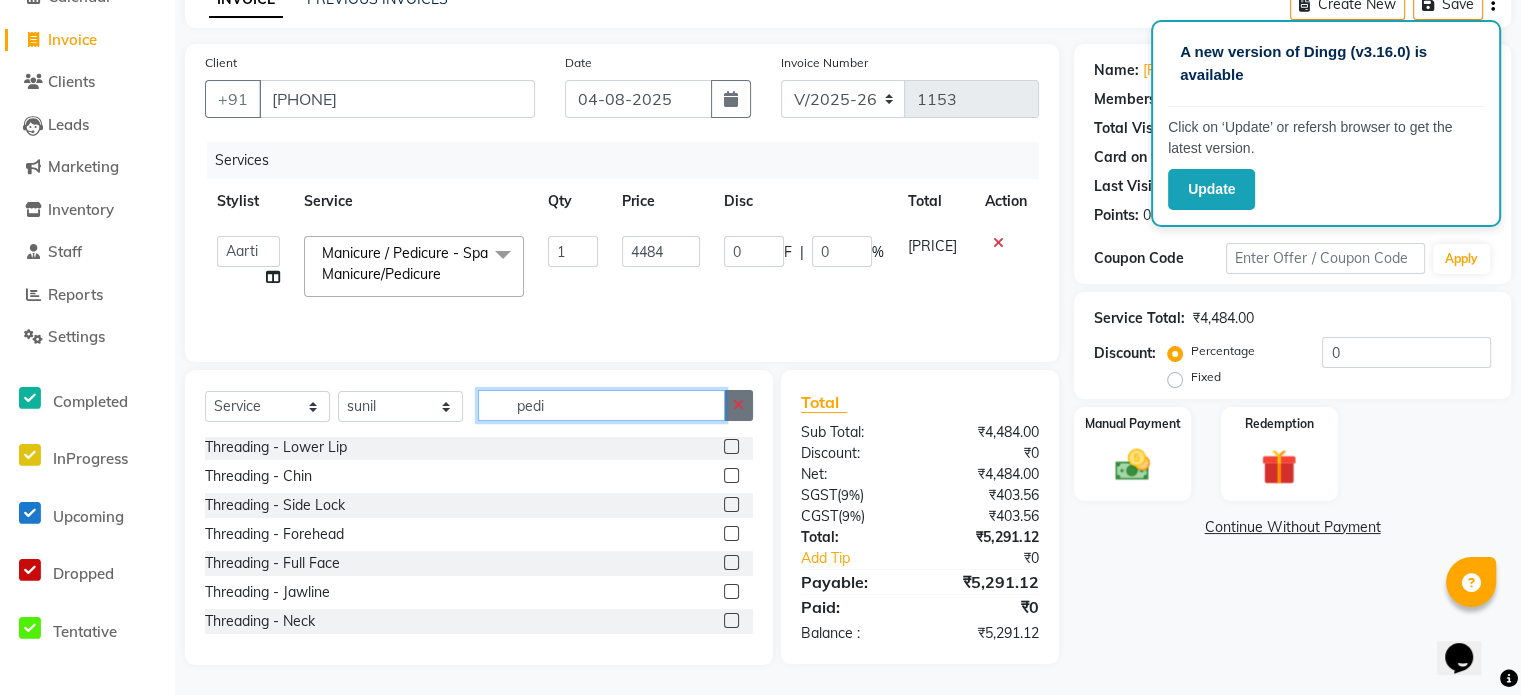 drag, startPoint x: 696, startPoint y: 408, endPoint x: 741, endPoint y: 420, distance: 46.572525 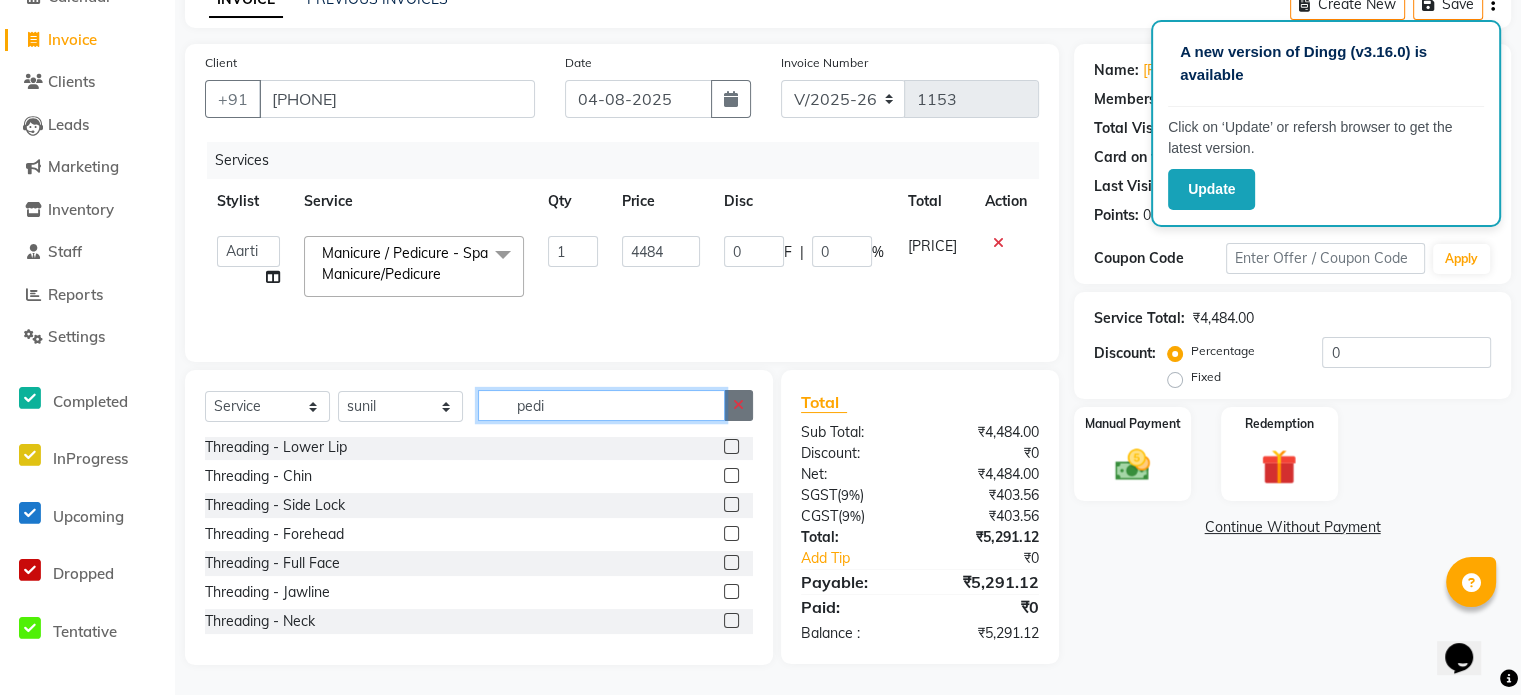 click on "pedi" 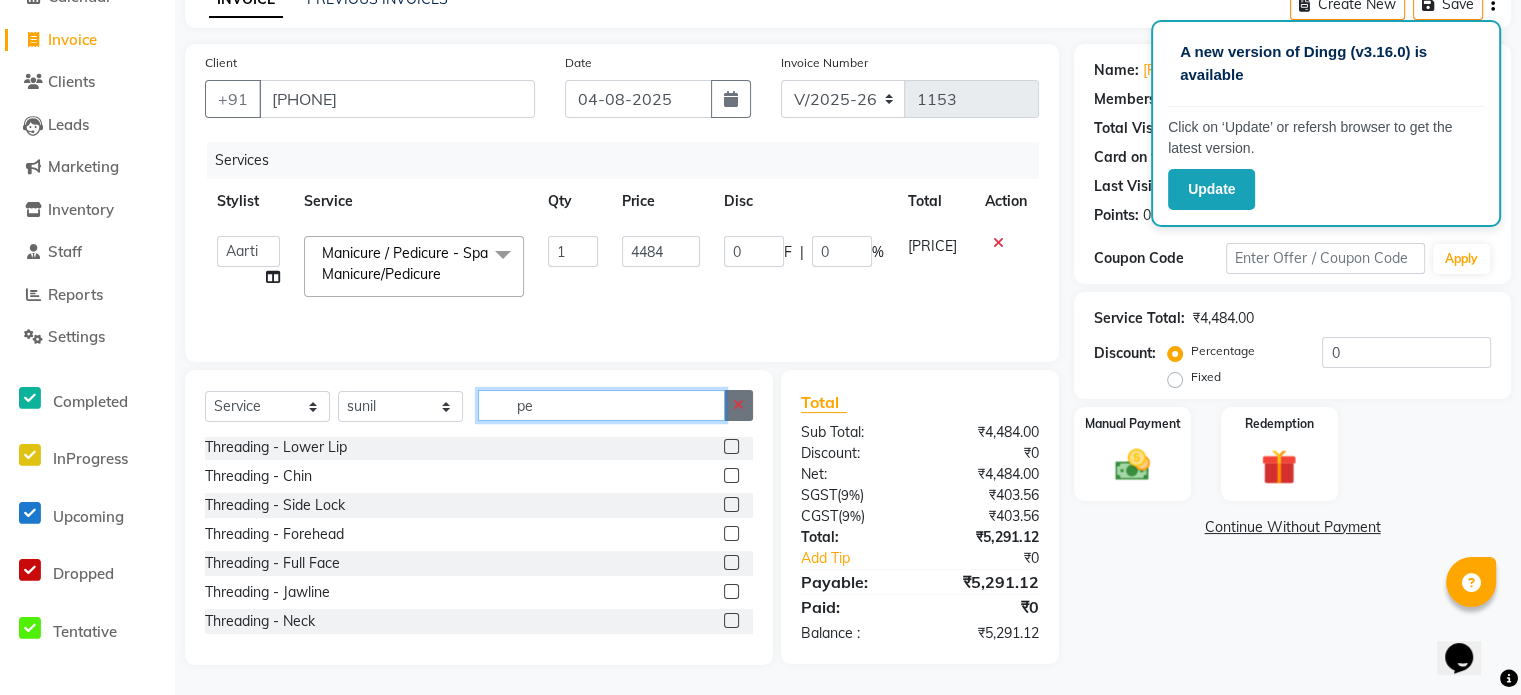 type on "p" 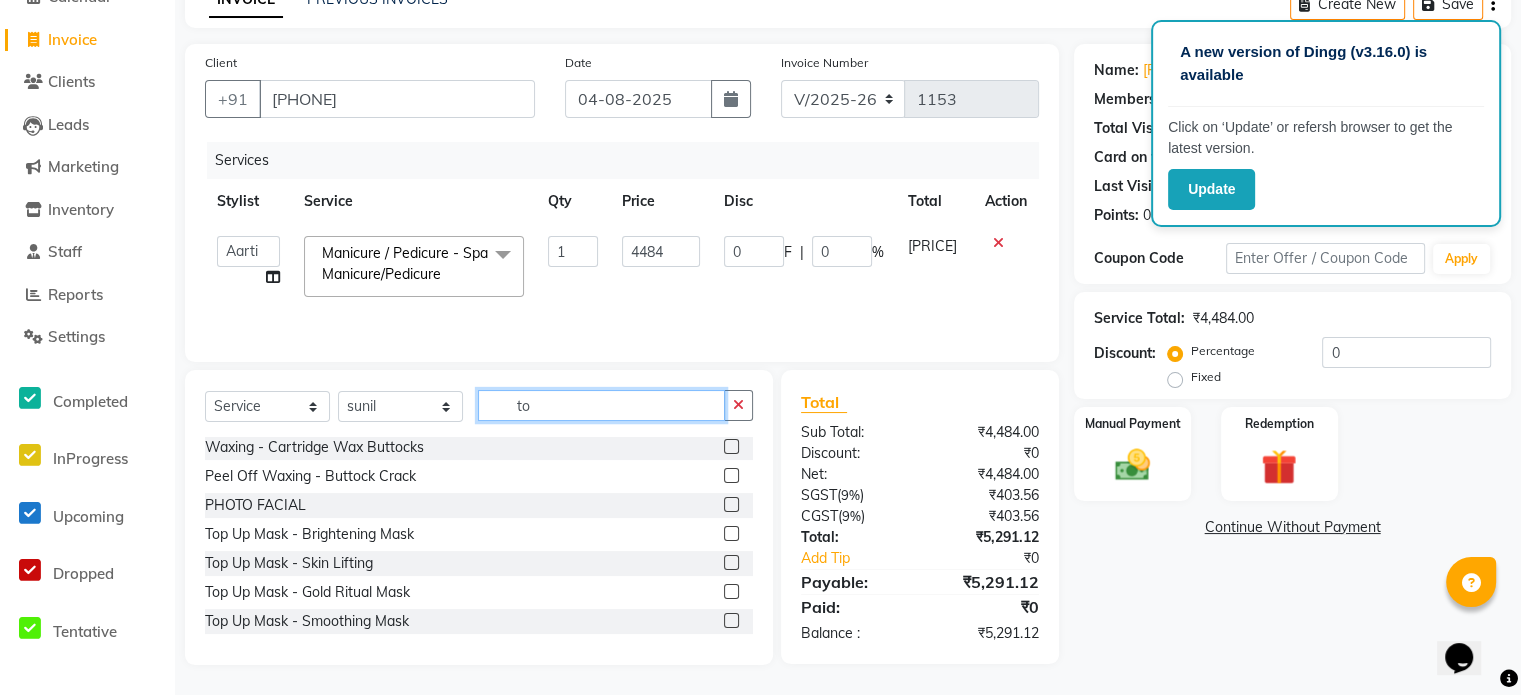 scroll, scrollTop: 99, scrollLeft: 0, axis: vertical 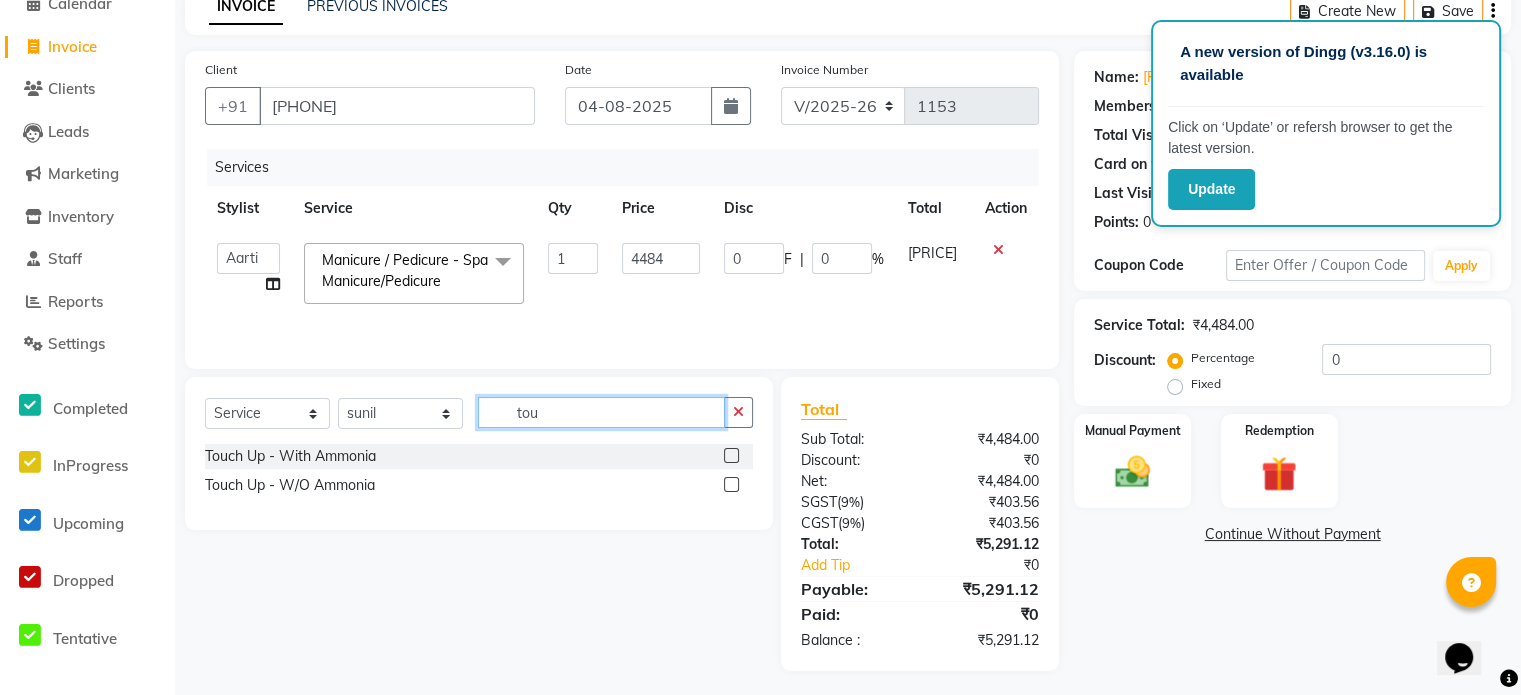 type on "tou" 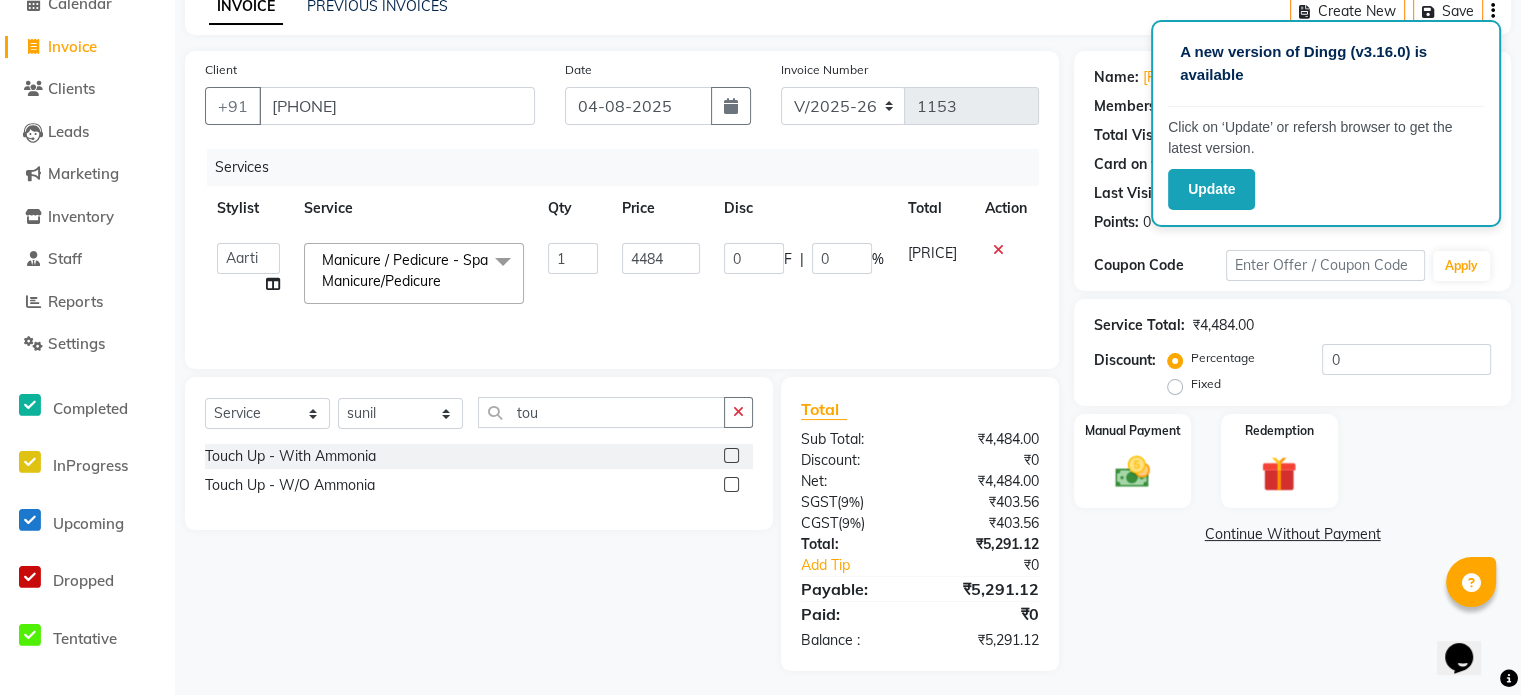 click 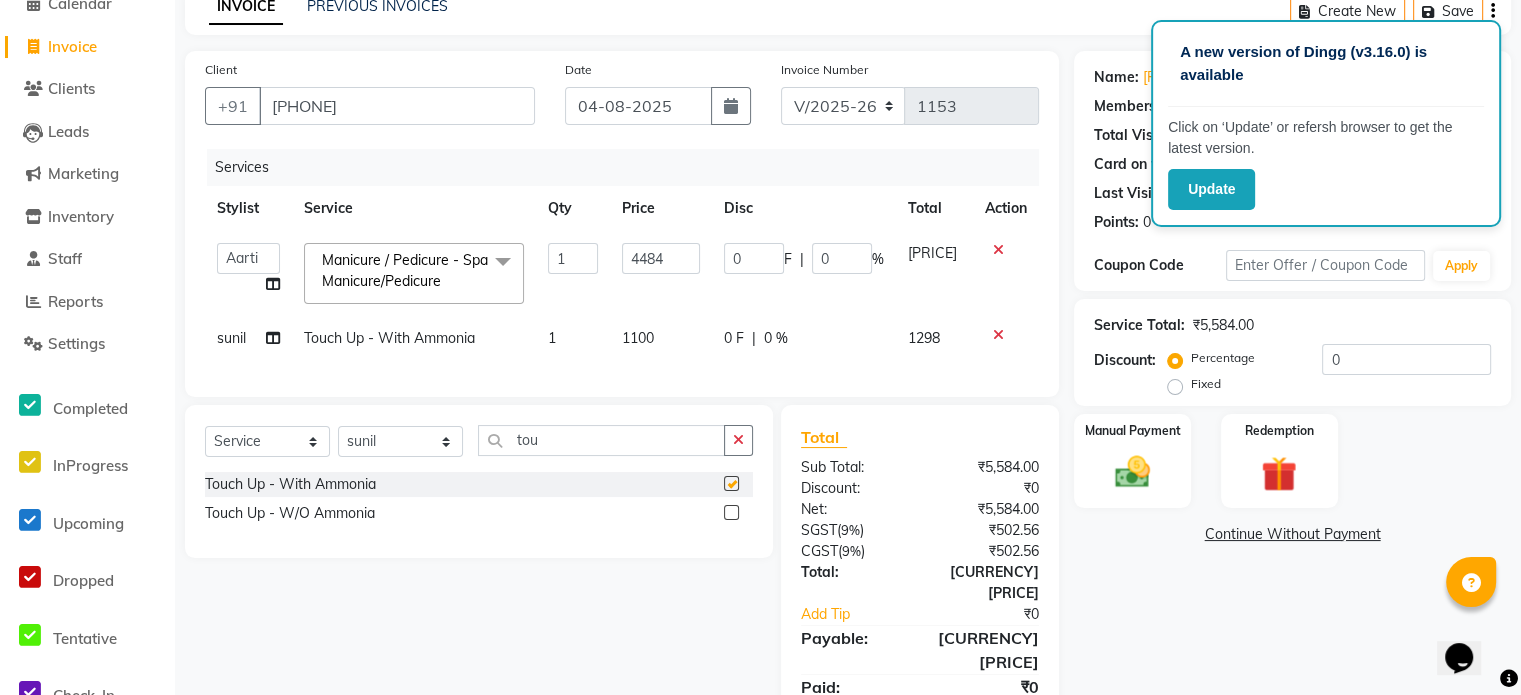 checkbox on "false" 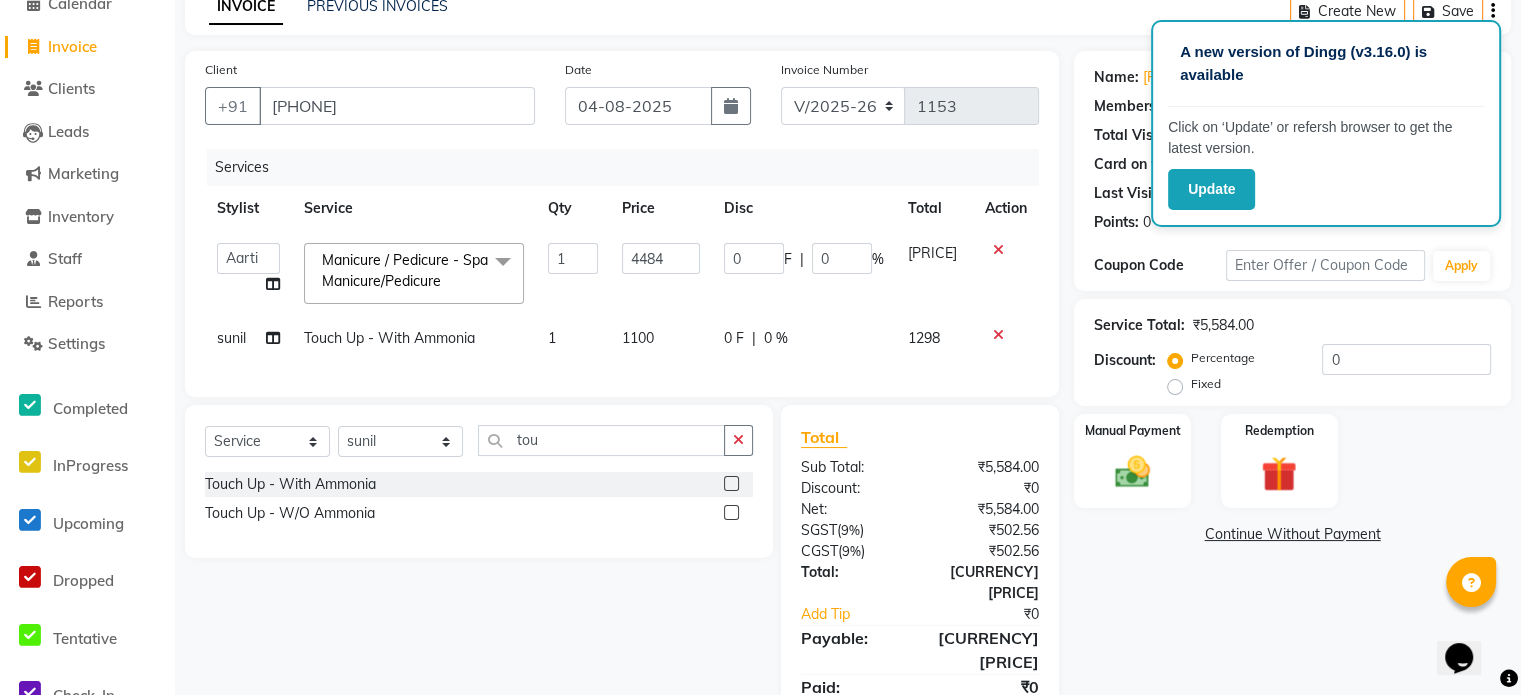 click on "1100" 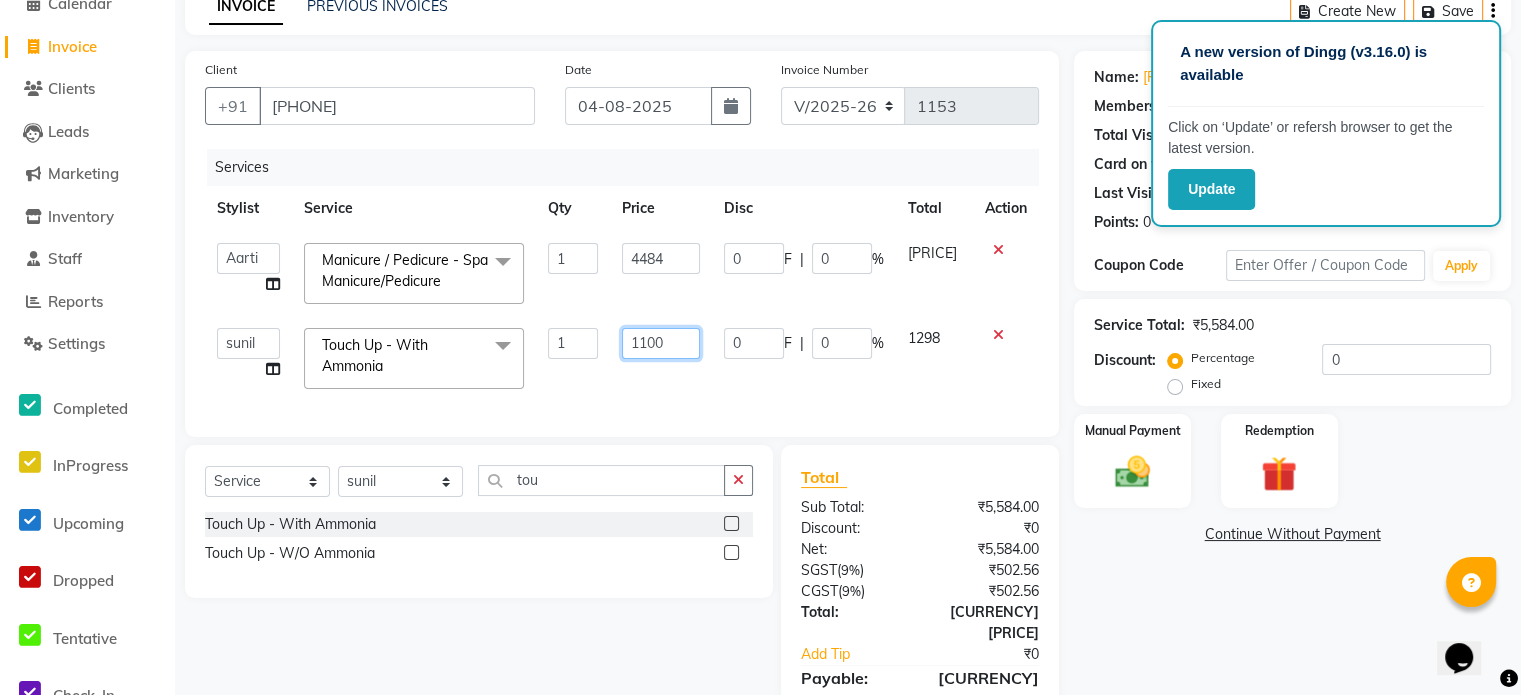 click on "1100" 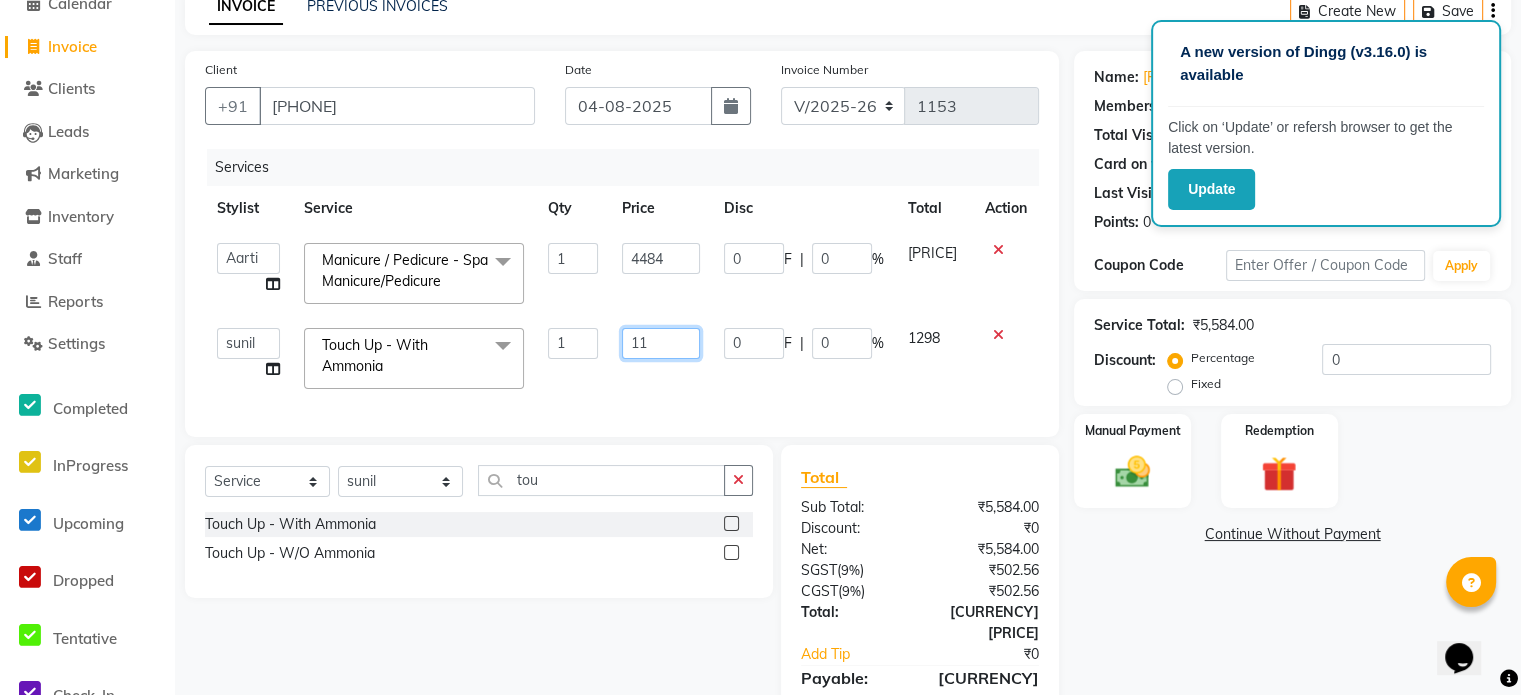 type on "1" 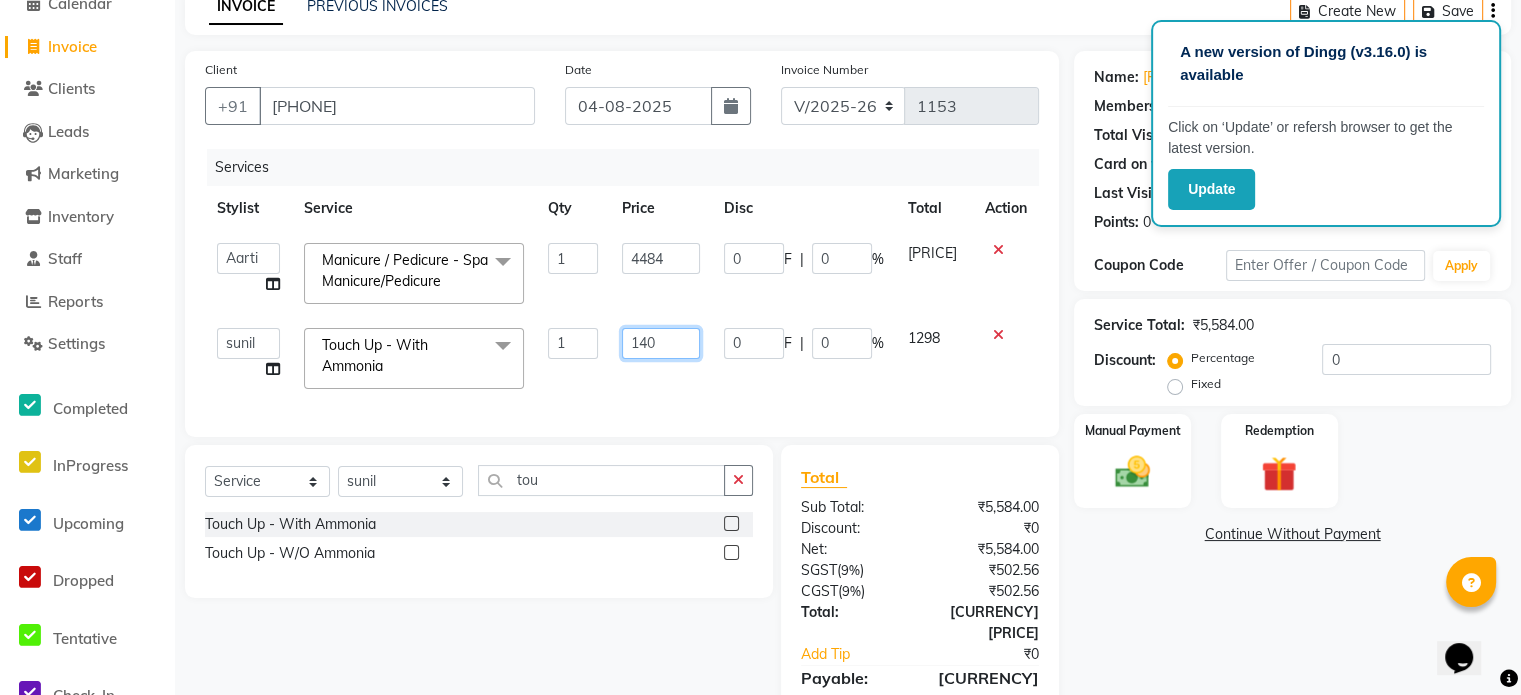 type on "1400" 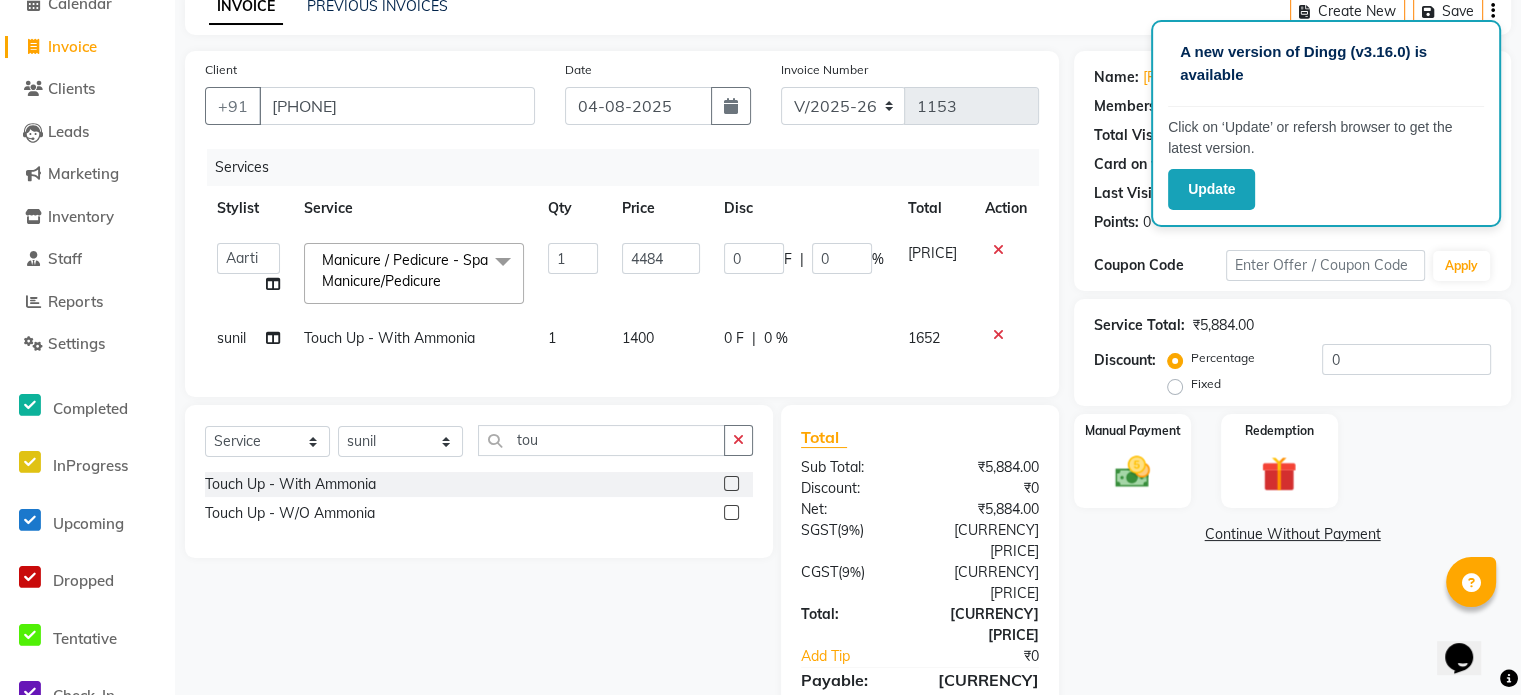 click on "Client +91 [PHONE] Date [DATE] Invoice Number V/2025 V/2025-26 1153 Services Stylist Service Qty Price Disc Total Action  [FIRST]   [FIRST]    [FIRST]    [FIRST]   [FIRST]    [FIRST]   Manager   [FIRST]   [FIRST]  [FIRST] [LAST]   [FIRST]   [FIRST]   [FIRST]  [LAST]   [FIRST]  [FIRST]  [FIRST] Manicure / Pedicure - Spa Manicure/Pedicure  x Threading - Eyebrows Threading - Upperlip Threading - Lower Lip Threading - Chin Threading - Side Lock Threading - Forehead Threading - Full Face Threading - Jawline Threading - Neck Scieutific Combing green peel DERMA PEELING  LHR YELLOW PEEL LE MARINE TREATMENT tatto removal D - Tan - Underarm D - Tan - Feet D - Tan - Face & Neck D - Tan - Full Arm/Half Arm D - Tan - Half Back/Front D - Tan - Midriff D - Tan - Face Neck & Blouse Line D - Tan - Full Back/Front D - Tan - Full Leg/Half Leg D - Tan - Full Body Waxing - Sugar Wax Full Arm Waxing - Sugar Wax Full Leg Waxing - Sugar Wax Half Arm Waxing - Sugar Wax Half Leg Waxing - Sugar Wax Under Arm Waxing - Sugar Wax Chin Waxing - Sugar Wax Upperlip/Lowerlip Waxing - Sugar Wax Side Lock B.B GLOW FACIAL" 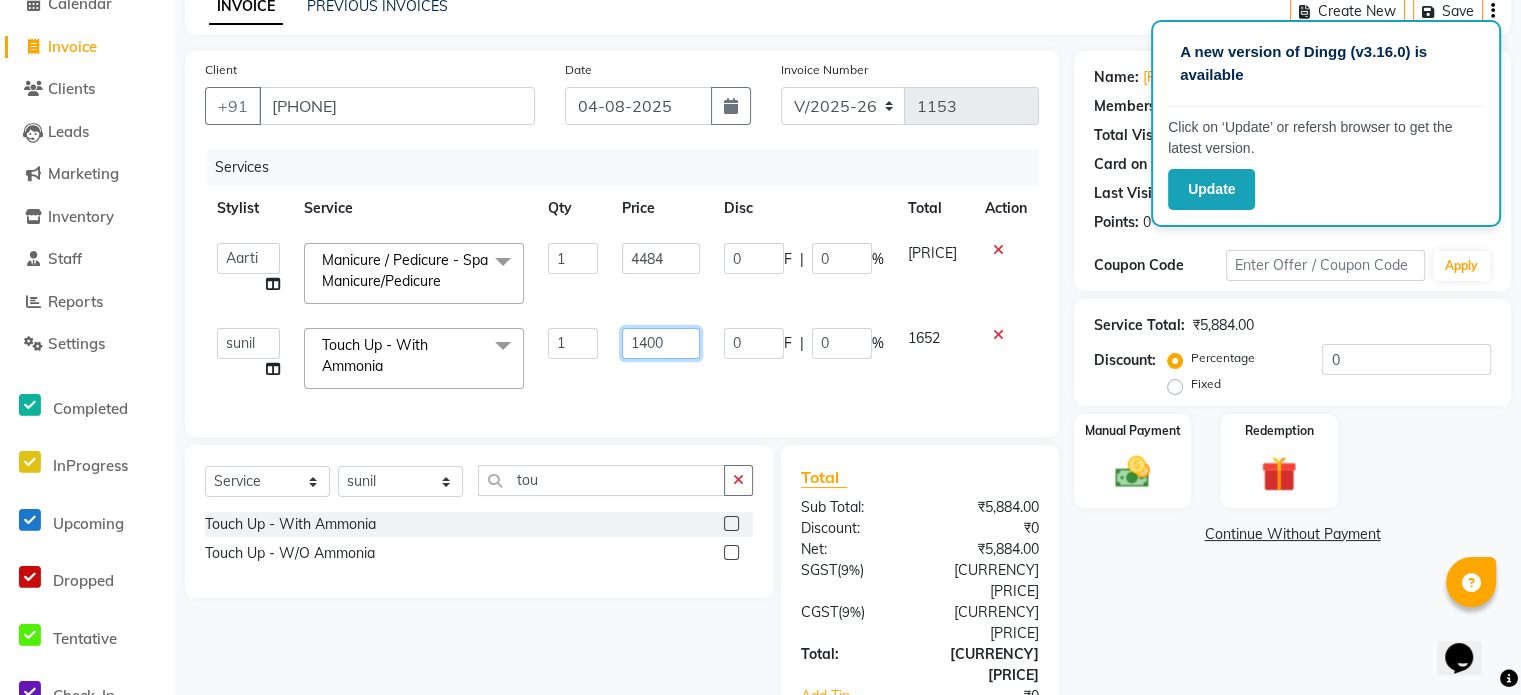 click on "1400" 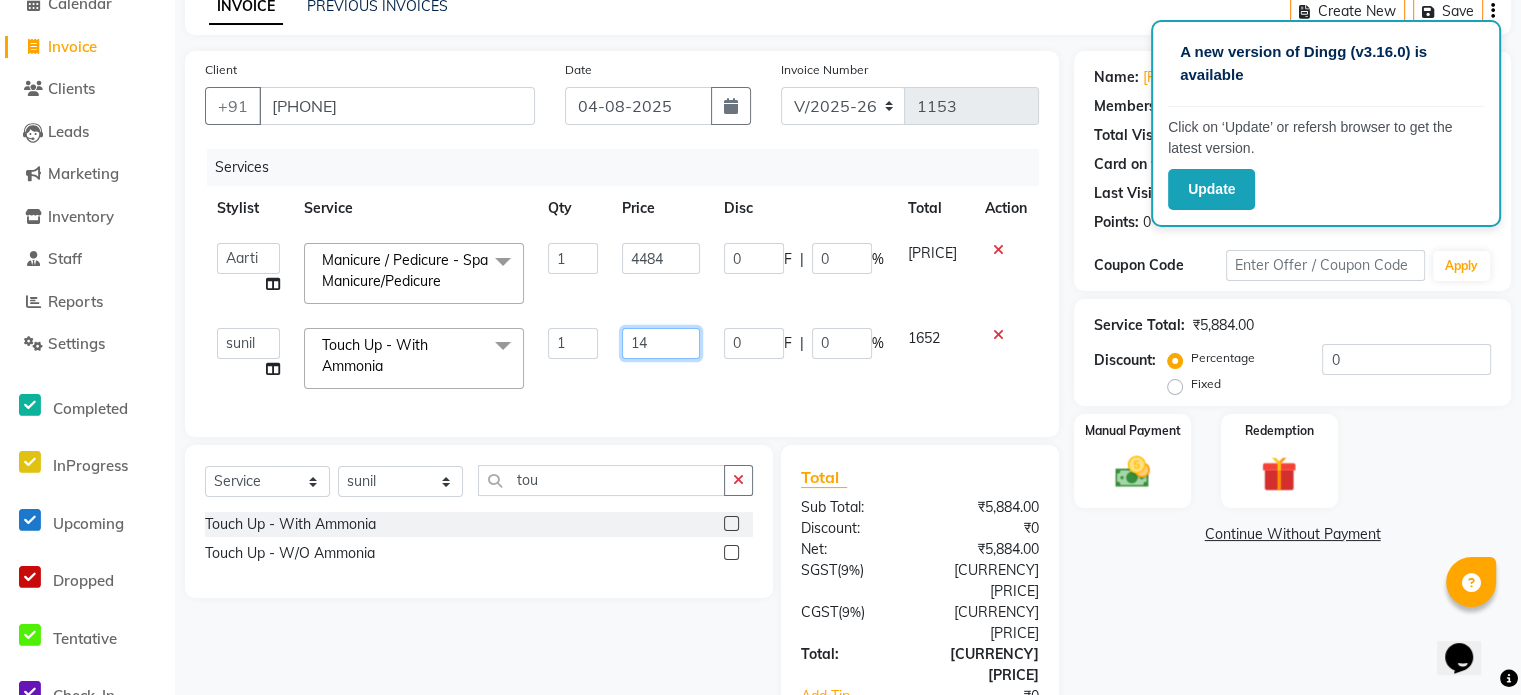 type on "1" 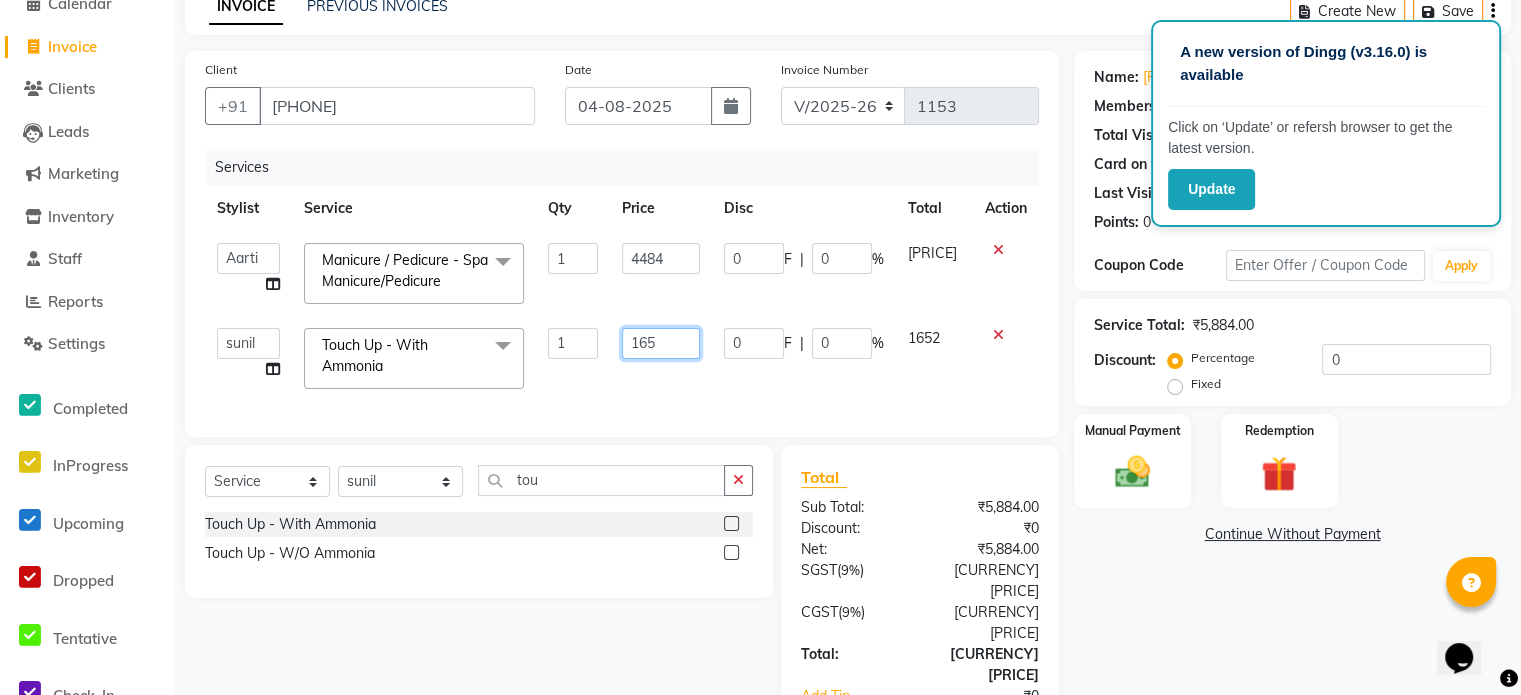 type on "1652" 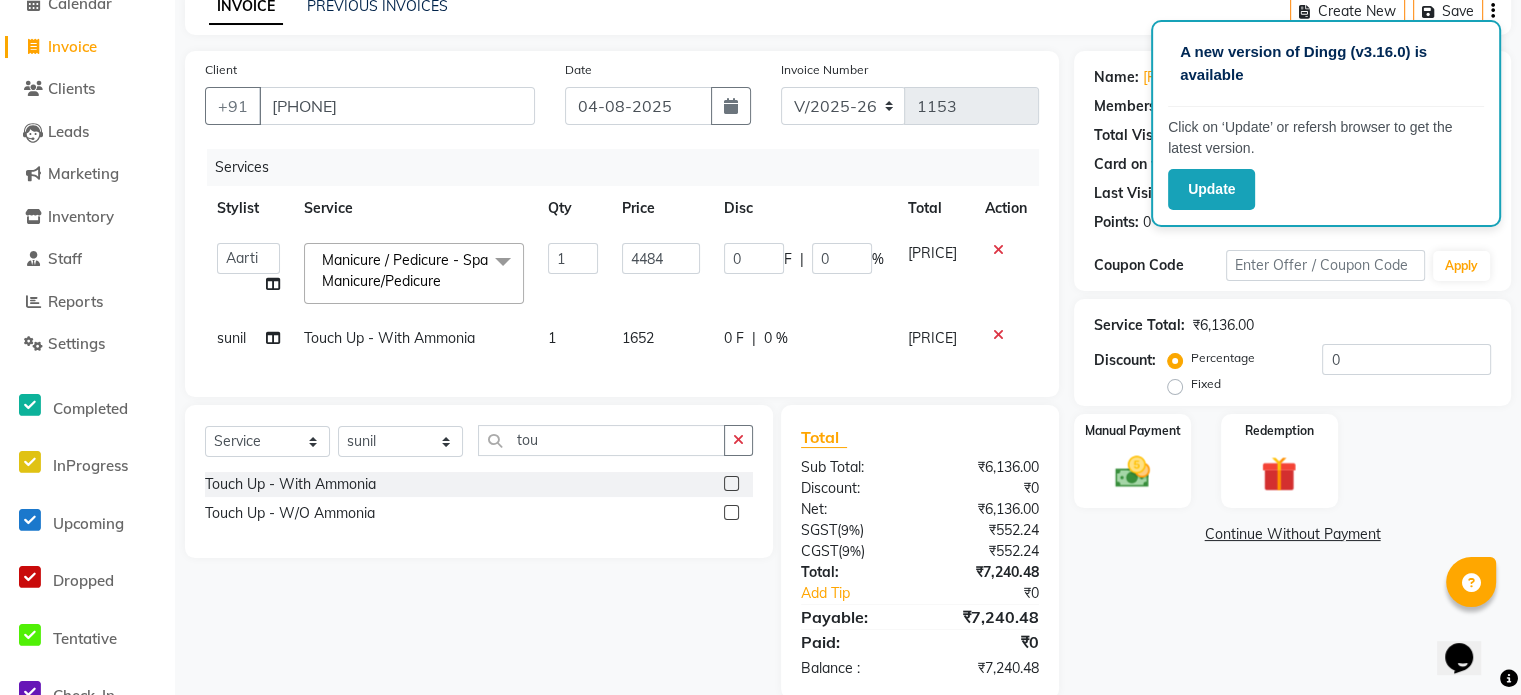 click on "Services Stylist Service Qty Price Disc Total Action  [FIRST]   [FIRST]    [FIRST]    [FIRST]   [FIRST]    [FIRST]   Manager   [FIRST]   [FIRST]  [FIRST] [LAST]   [FIRST]   [FIRST]   [FIRST]  [LAST]   [FIRST]  [FIRST]  [FIRST] Manicure / Pedicure - Spa Manicure/Pedicure  x Threading - Eyebrows Threading - Upperlip Threading - Lower Lip Threading - Chin Threading - Side Lock Threading - Forehead Threading - Full Face Threading - Jawline Threading - Neck Scieutific Combing green peel DERMA PEELING  LHR YELLOW PEEL LE MARINE TREATMENT tatto removal D - Tan - Underarm D - Tan - Feet D - Tan - Face & Neck D - Tan - Full Arm/Half Arm D - Tan - Half Back/Front D - Tan - Midriff D - Tan - Face Neck & Blouse Line D - Tan - Full Back/Front D - Tan - Full Leg/Half Leg D - Tan - Full Body Waxing - Sugar Wax Full Arm Waxing - Sugar Wax Full Leg Waxing - Sugar Wax Half Arm Waxing - Sugar Wax Half Leg Waxing - Sugar Wax Under Arm Waxing - Sugar Wax Chin Waxing - Sugar Wax Upperlip/Lowerlip Waxing - Sugar Wax Side Lock B.B GLOW FACIAL" 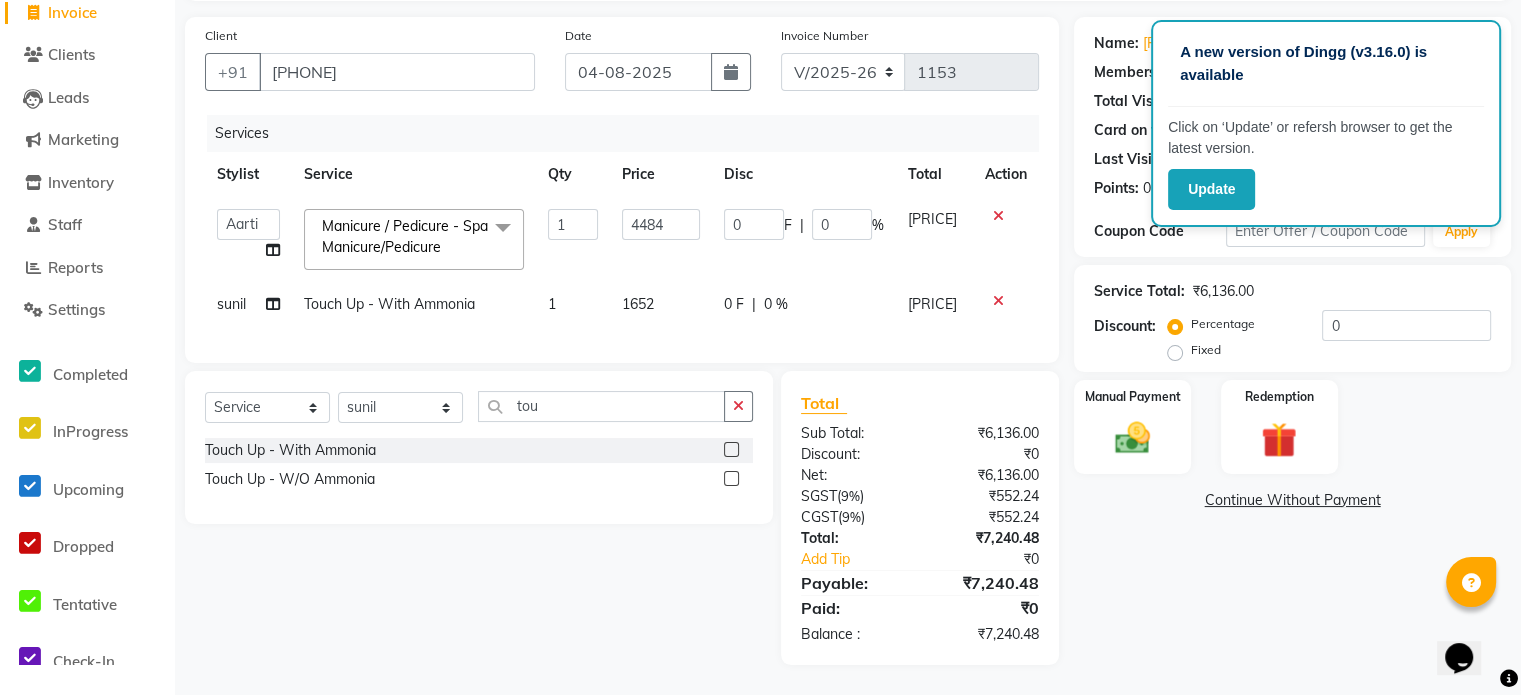 scroll, scrollTop: 0, scrollLeft: 0, axis: both 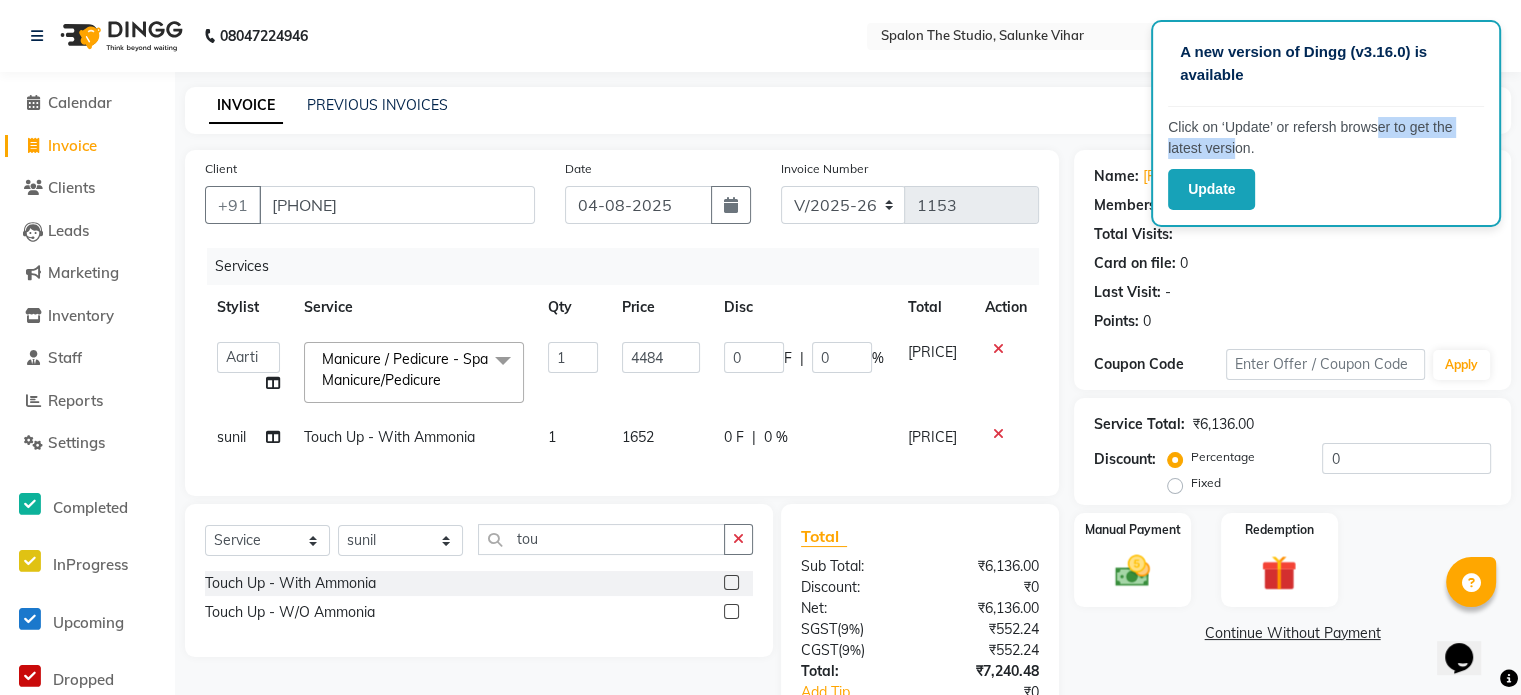 drag, startPoint x: 1365, startPoint y: 111, endPoint x: 1229, endPoint y: 138, distance: 138.65425 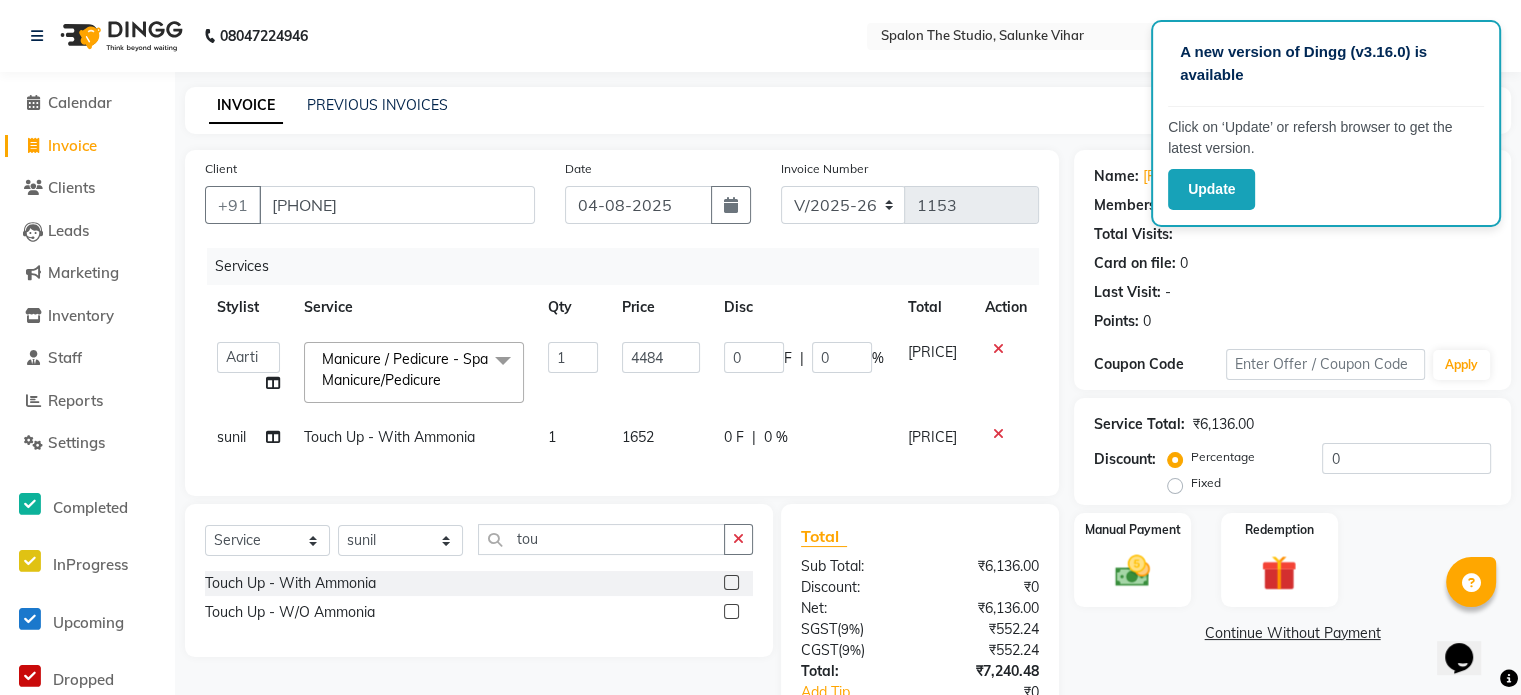 click on "A new version of Dingg (v3.16.0) is available" 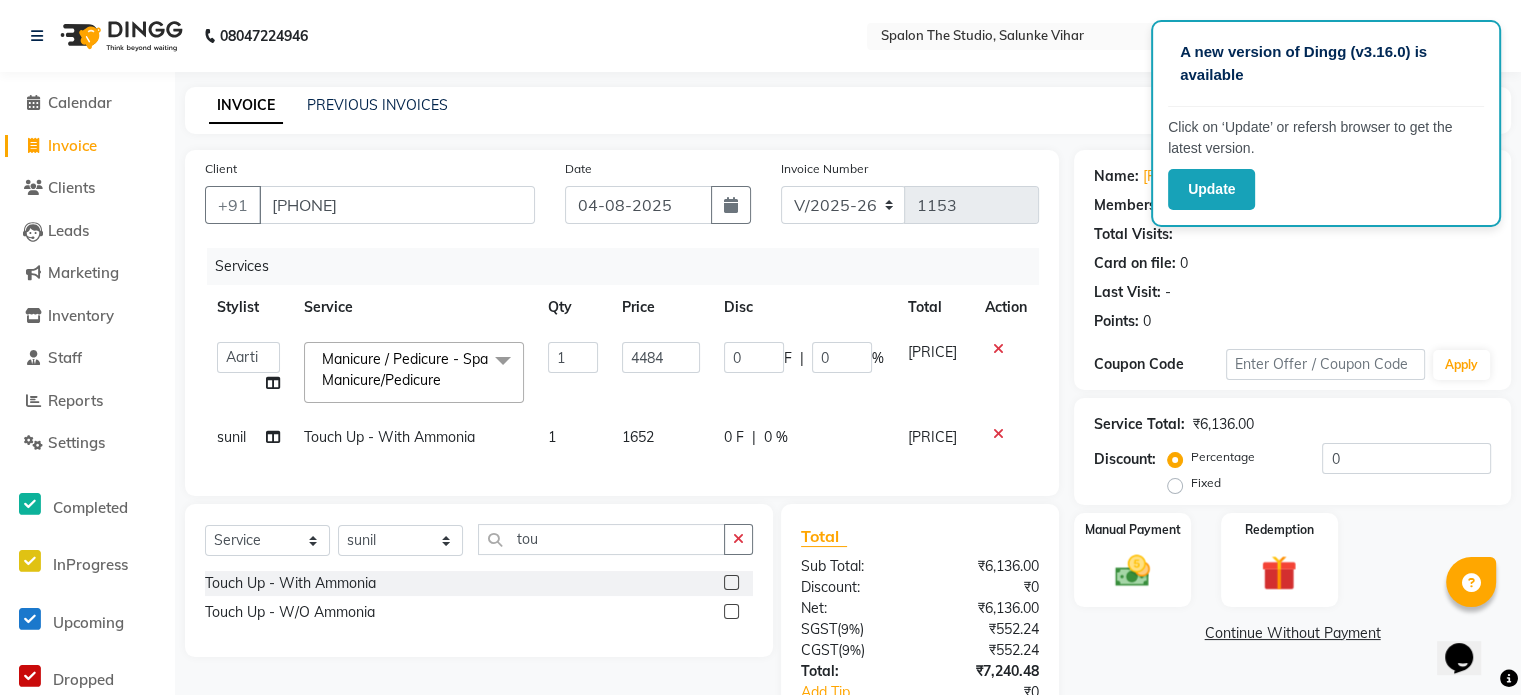 click on "Name: [FIRST] [LAST] Membership:  No Active Membership  Total Visits:   Card on file:  0 Last Visit:   - Points:   0" 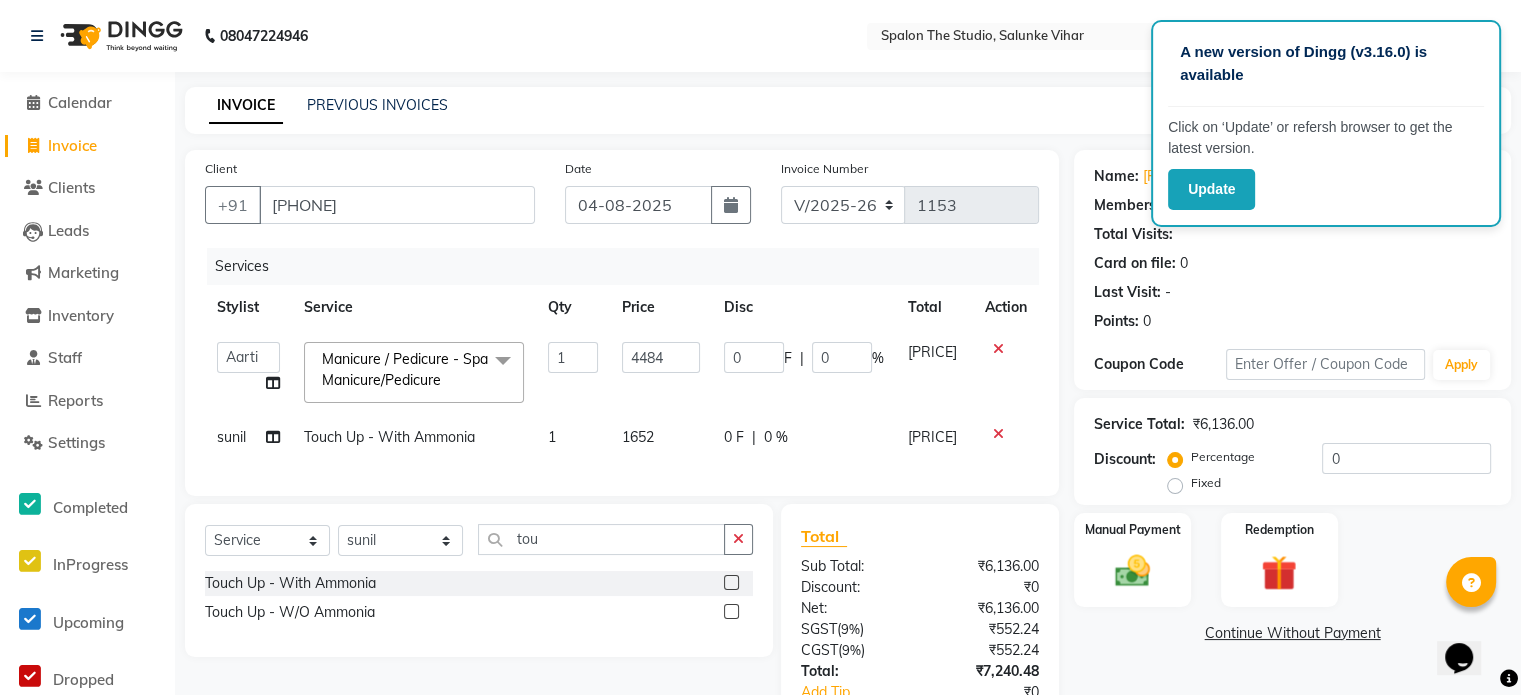 click on "Name: [FIRST] [LAST] Membership:  No Active Membership  Total Visits:   Card on file:  0 Last Visit:   - Points:   0" 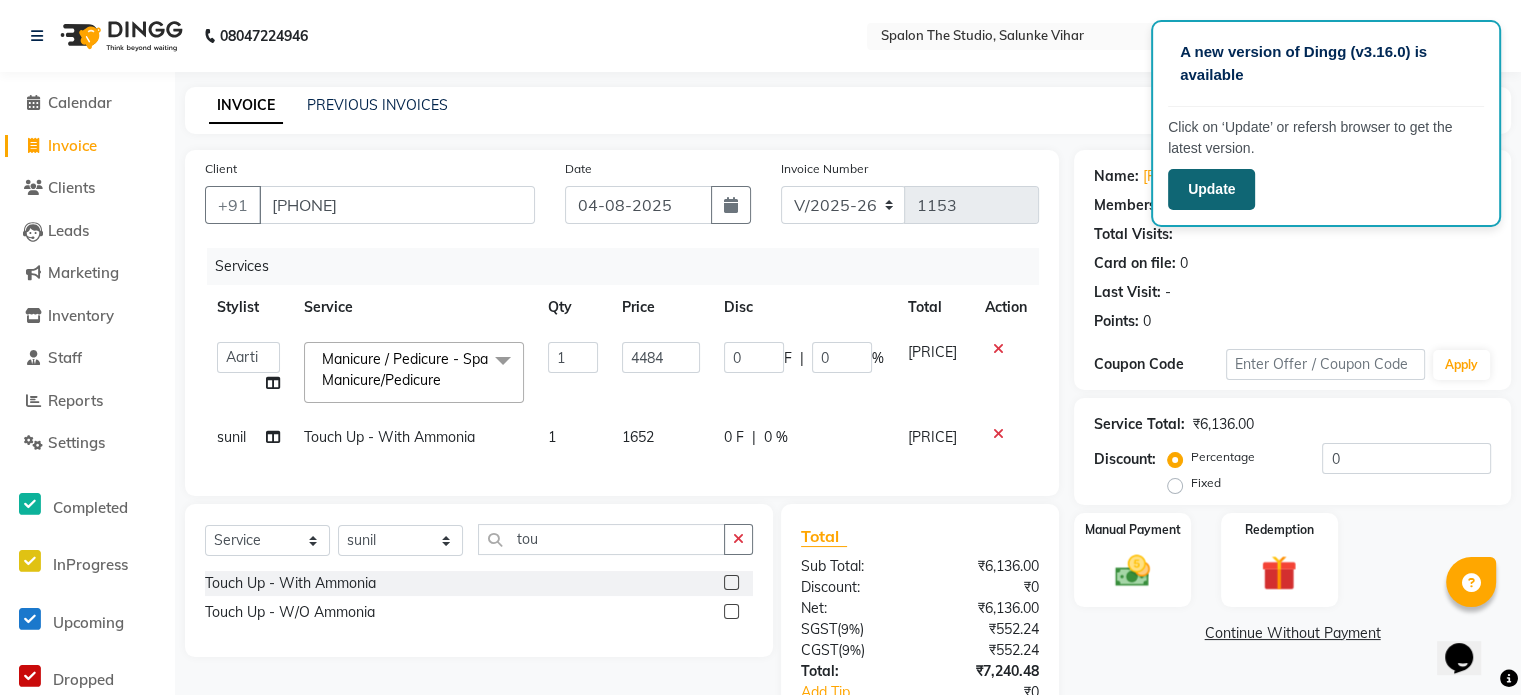 click on "Update" 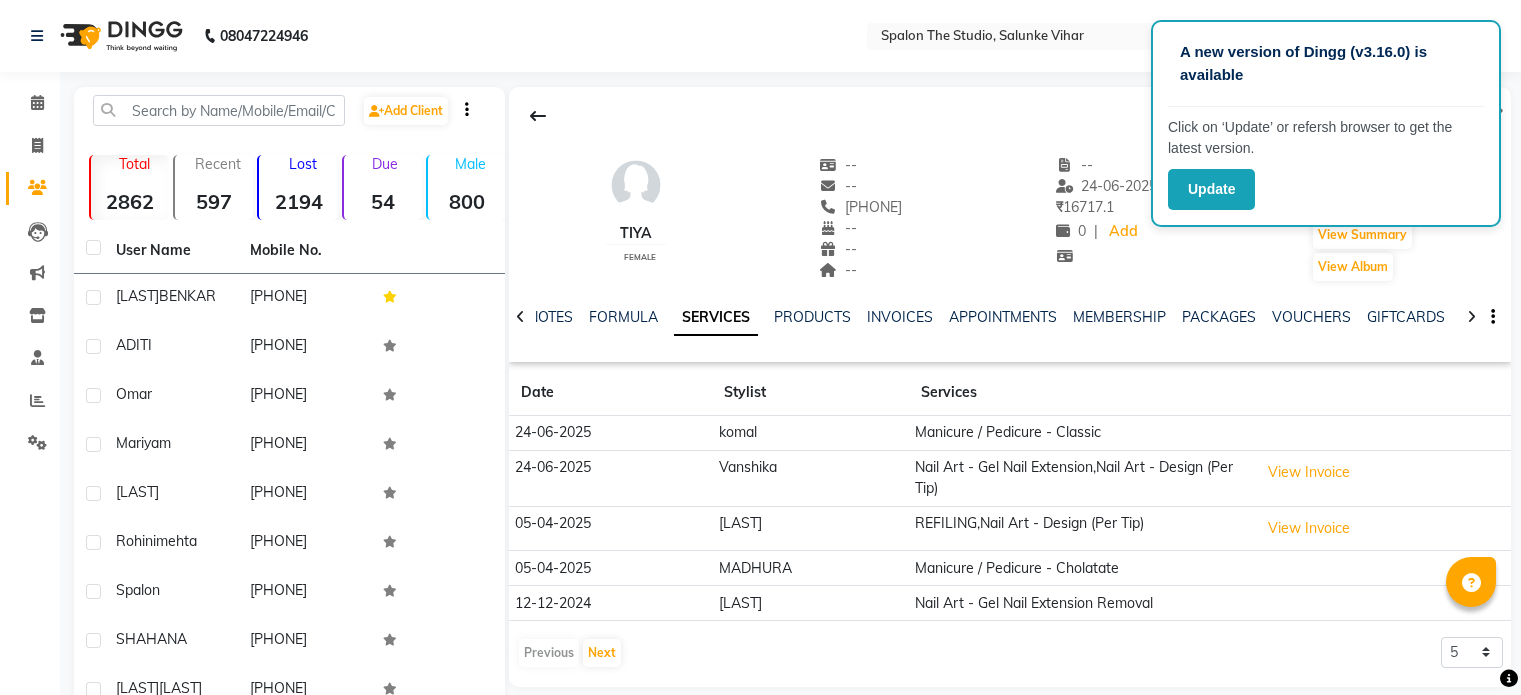 scroll, scrollTop: 0, scrollLeft: 0, axis: both 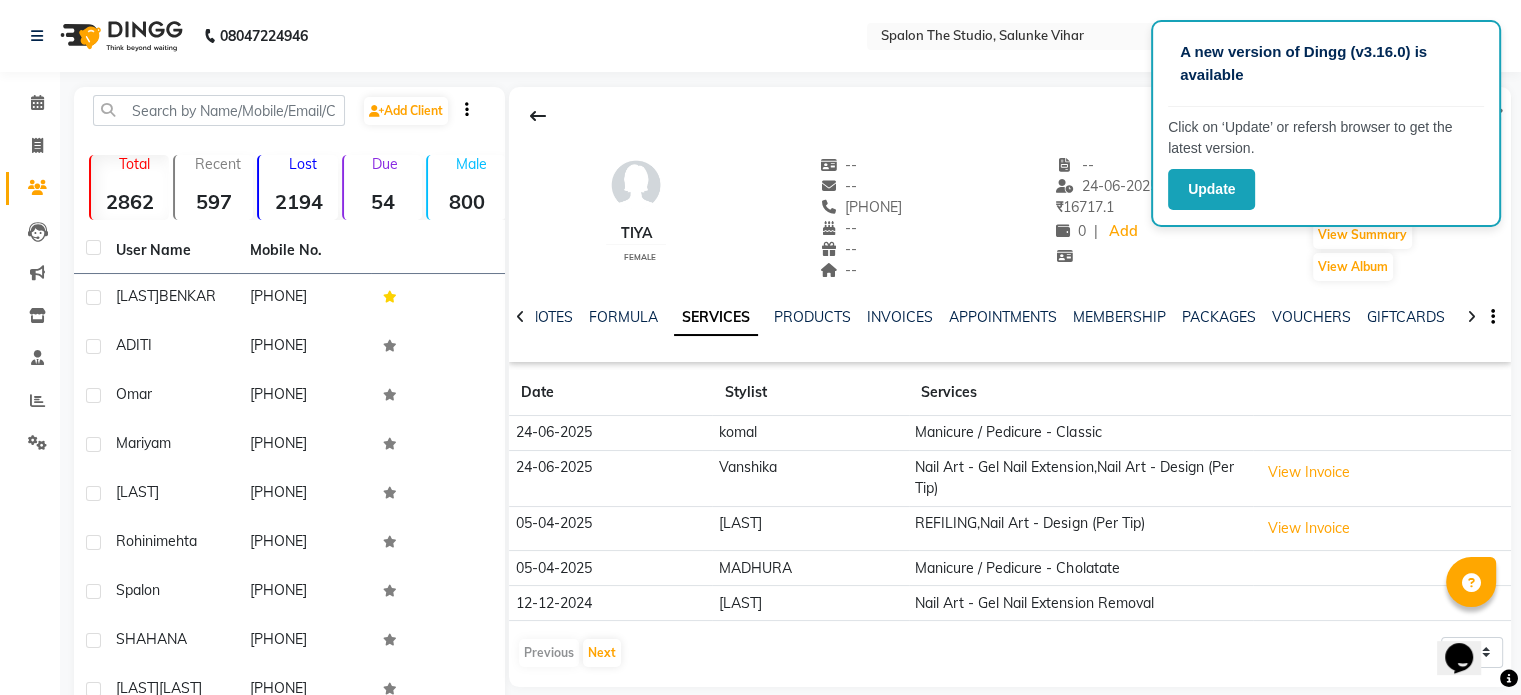 click on "[FIRST] female -- -- [PHONE] -- -- -- -- [DATE] ₹ 16717.1 0 | Add Appointment Invoice View Summary View Album NOTES FORMULA SERVICES PRODUCTS INVOICES APPOINTMENTS MEMBERSHIP PACKAGES VOUCHERS GIFTCARDS POINTS FORMS FAMILY CARDS WALLET" 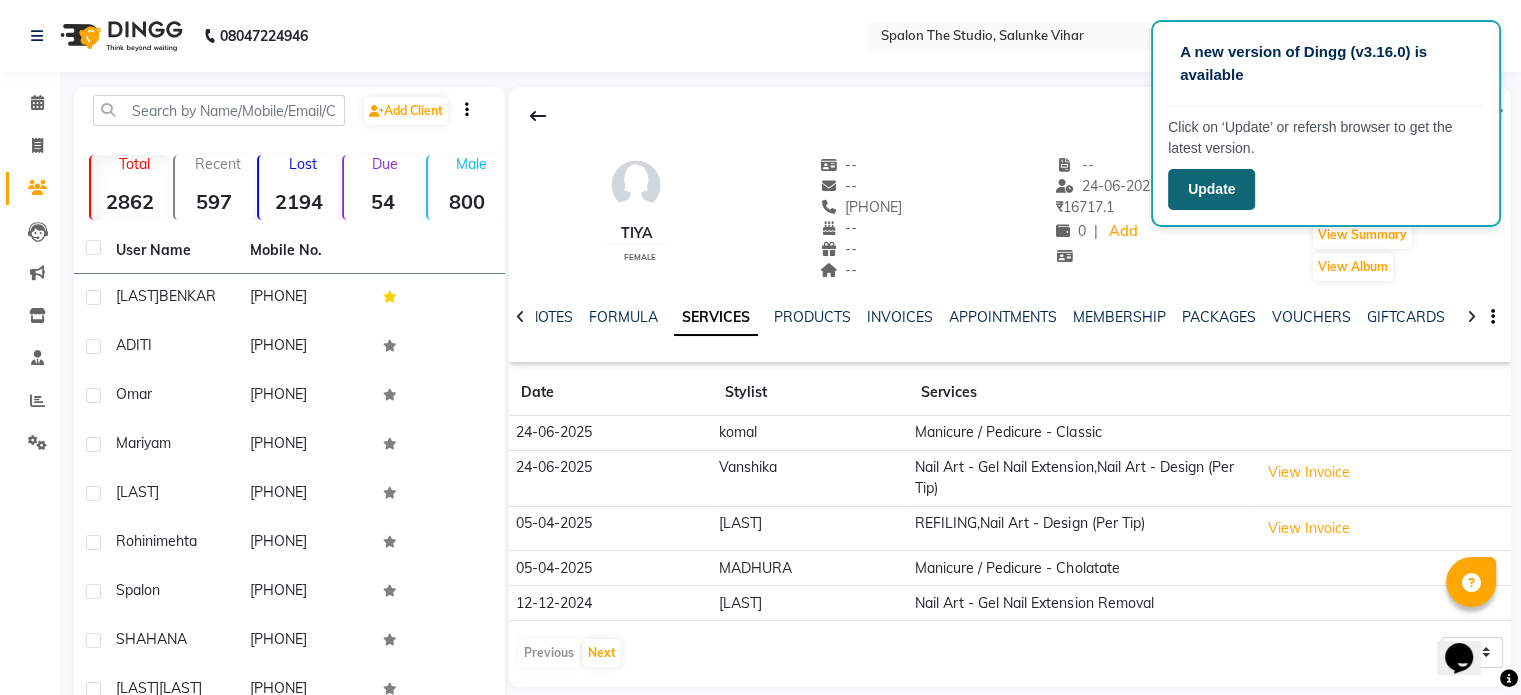 click on "Update" 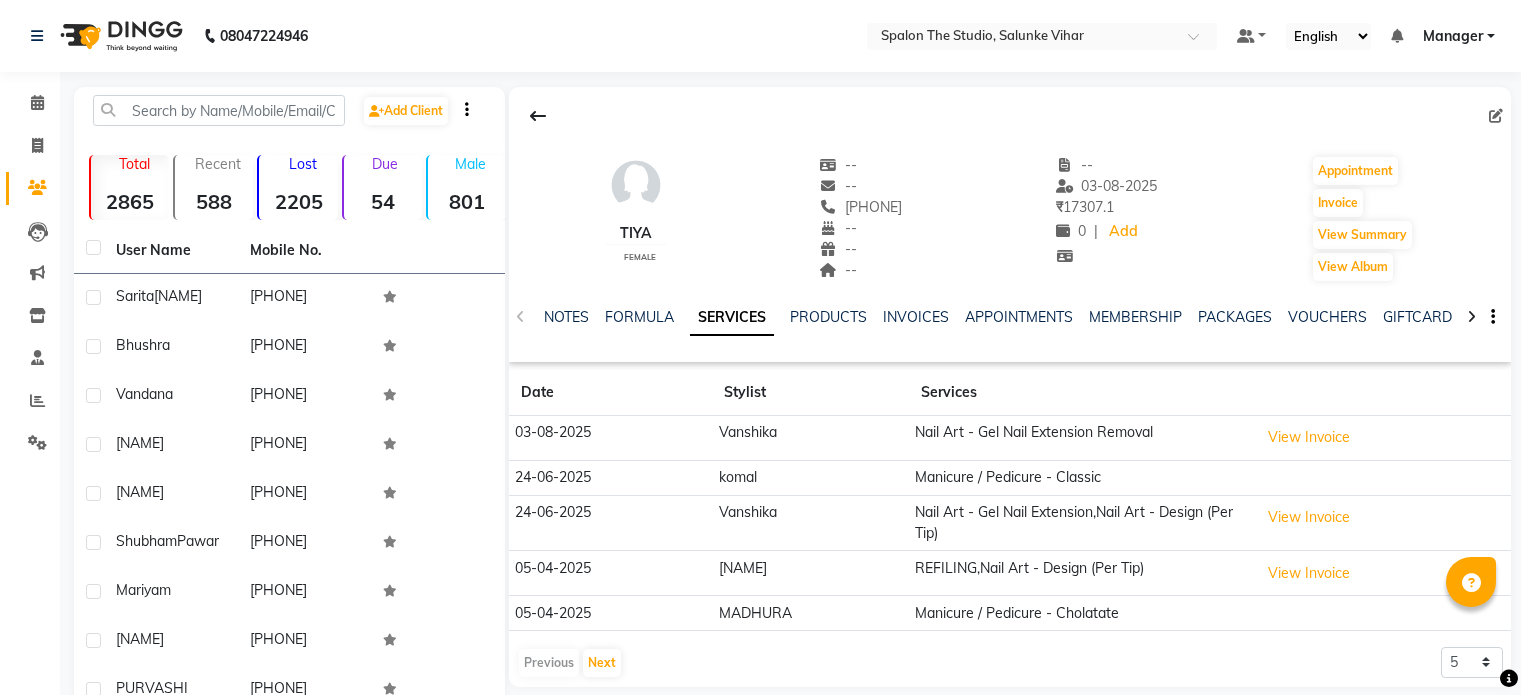 scroll, scrollTop: 0, scrollLeft: 0, axis: both 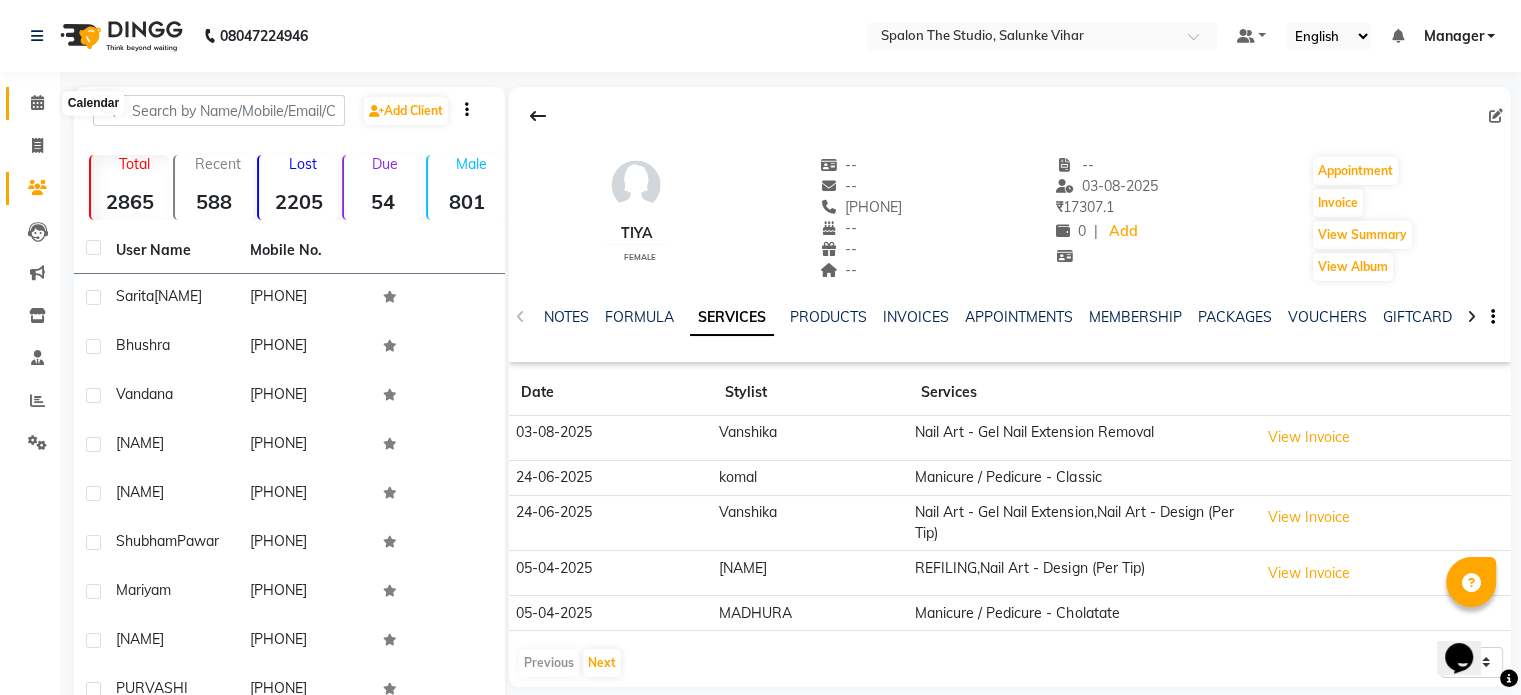 click 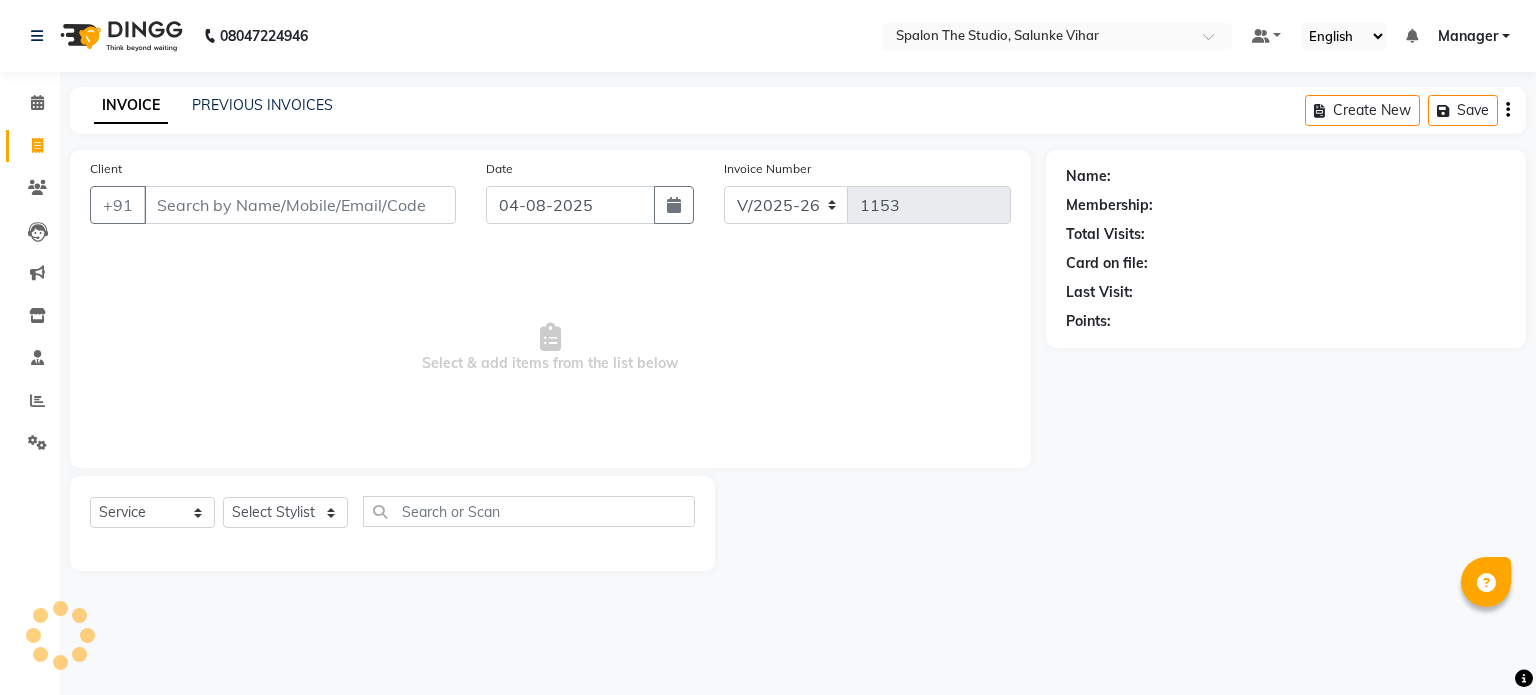 select on "903" 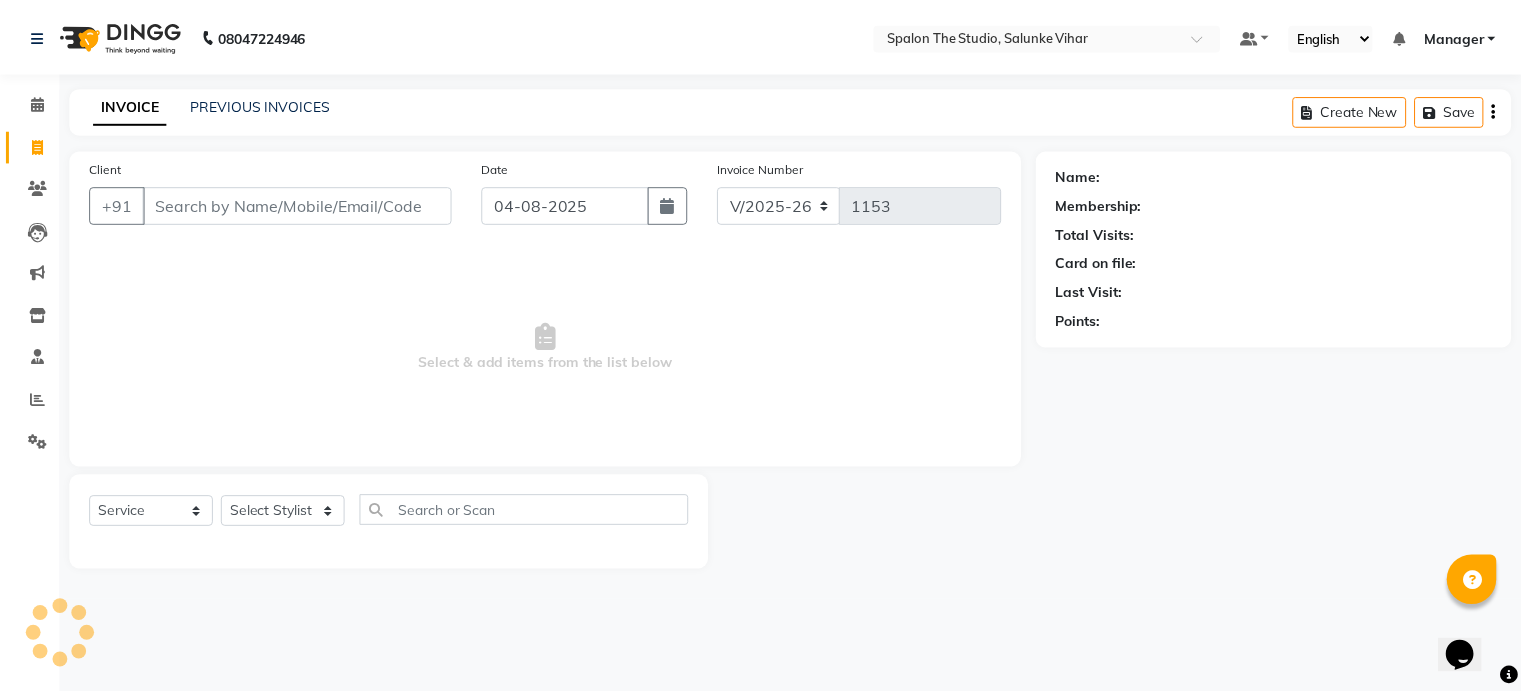 scroll, scrollTop: 0, scrollLeft: 0, axis: both 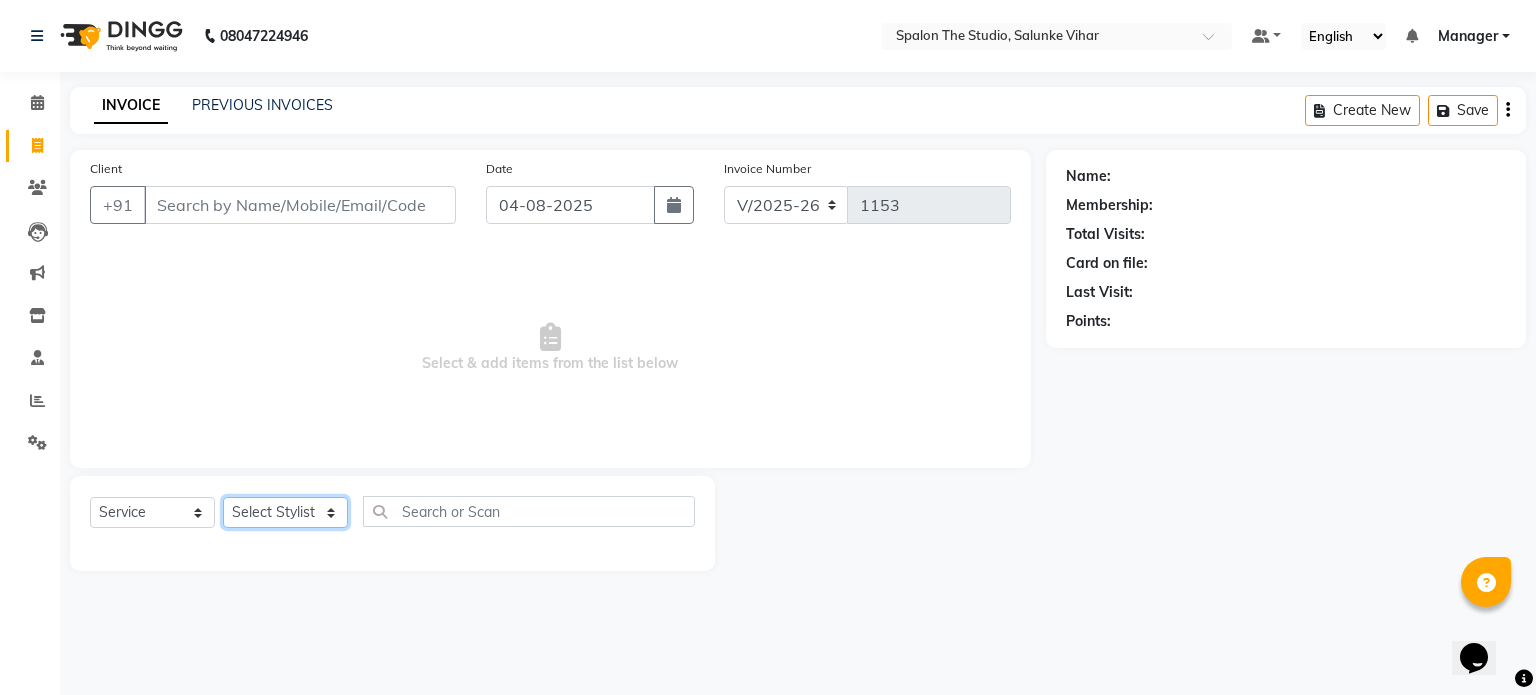 click on "Select Stylist Aarti AMBIKA farheen  Gernal komal  kusum Manager navazish pranali Riya Shetye Saisha SHARIF Shubham  Pawar siddhi sunil Vanshika" 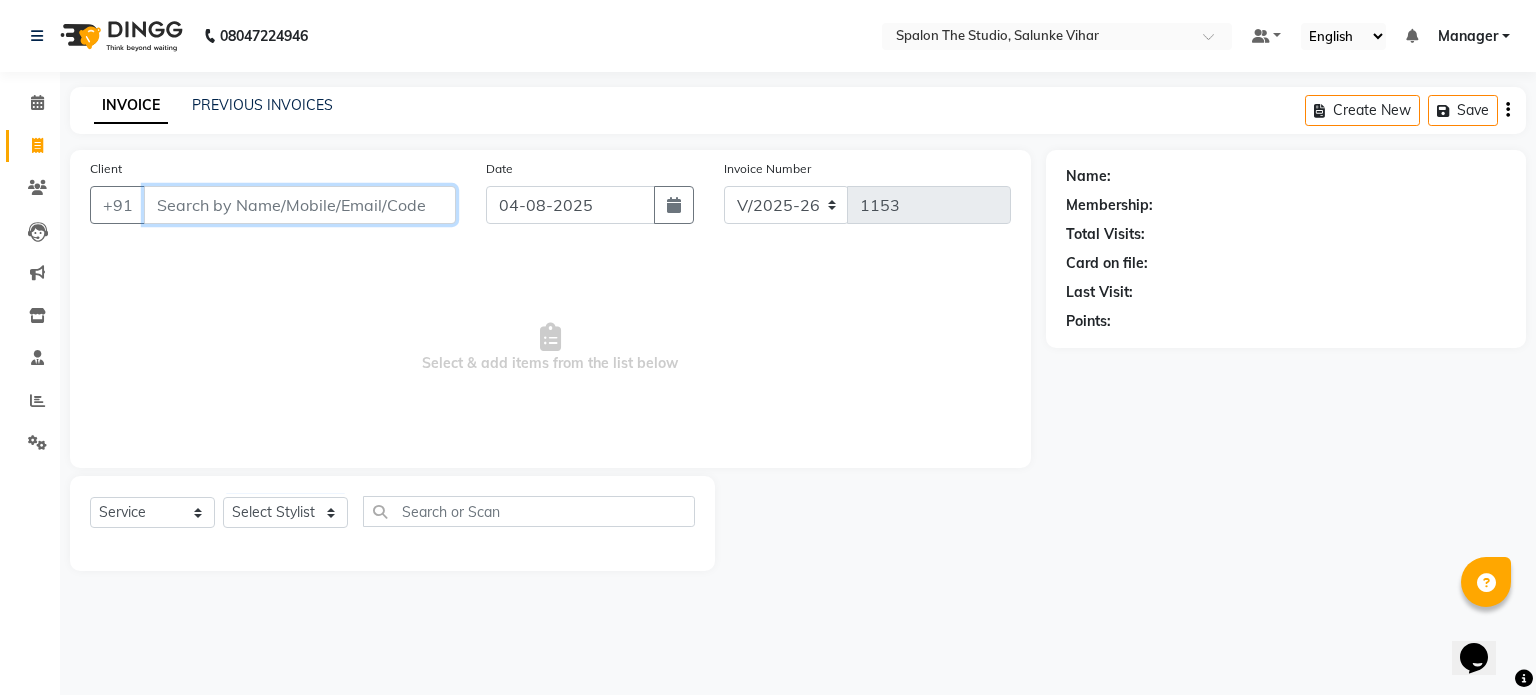 click on "Client" at bounding box center (300, 205) 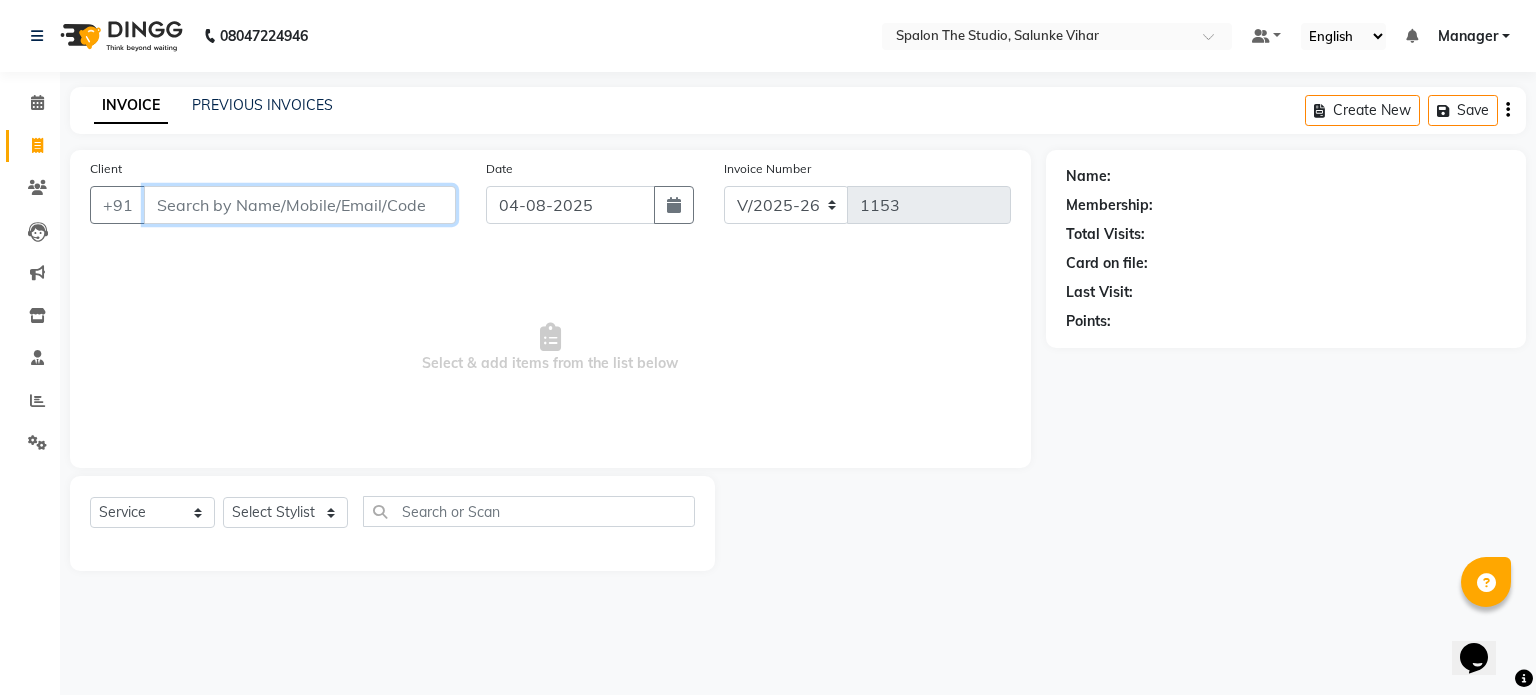 click on "Client" at bounding box center [300, 205] 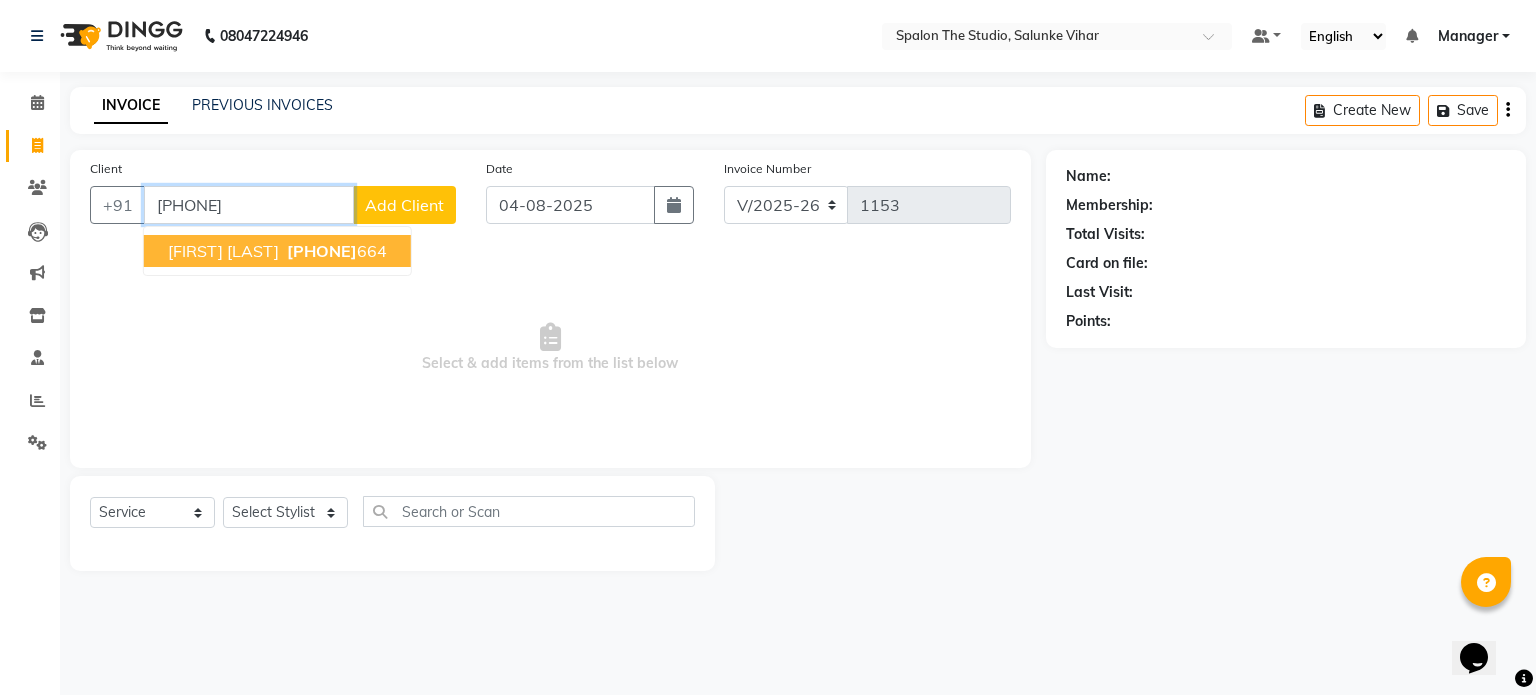 click on "SARITA SATOOR   9881129 664" at bounding box center [277, 251] 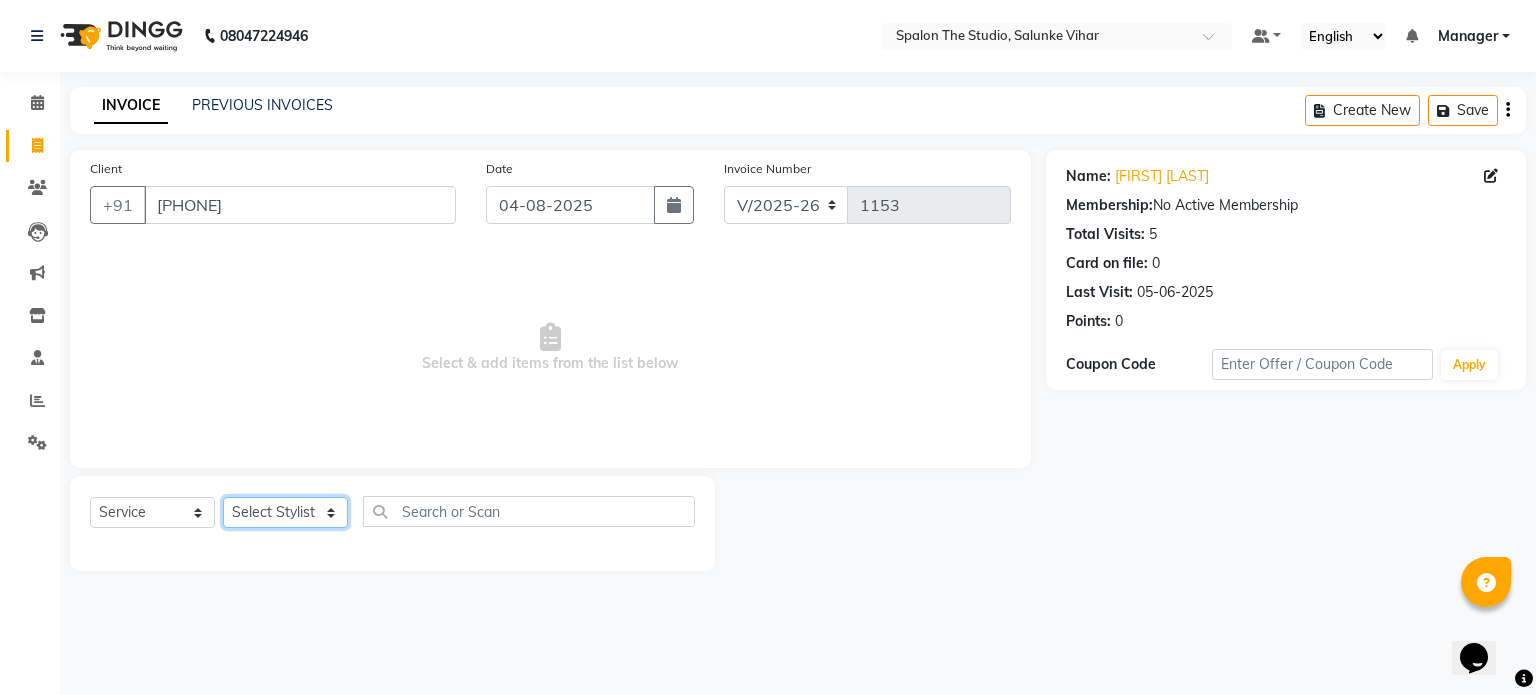 click on "Select Stylist Aarti AMBIKA farheen  Gernal komal  kusum Manager navazish pranali Riya Shetye Saisha SHARIF Shubham  Pawar siddhi sunil Vanshika" 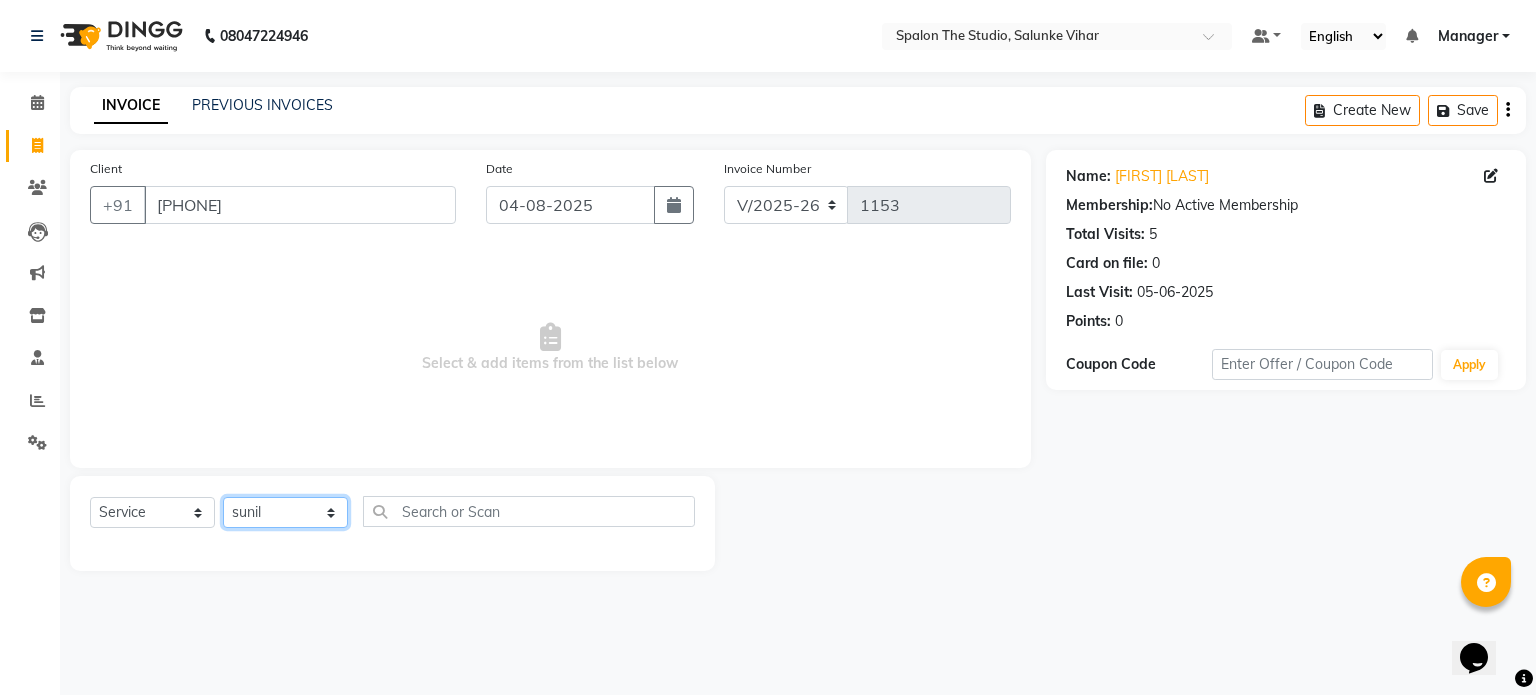 click on "Select Stylist Aarti AMBIKA farheen  Gernal komal  kusum Manager navazish pranali Riya Shetye Saisha SHARIF Shubham  Pawar siddhi sunil Vanshika" 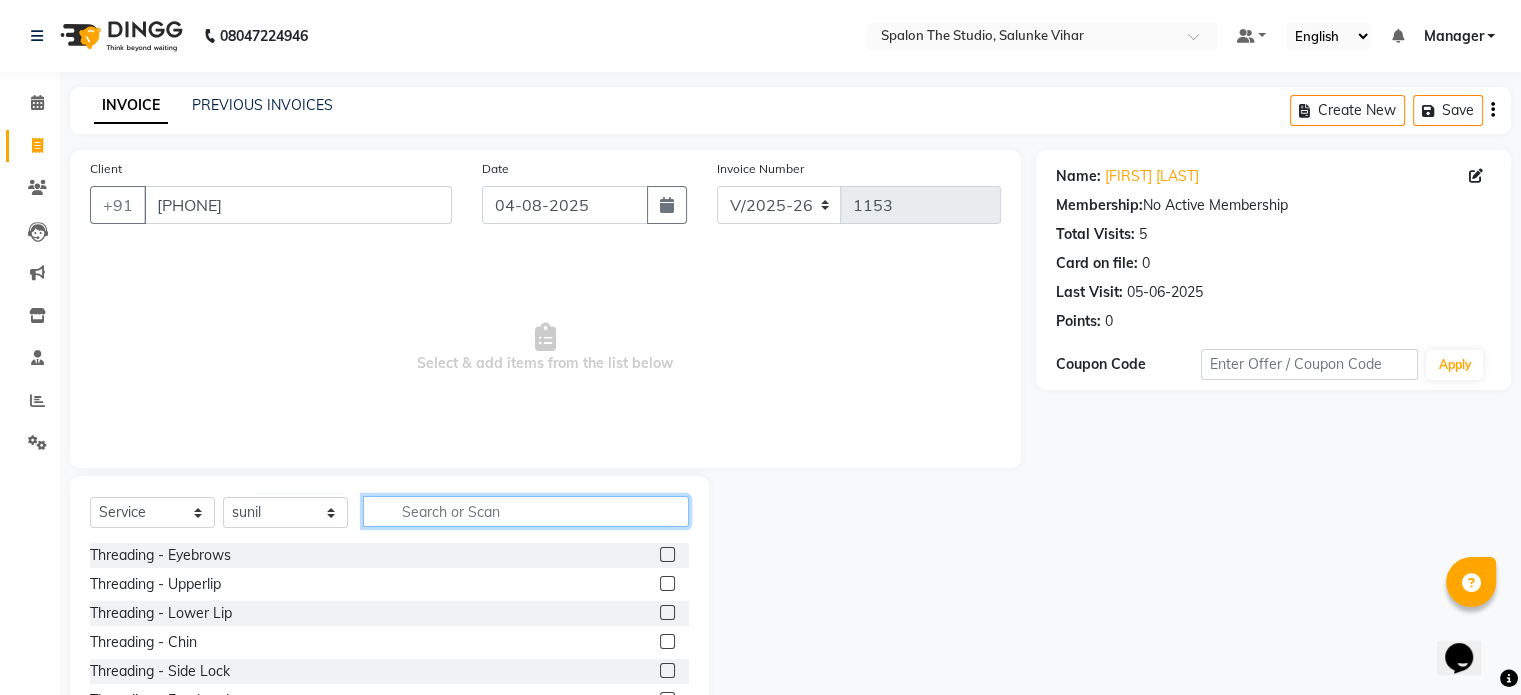 click 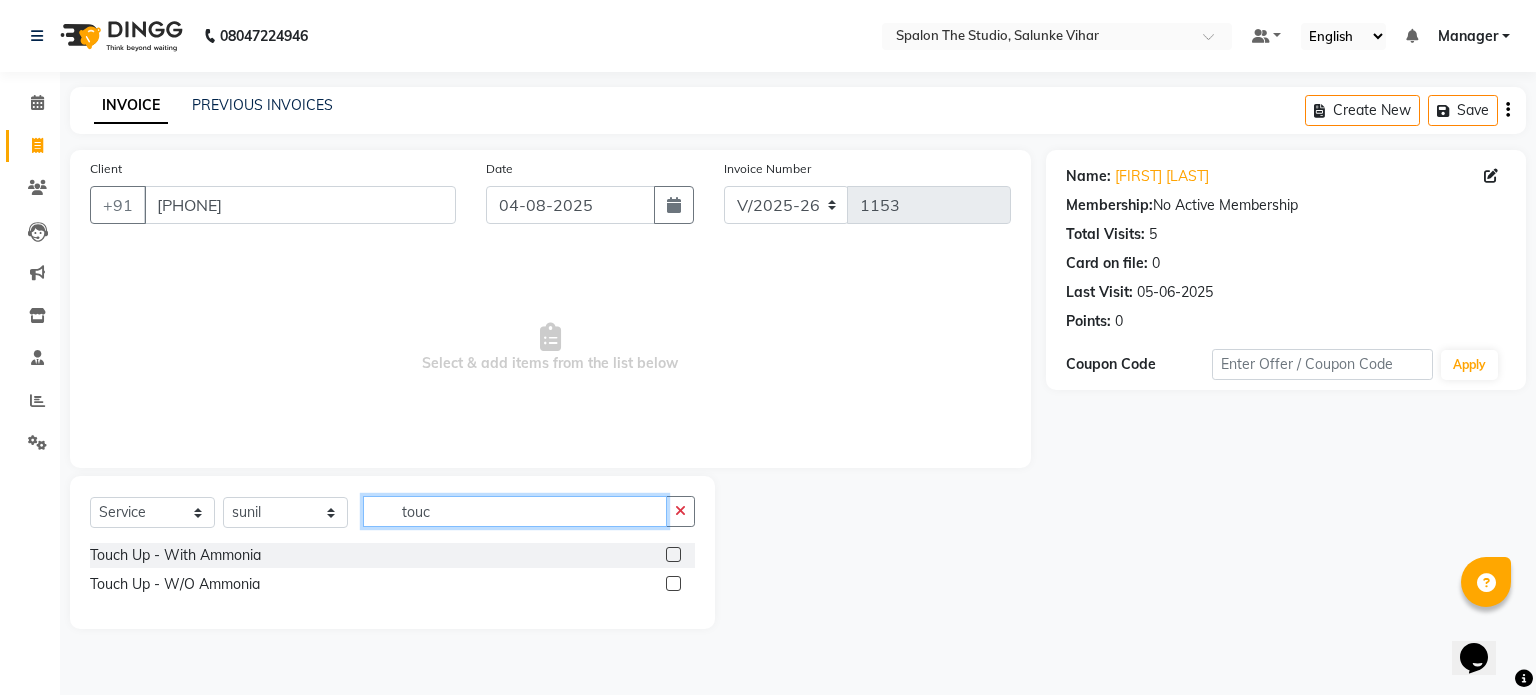 type on "touc" 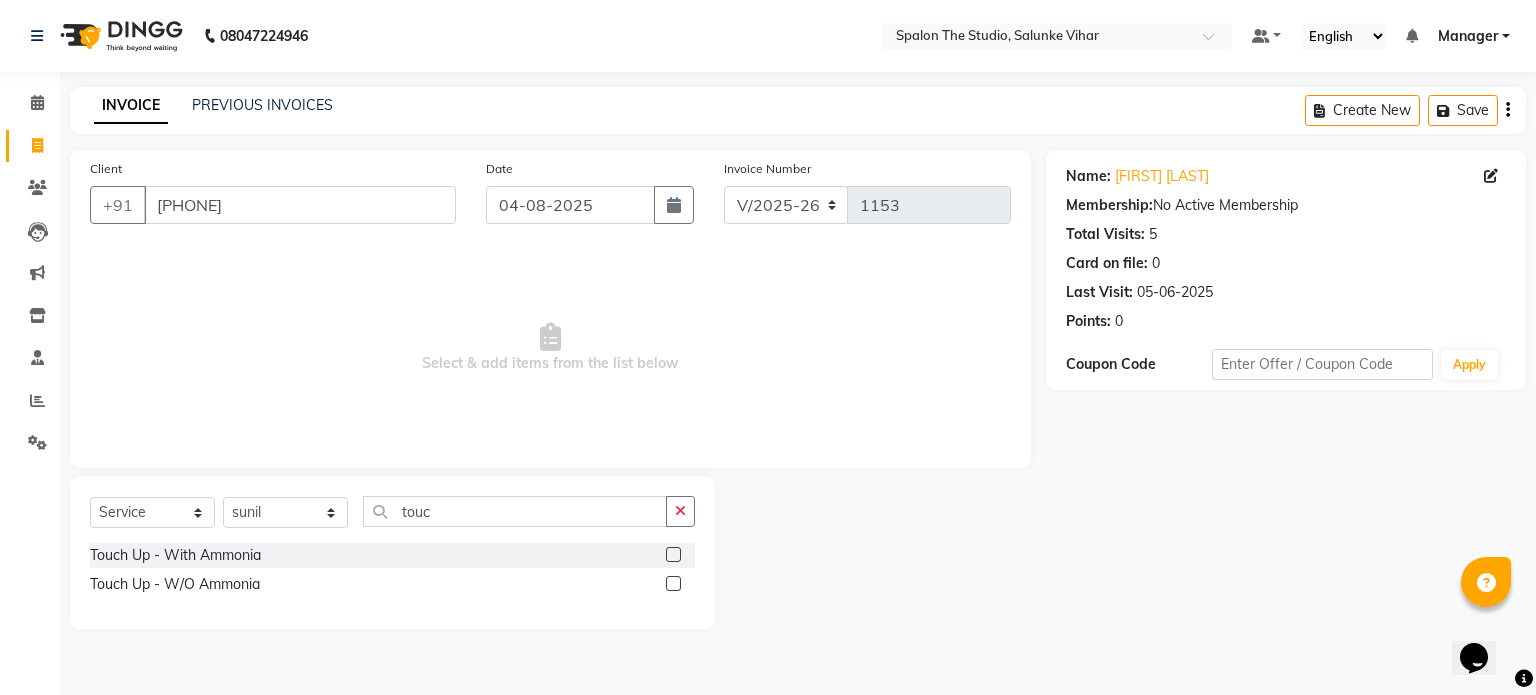 click 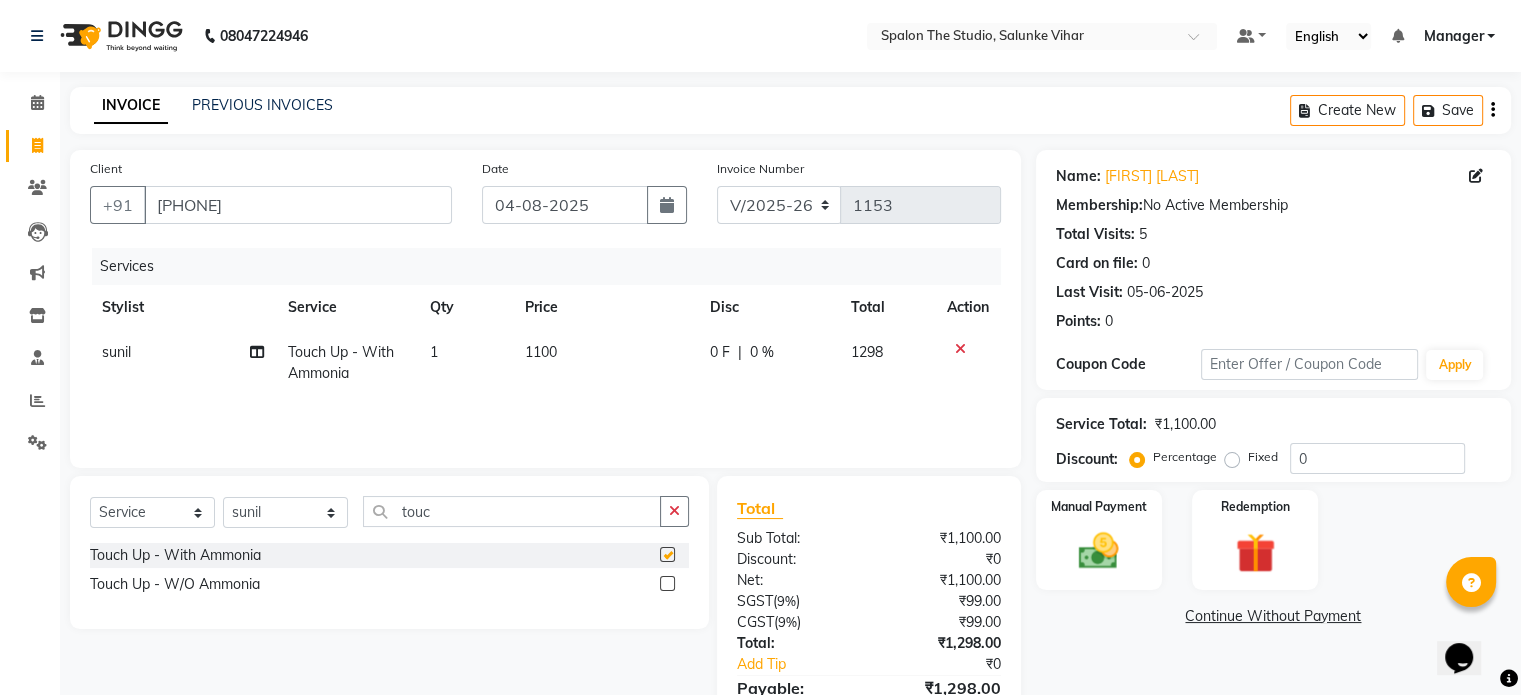 checkbox on "false" 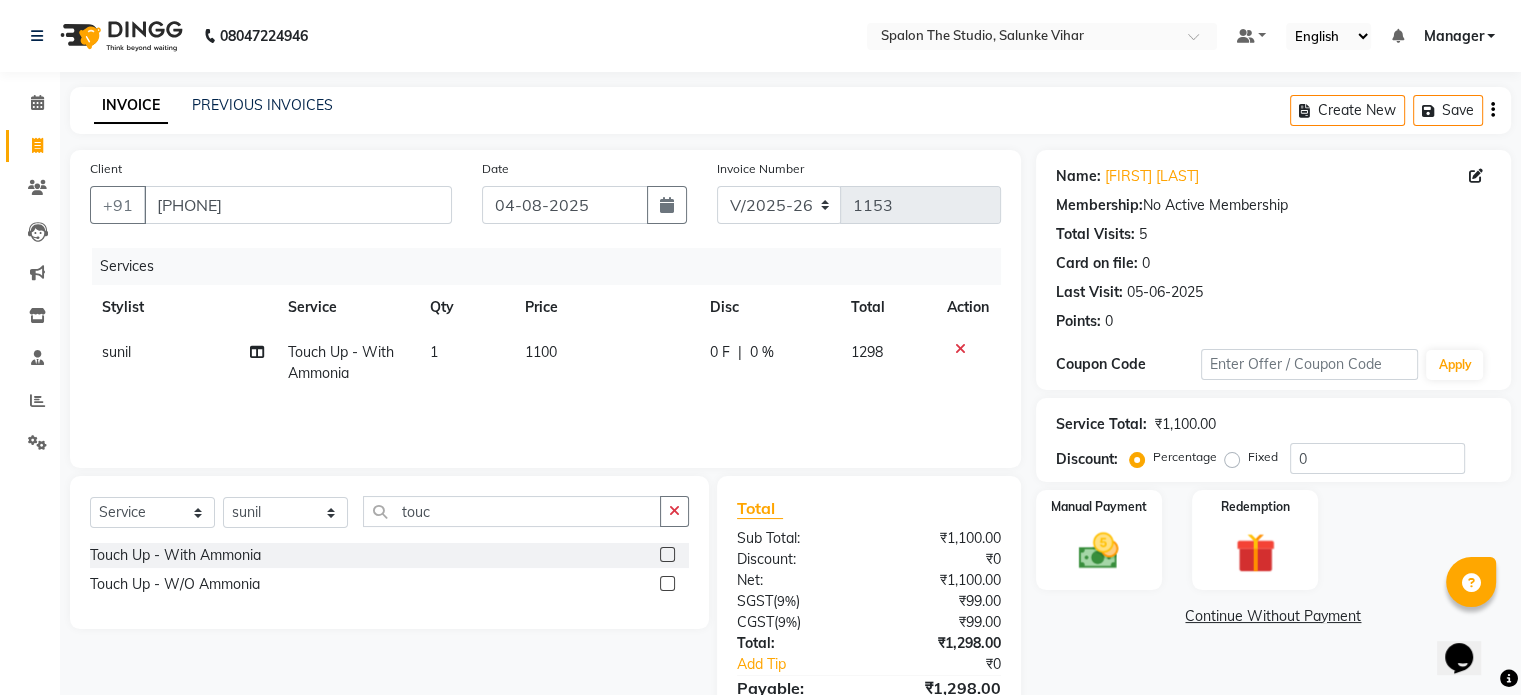 click on "1100" 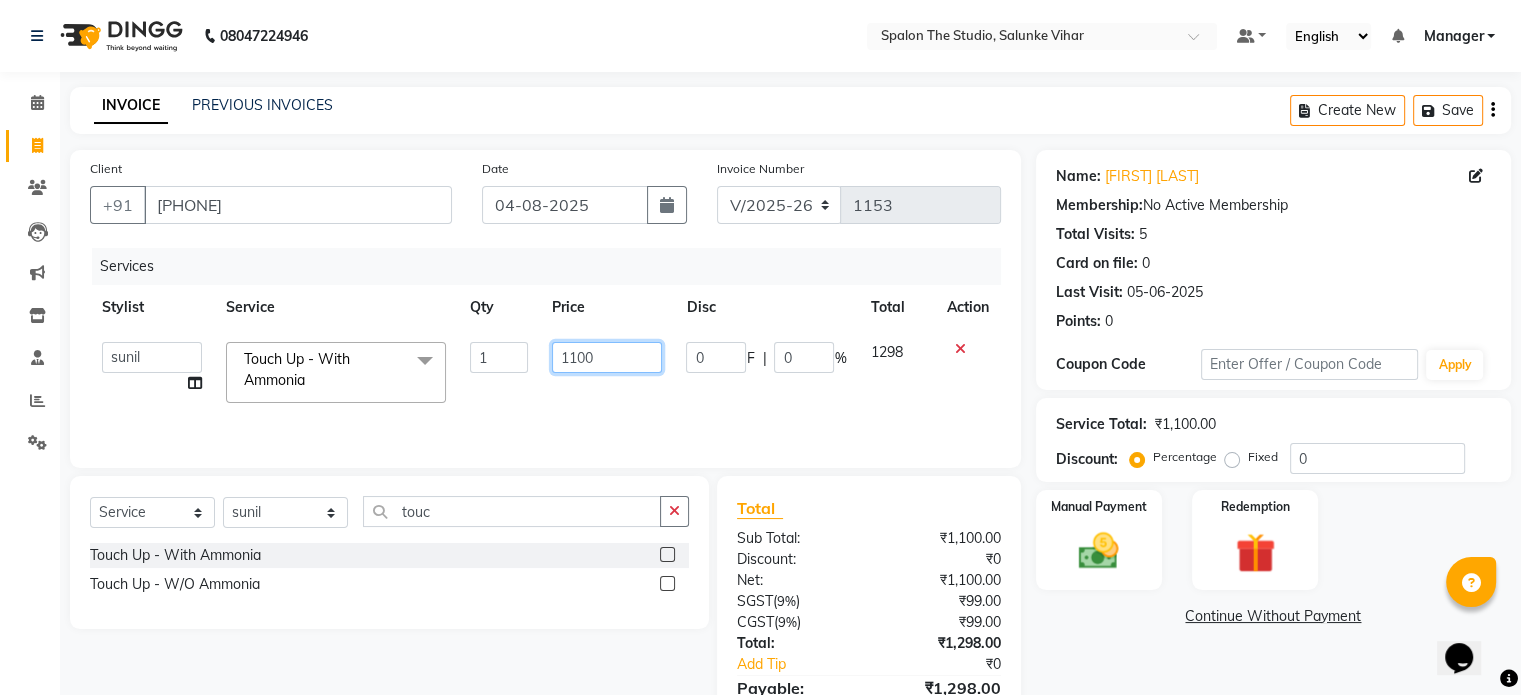 click on "1100" 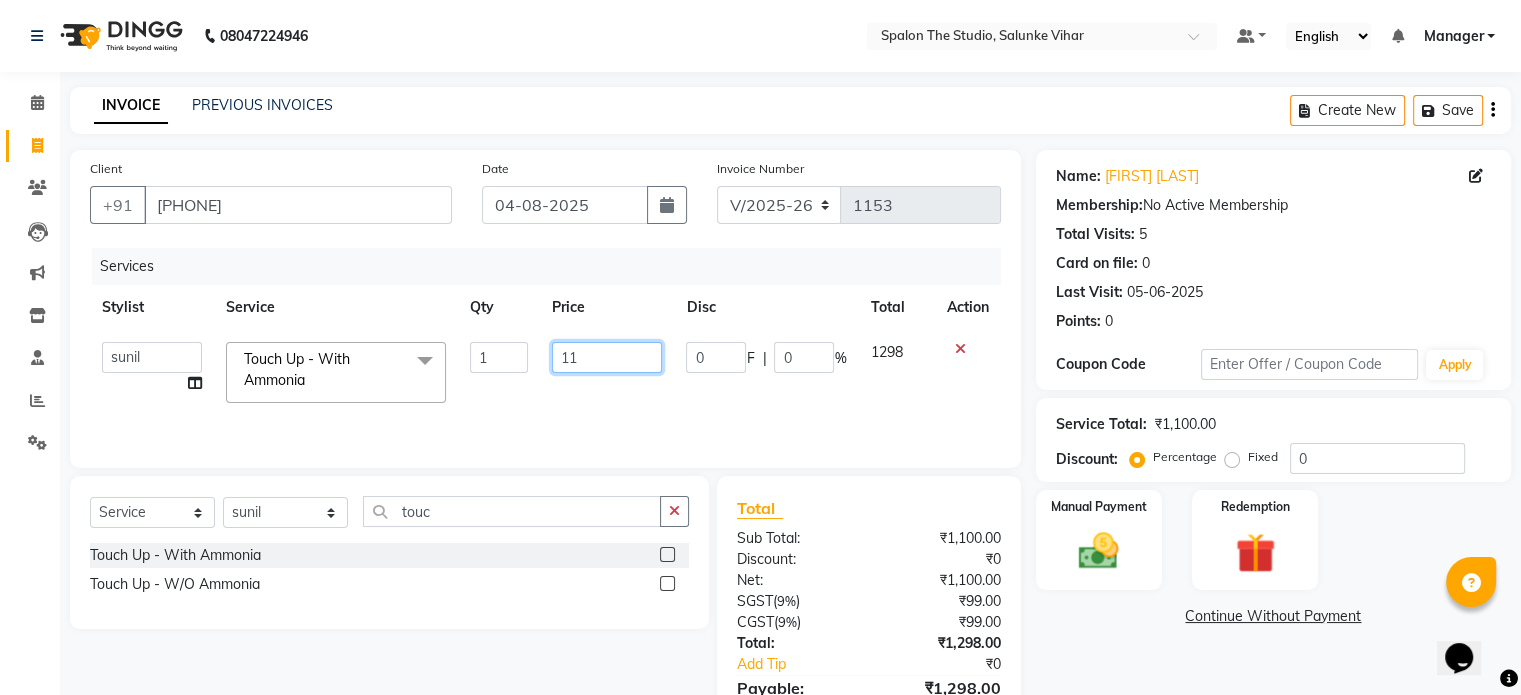 type on "1" 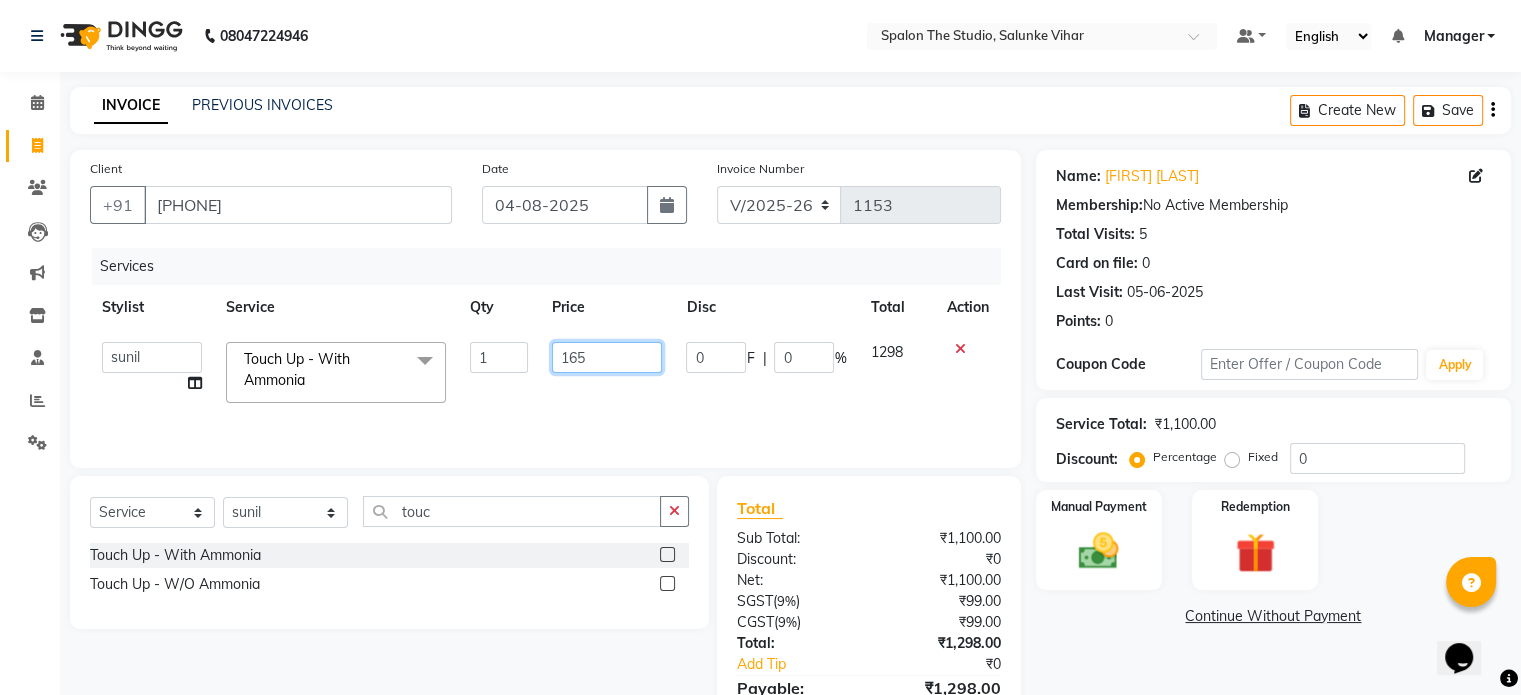 type on "1652" 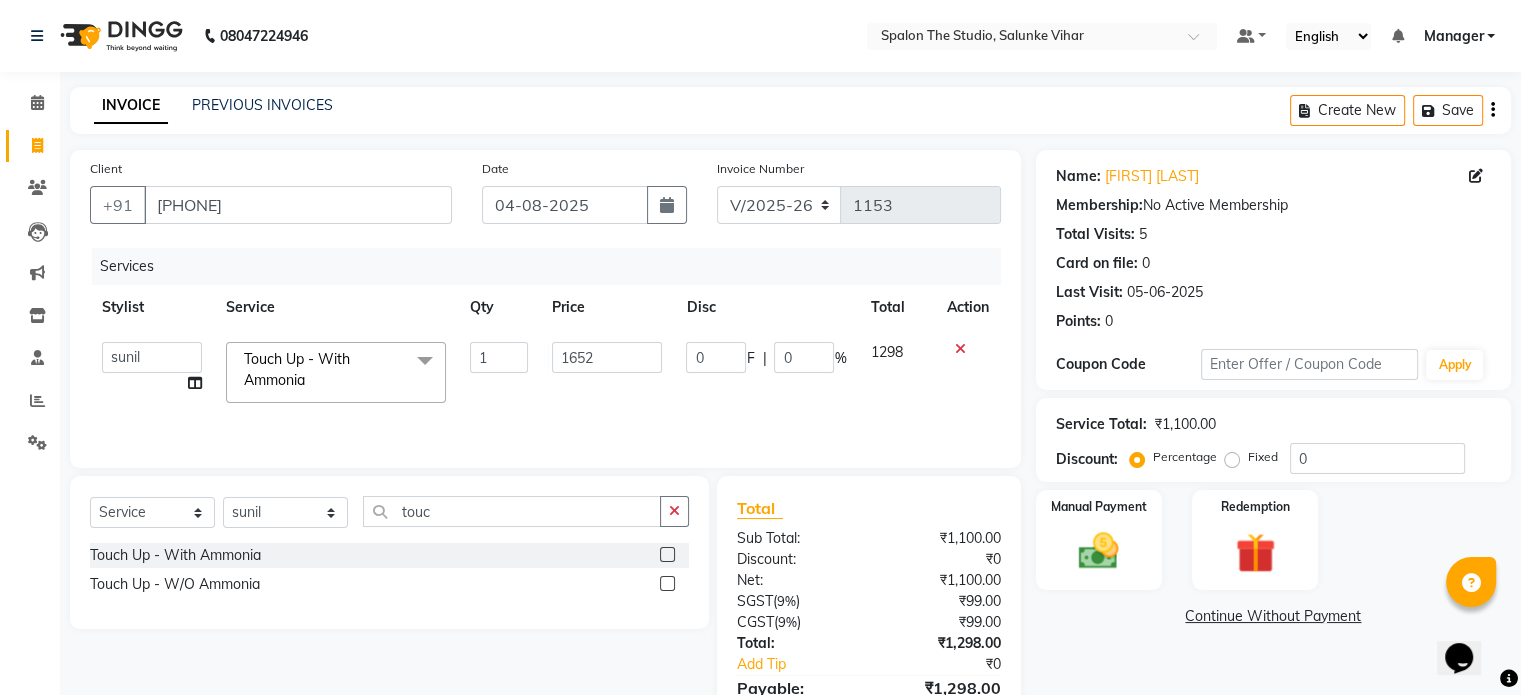 click on "Services Stylist Service Qty Price Disc Total Action  Aarti   AMBIKA   farheen    Gernal   komal    kusum   Manager   navazish   pranali   Riya Shetye   Saisha   SHARIF   Shubham  Pawar   siddhi   sunil   Vanshika  Touch Up - With Ammonia  x Threading - Eyebrows Threading - Upperlip Threading - Lower Lip Threading - Chin Threading - Side Lock Threading - Forehead Threading - Full Face Threading - Jawline Threading - Neck Scieutific Combing green peel DERMA PEELING  LHR YELLOW PEEL LE MARINE TREATMENT tatto removal D - Tan - Underarm D - Tan - Feet D - Tan - Face & Neck D - Tan - Full Arm/Half Arm D - Tan - Half Back/Front D - Tan - Midriff D - Tan - Face Neck & Blouse Line D - Tan - Full Back/Front D - Tan - Full Leg/Half Leg D - Tan - Full Body Waxing - Sugar Wax Full Arm Waxing - Sugar Wax Full Leg Waxing - Sugar Wax Half Arm Waxing - Sugar Wax Half Leg Waxing - Sugar Wax Under Arm Waxing - Sugar Wax Chin Waxing - Sugar Wax Upperlip/Lowerlip Waxing - Sugar Wax Side Lock Waxing - Sugar Wax Forehead pumpkin" 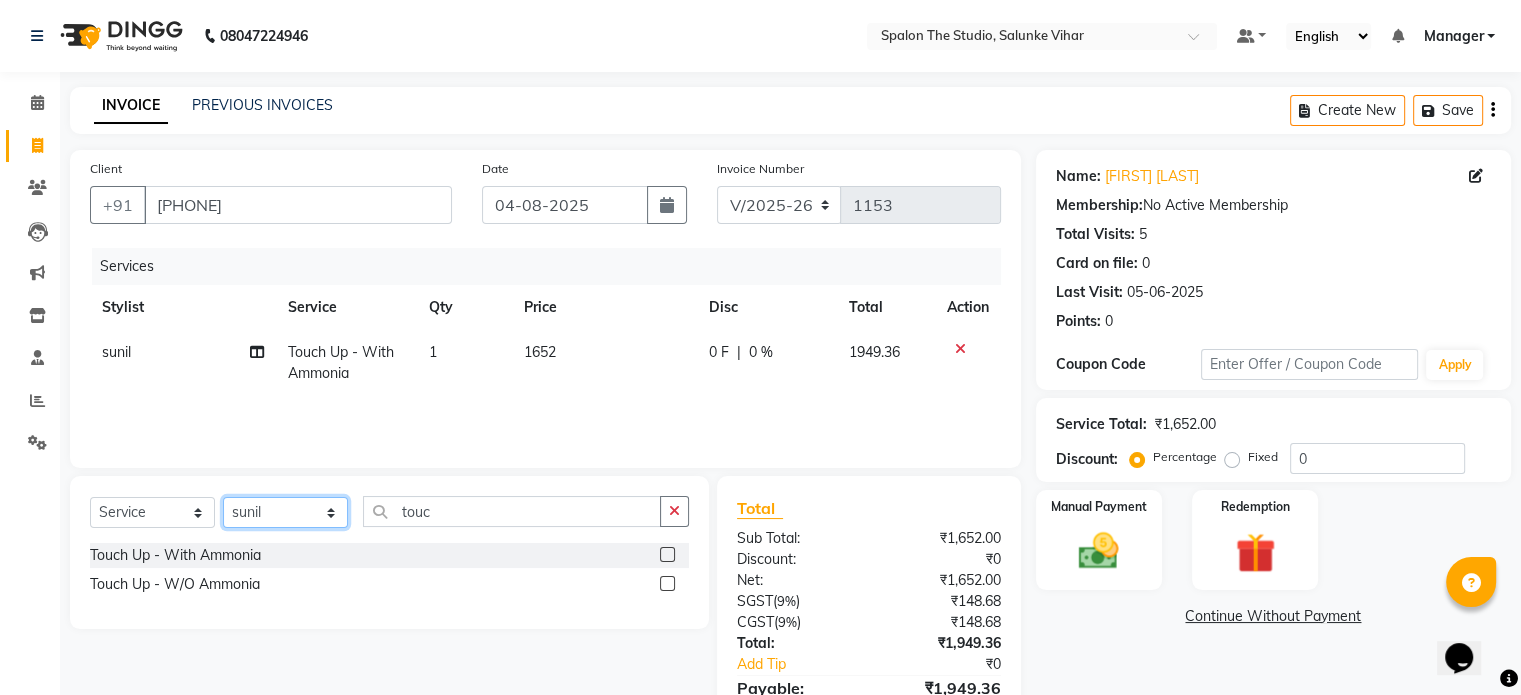 click on "Select Stylist Aarti AMBIKA farheen  Gernal komal  kusum Manager navazish pranali Riya Shetye Saisha SHARIF Shubham  Pawar siddhi sunil Vanshika" 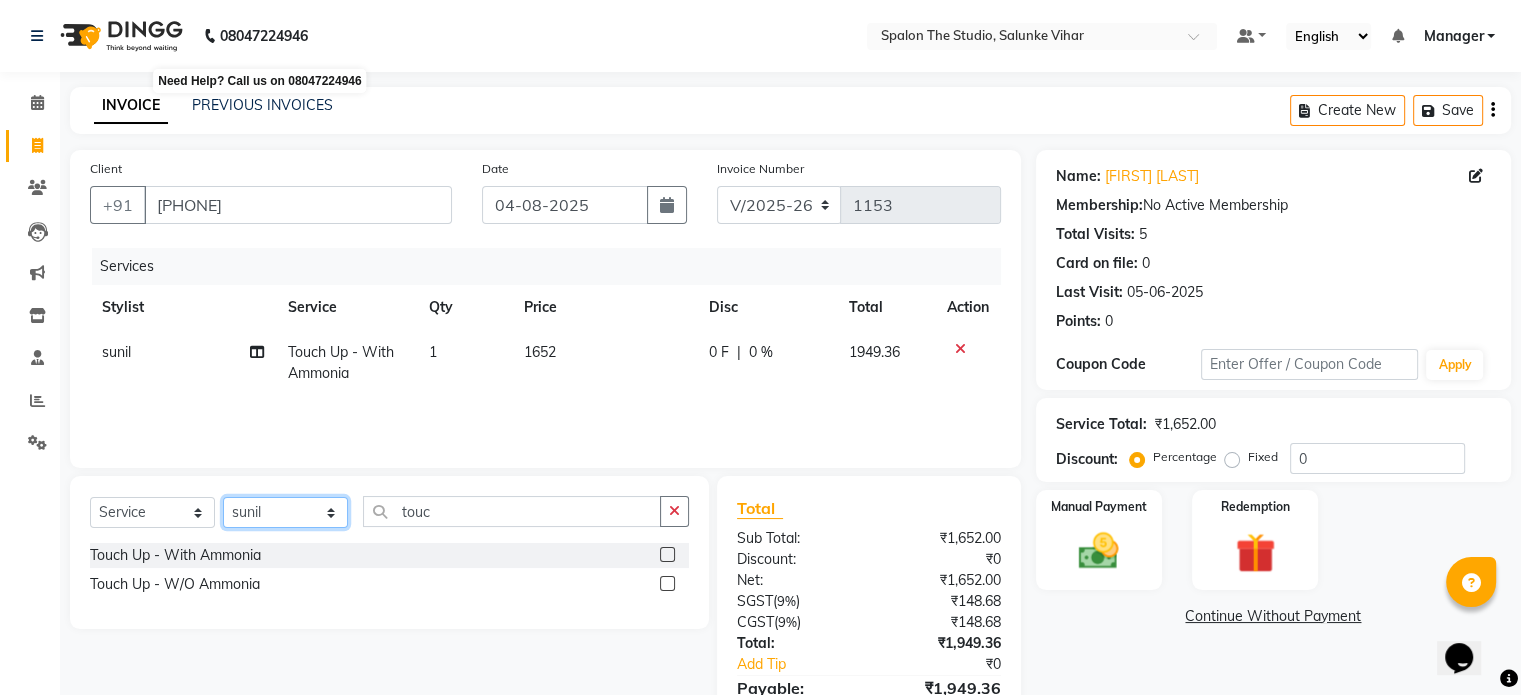 select on "86663" 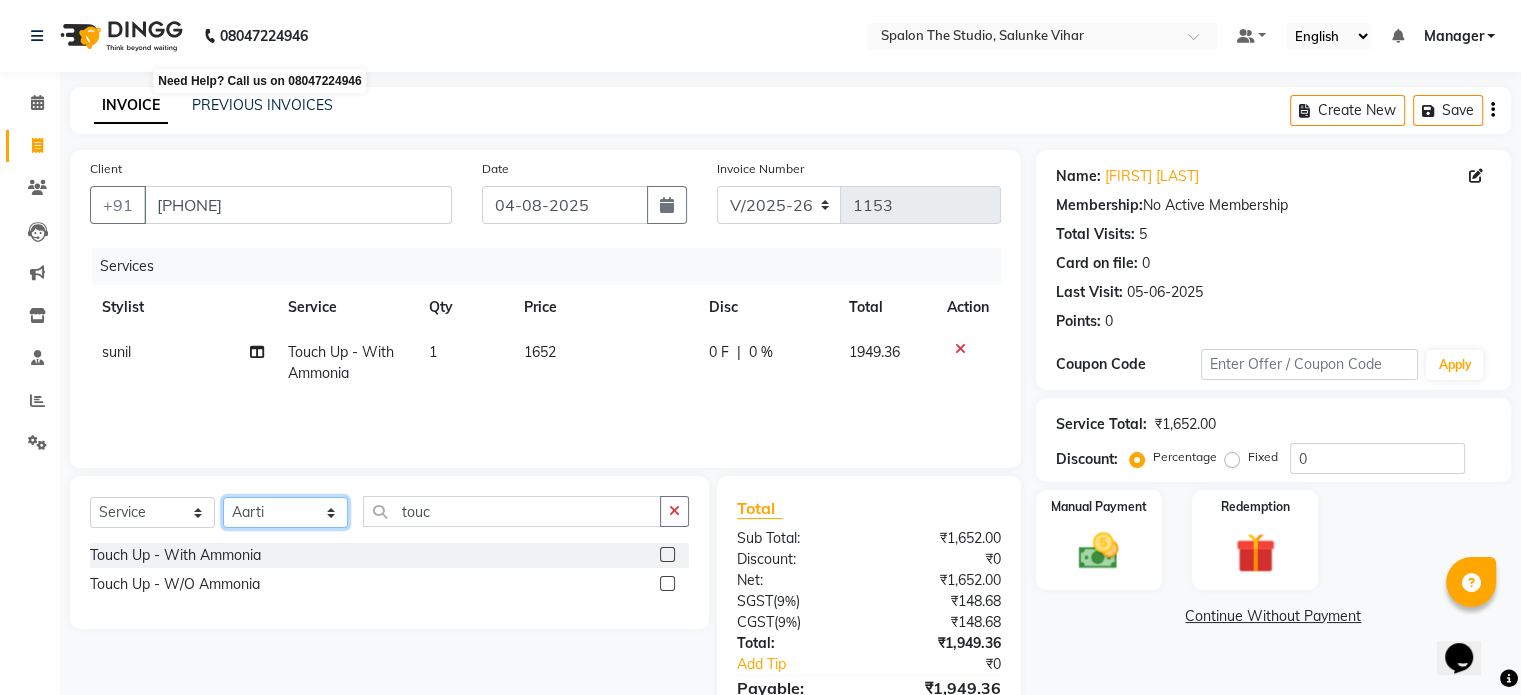 click on "Select Stylist Aarti AMBIKA farheen  Gernal komal  kusum Manager navazish pranali Riya Shetye Saisha SHARIF Shubham  Pawar siddhi sunil Vanshika" 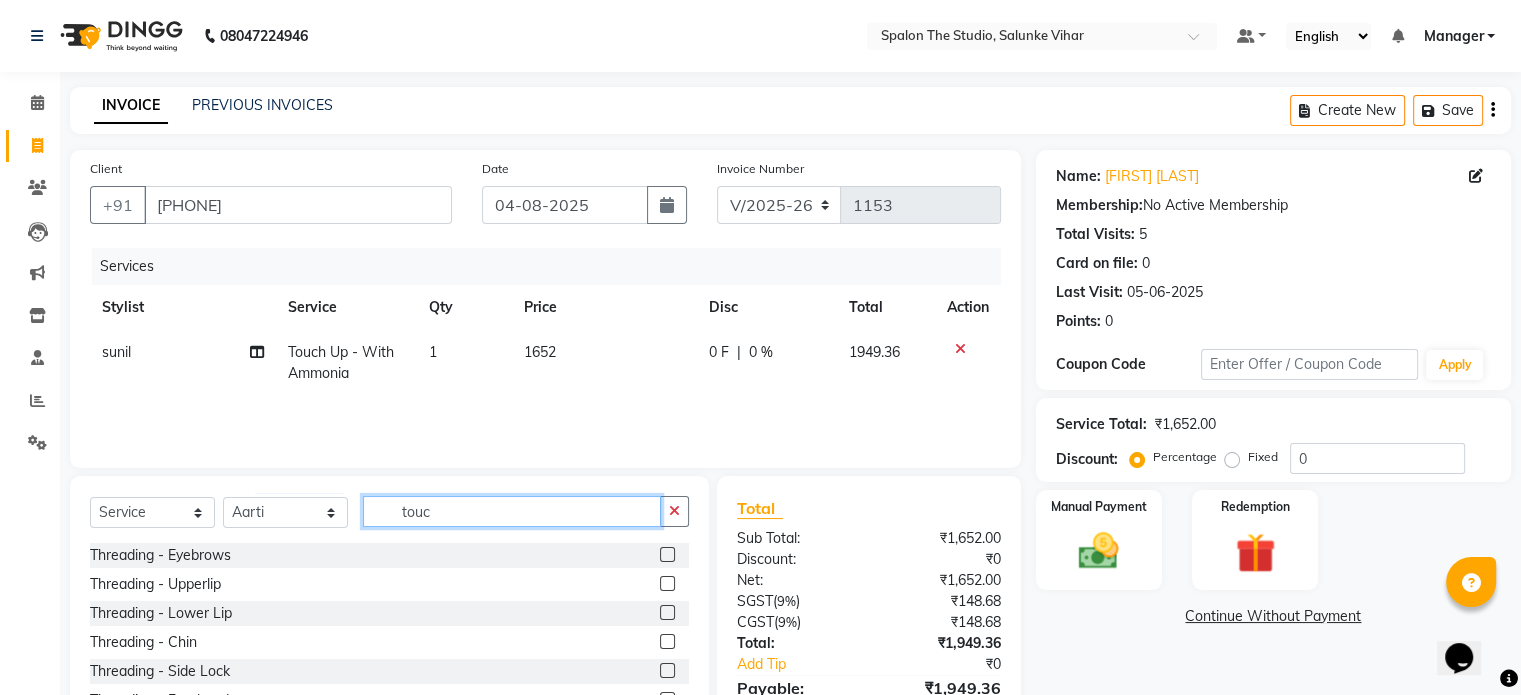 click on "touc" 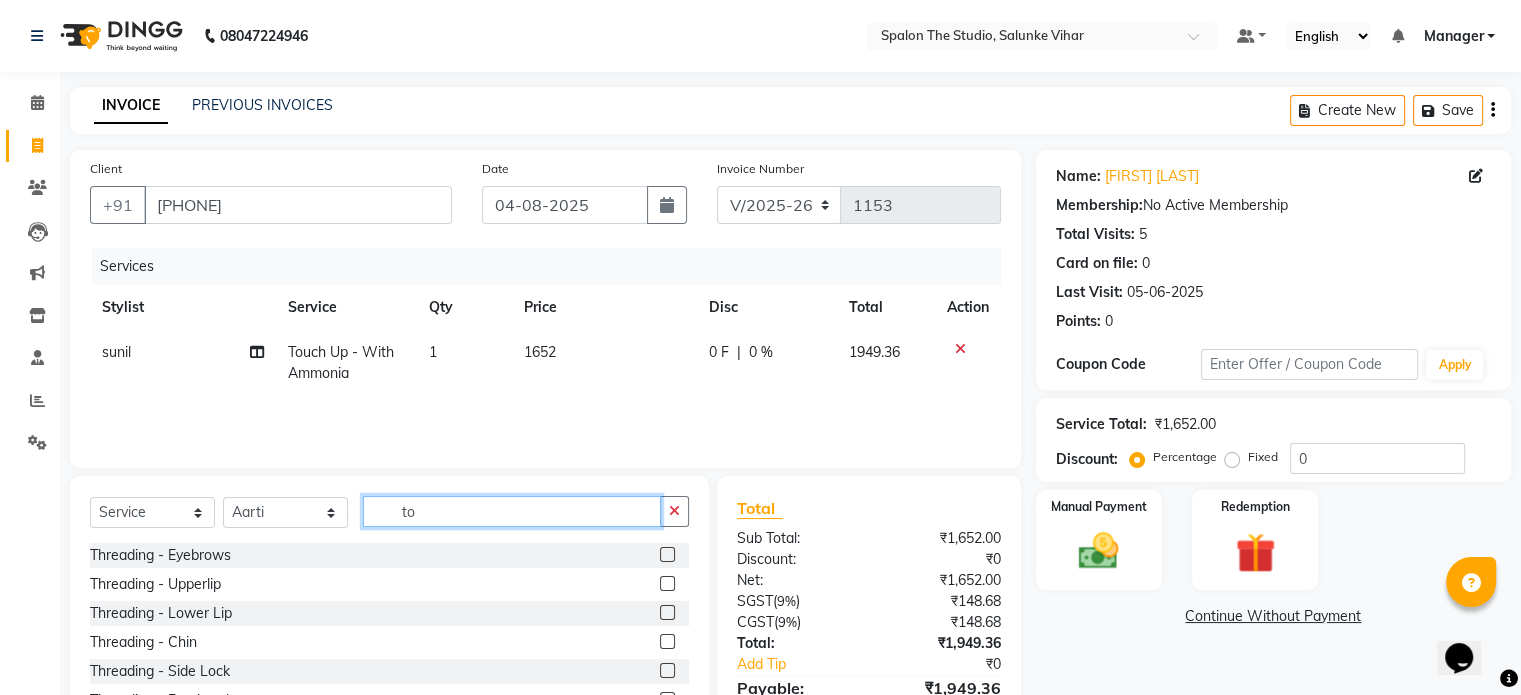 type on "t" 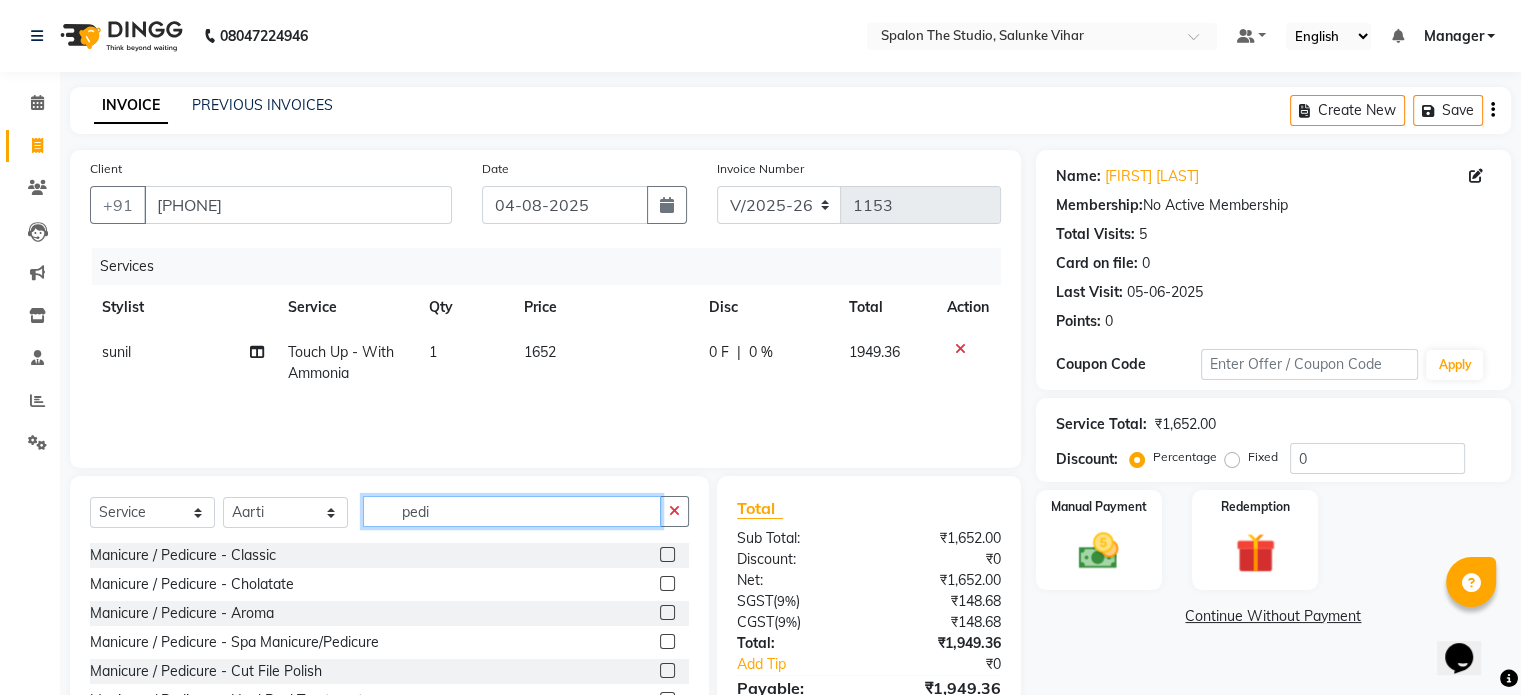 type on "pedi" 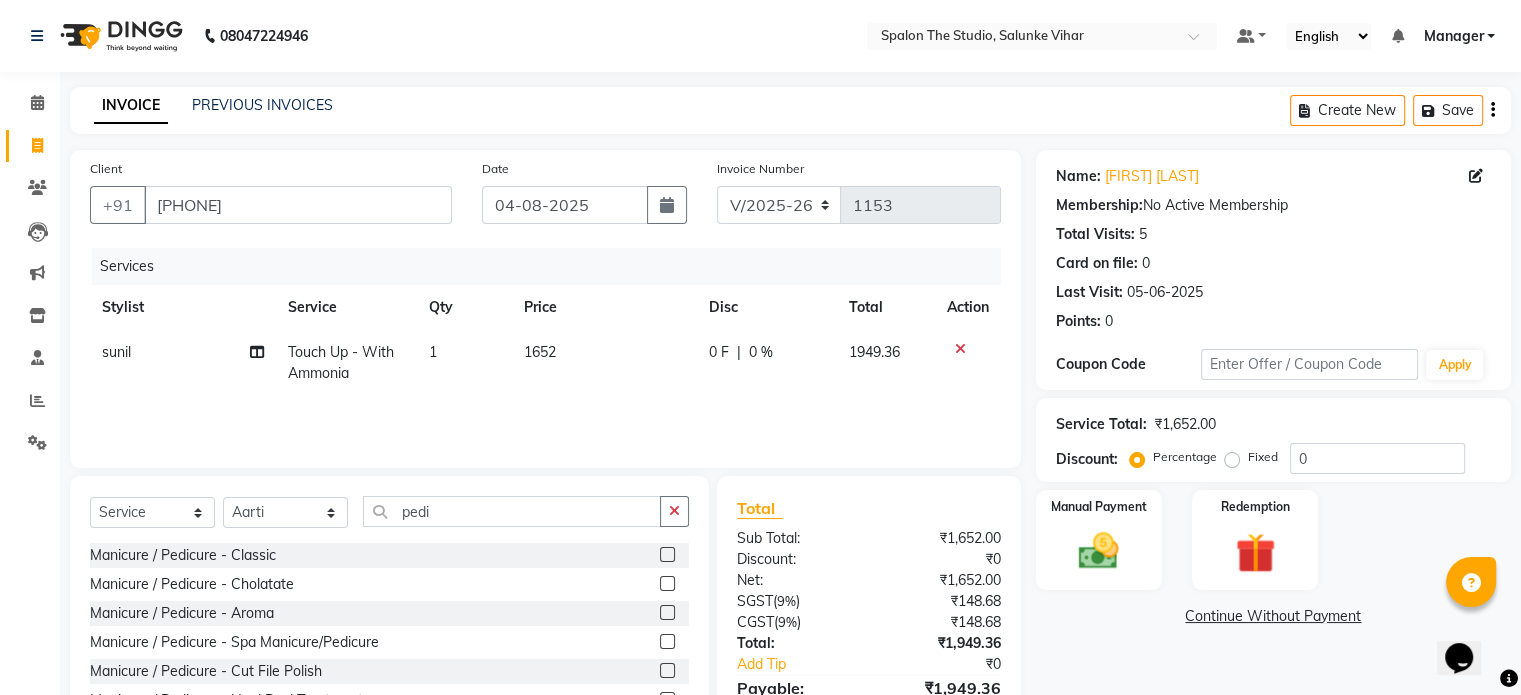 click 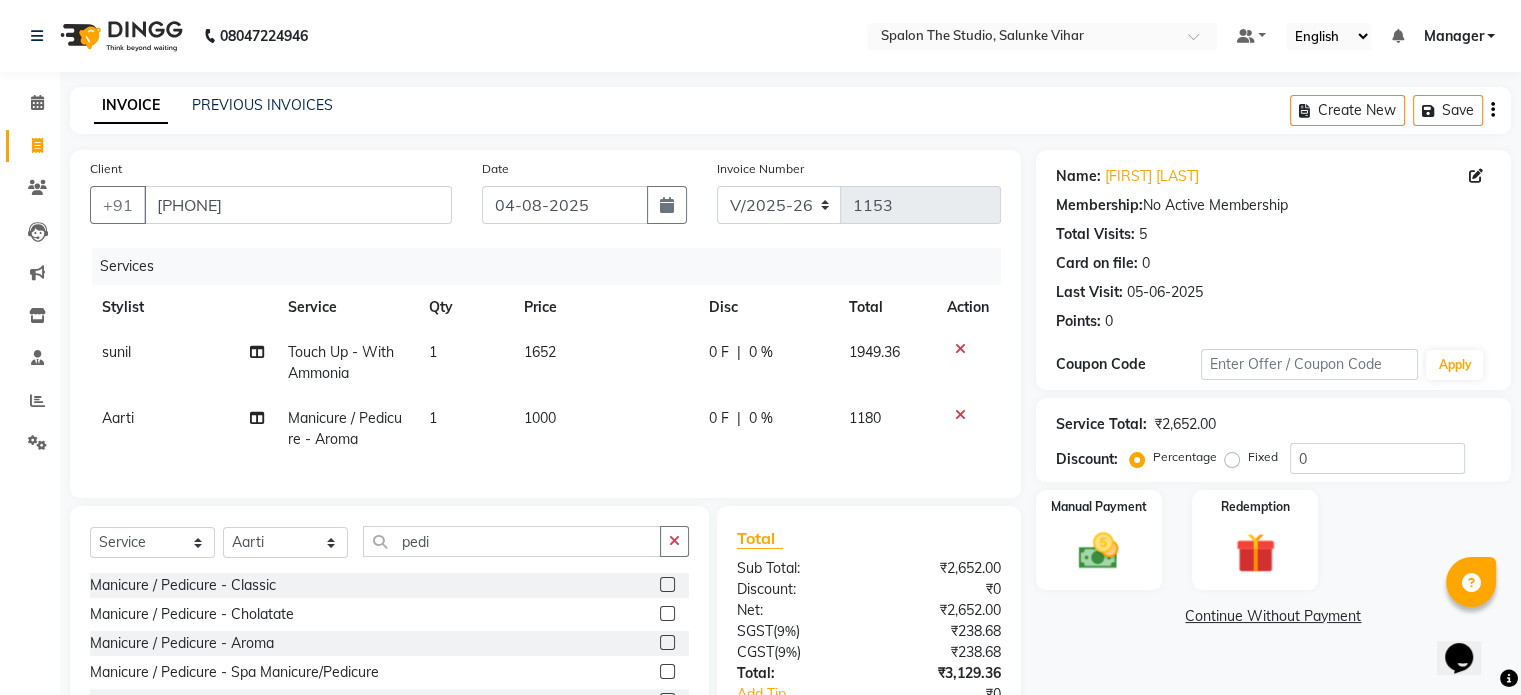 click 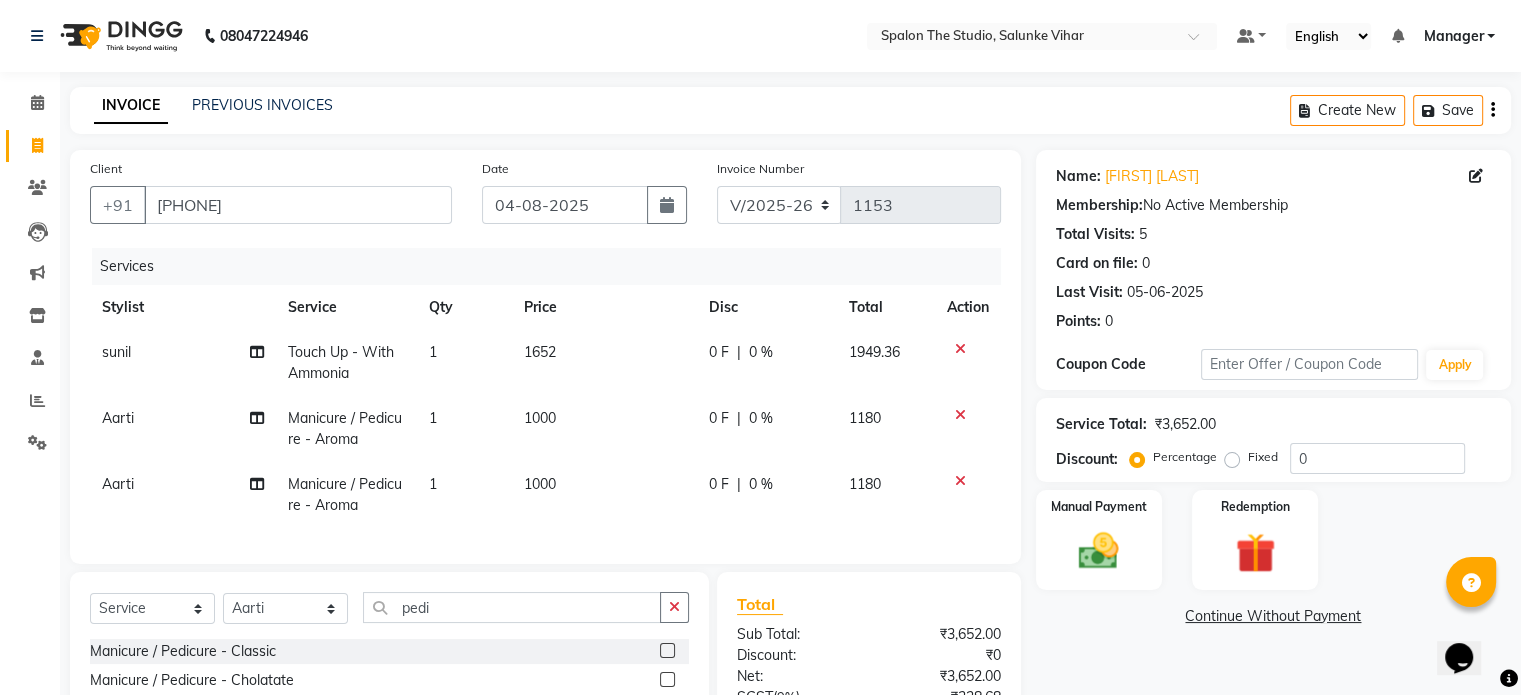 checkbox on "false" 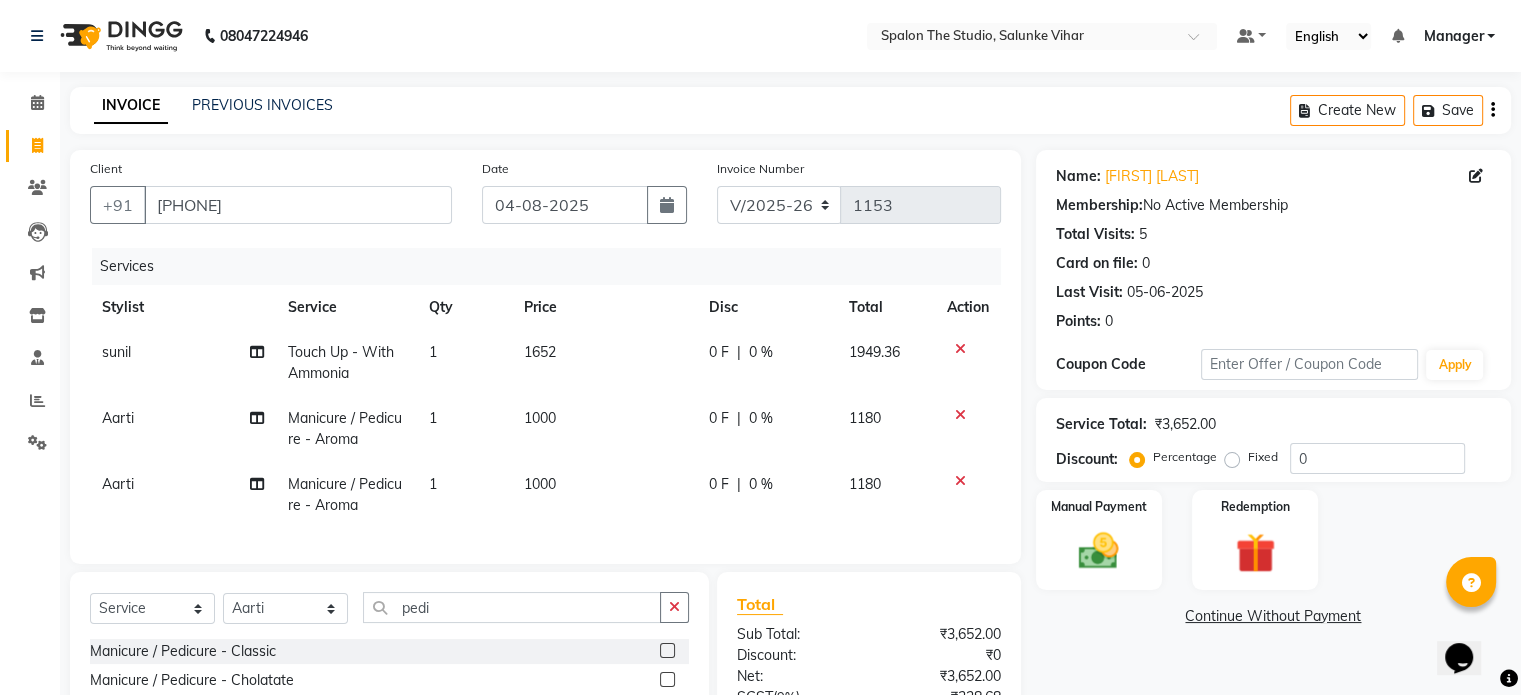 click on "1000" 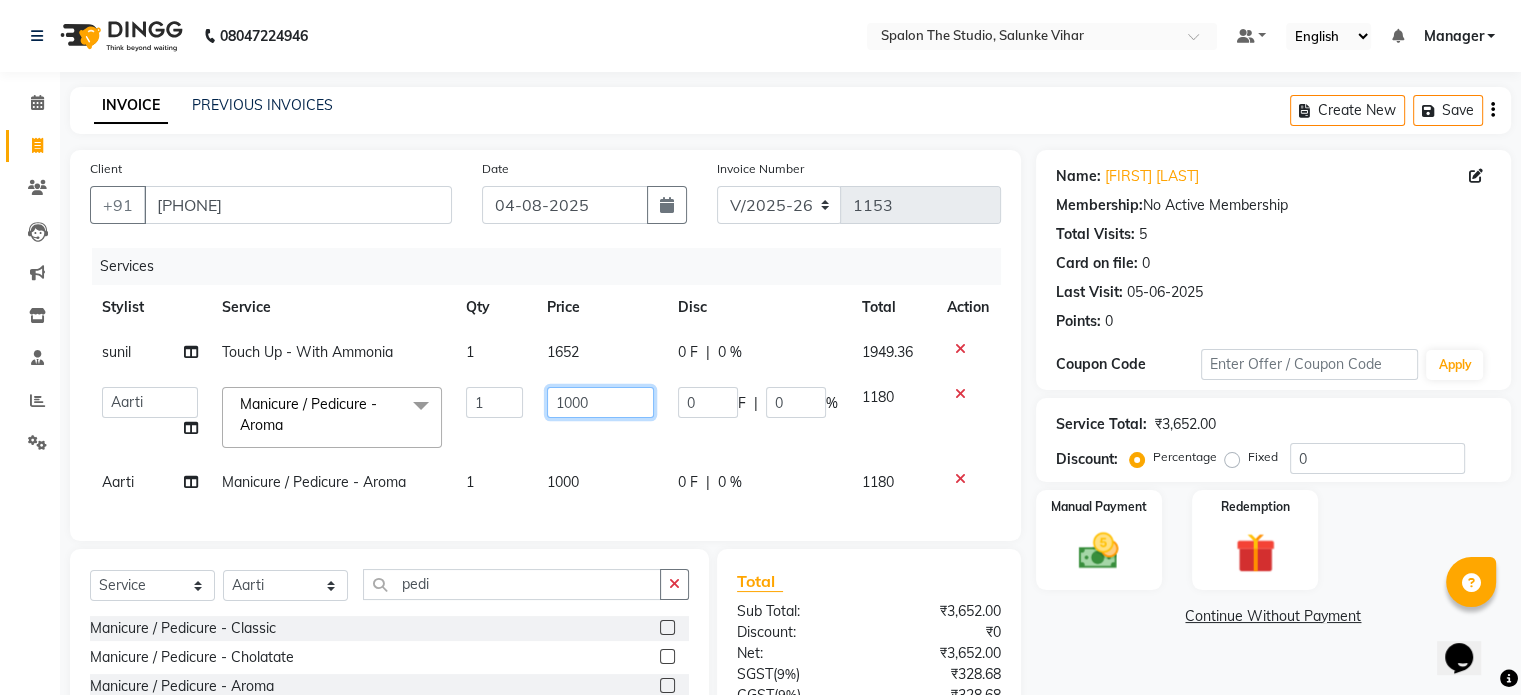 click on "1000" 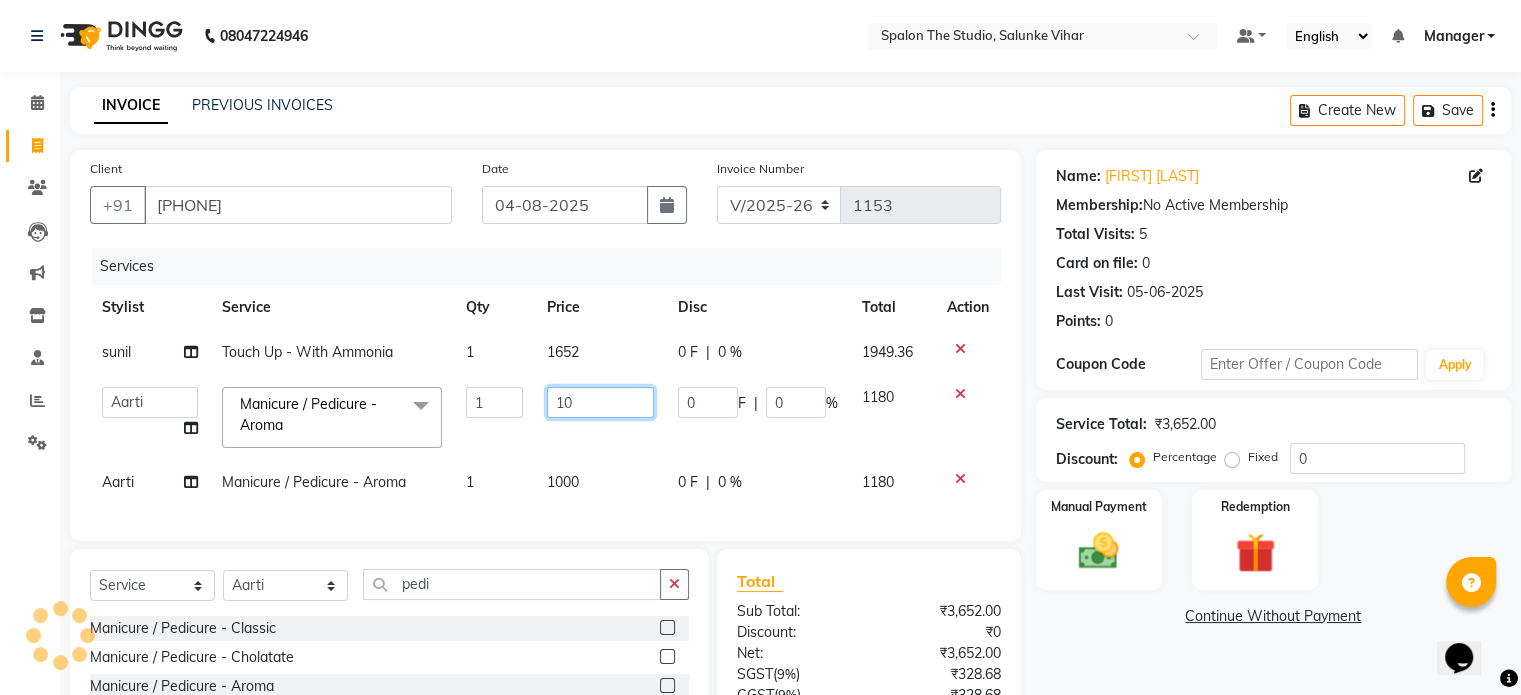 type on "1" 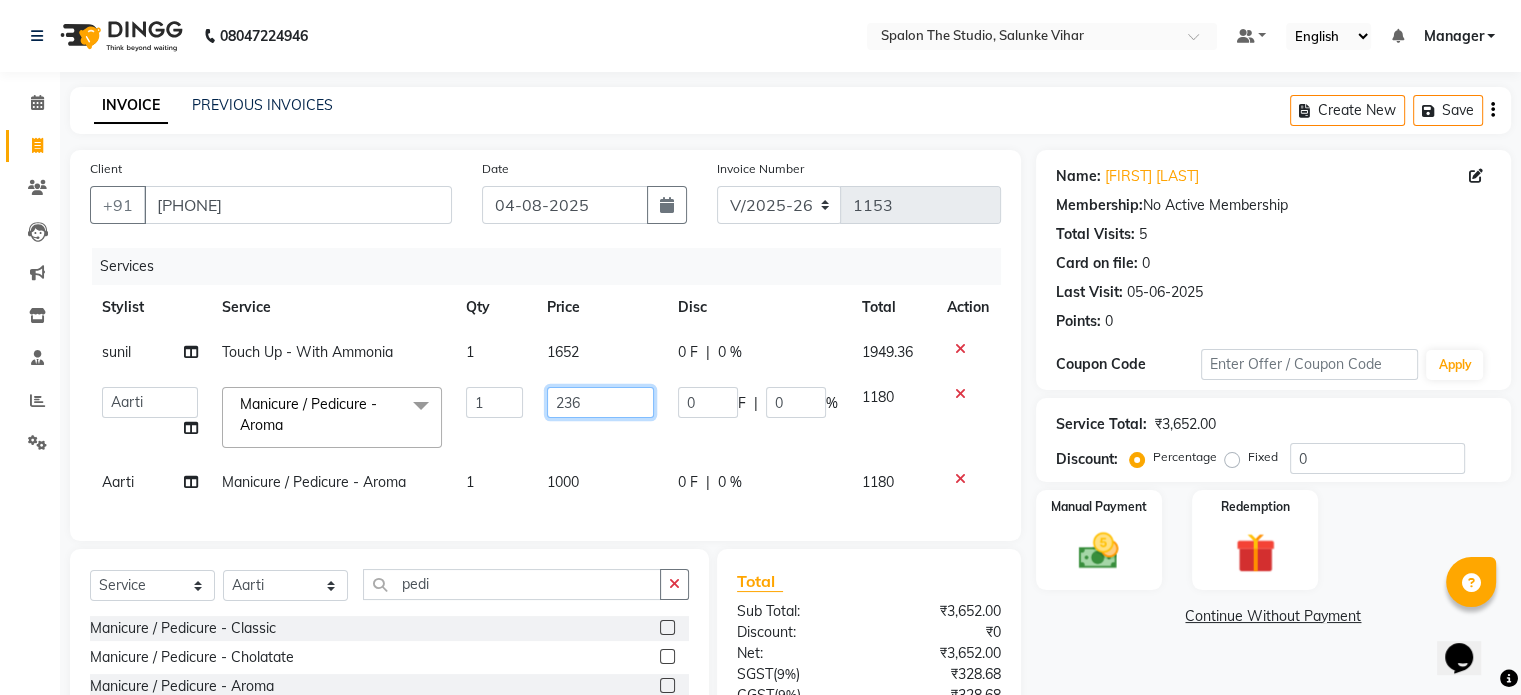 type on "2360" 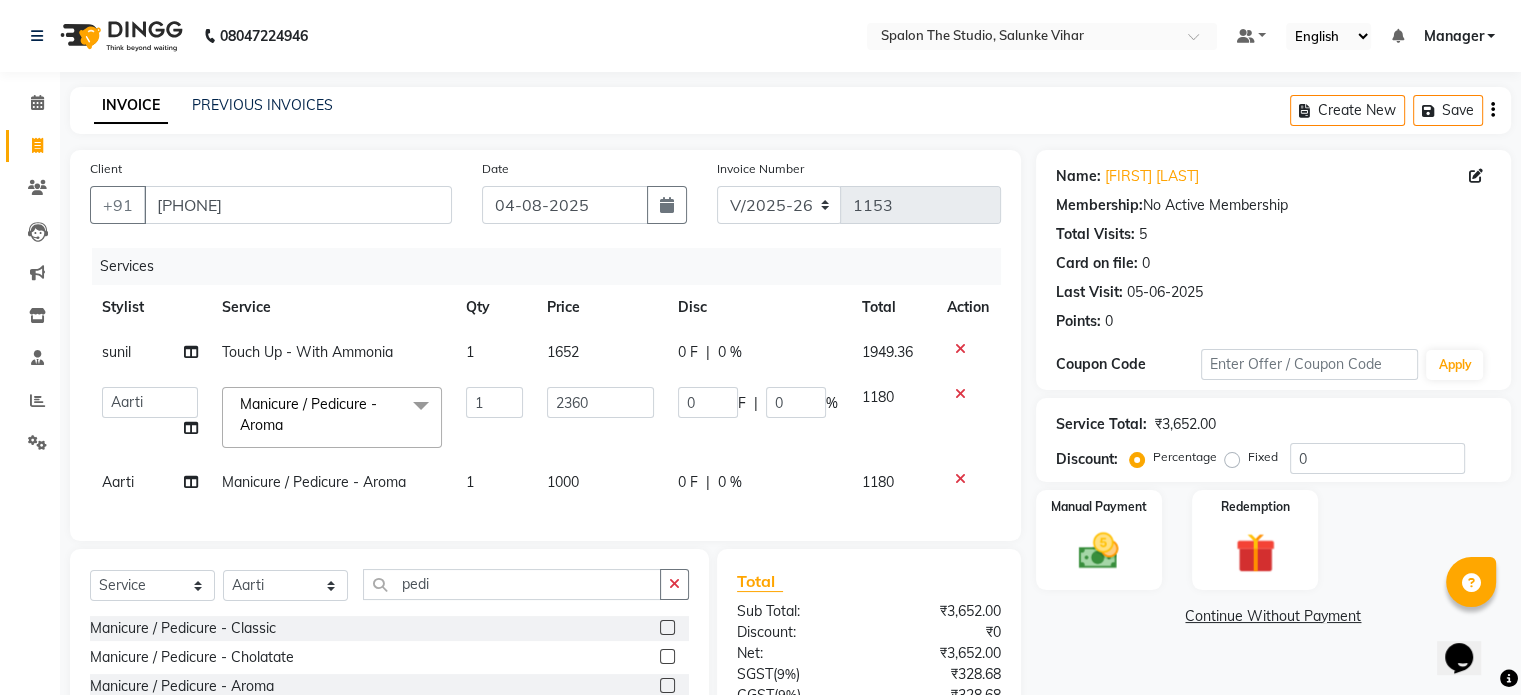 click on "2360" 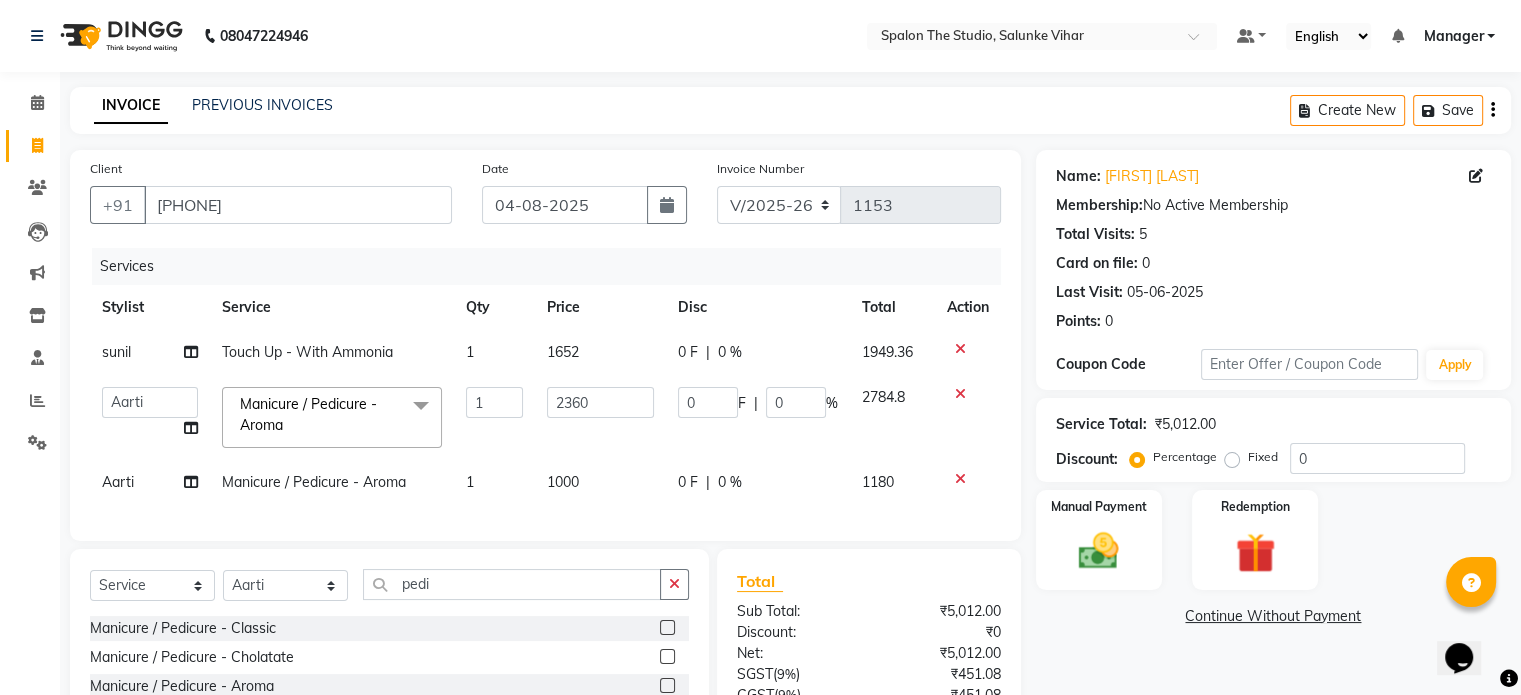 click on "1000" 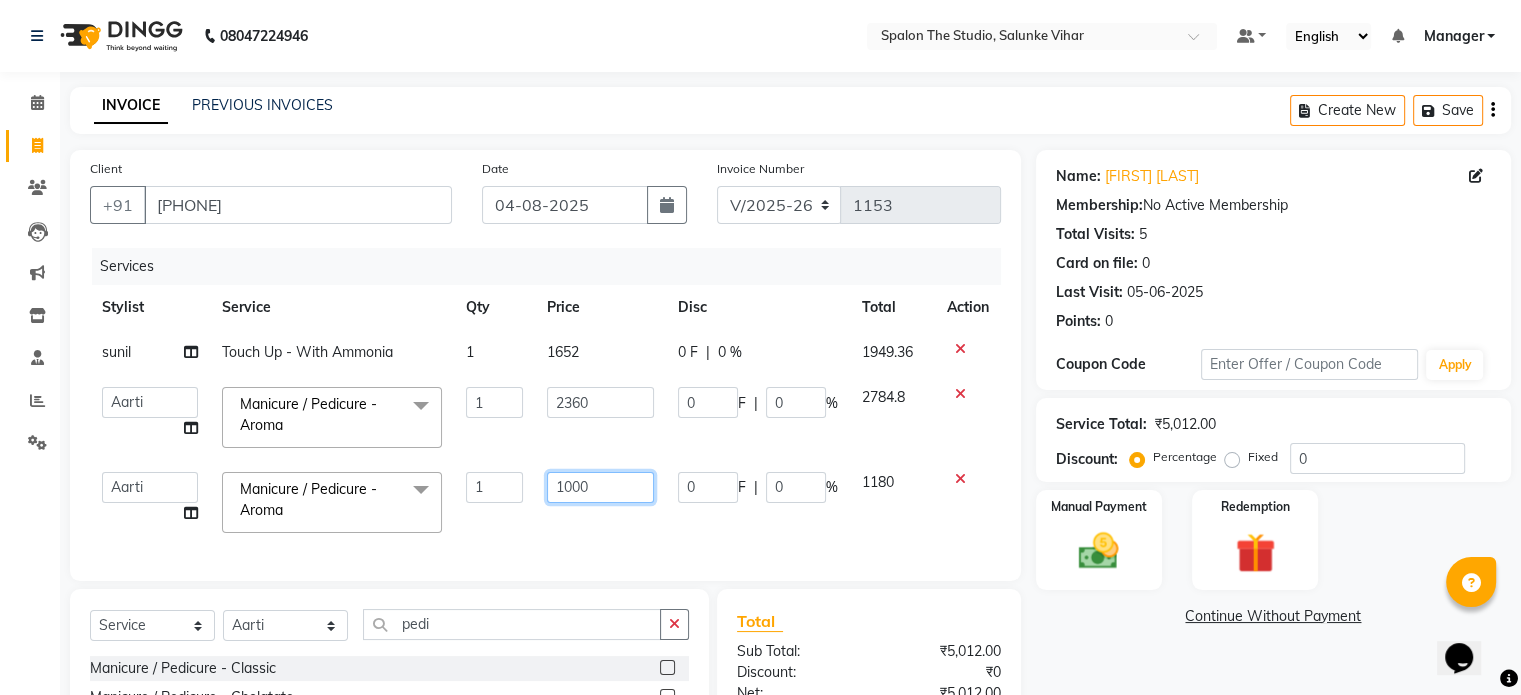 click on "1000" 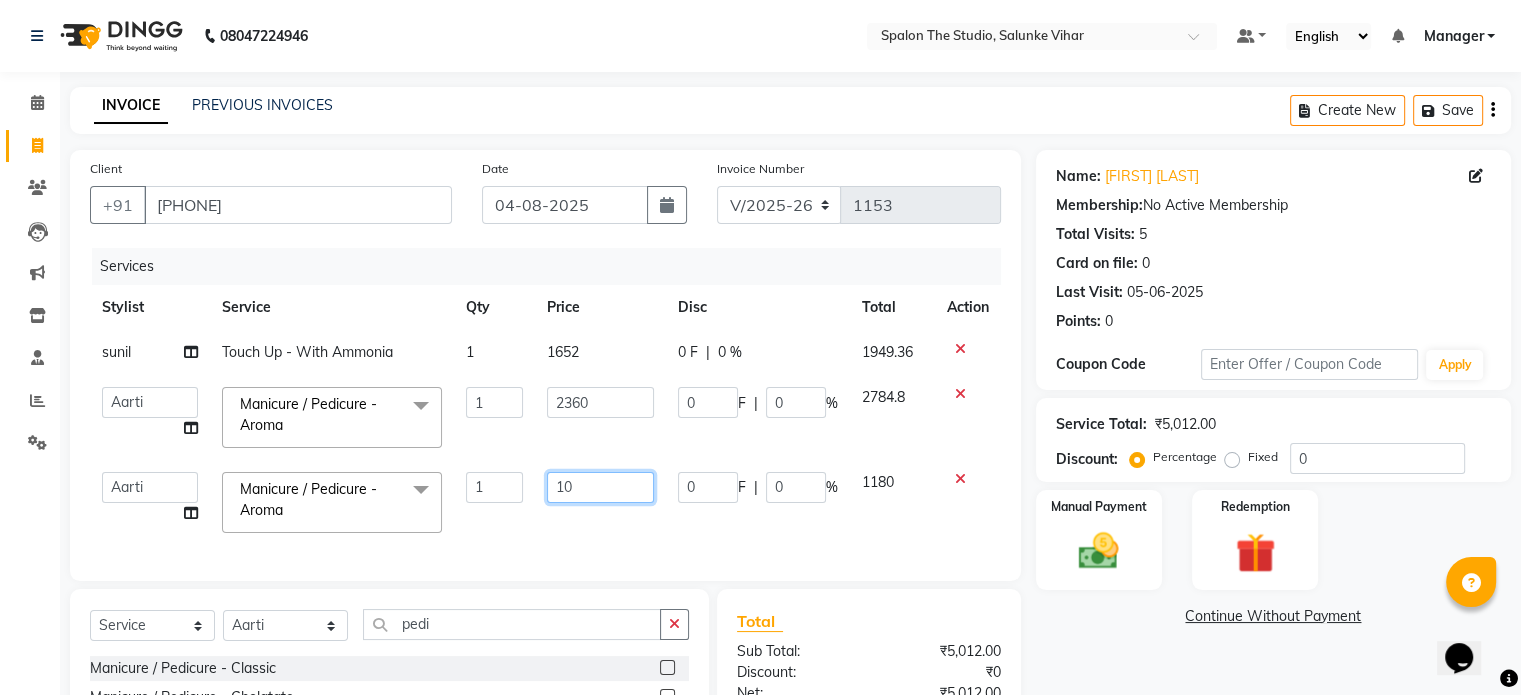 type on "1" 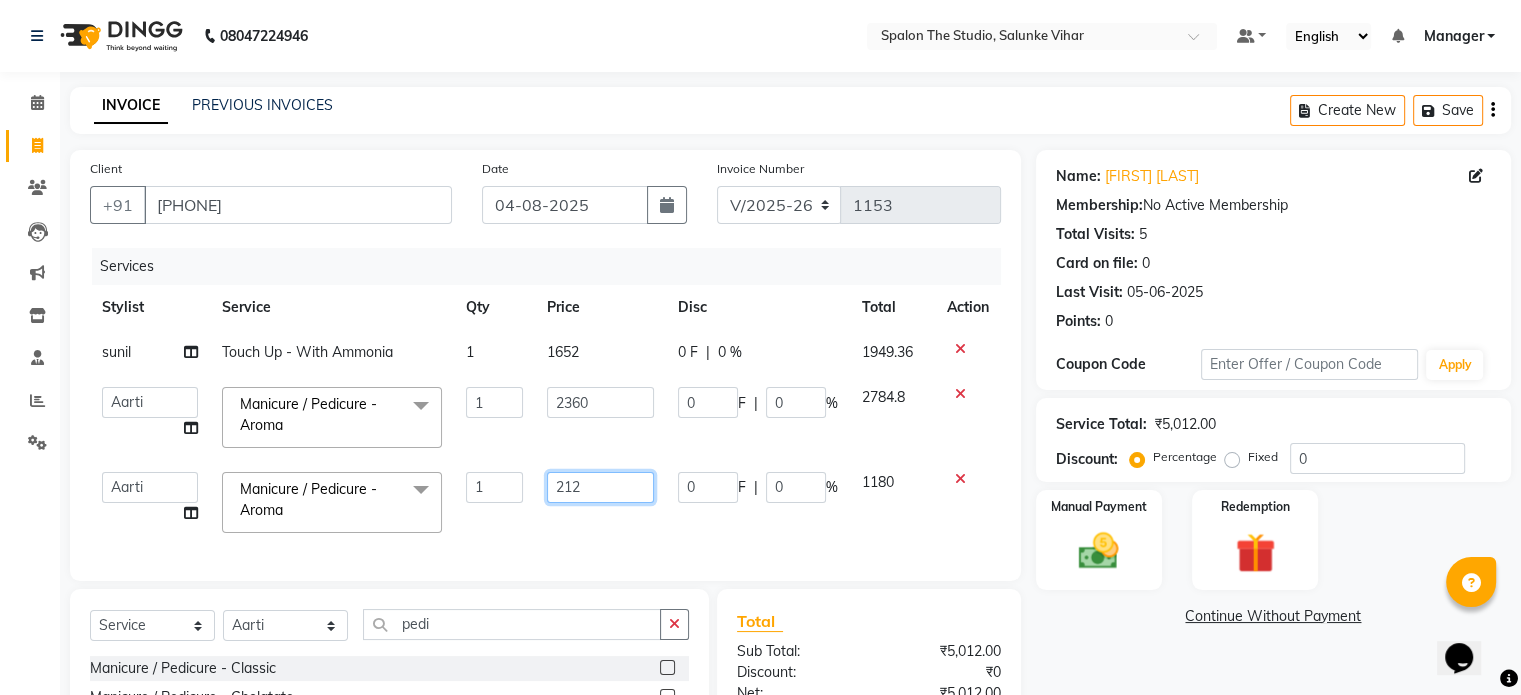 type on "2124" 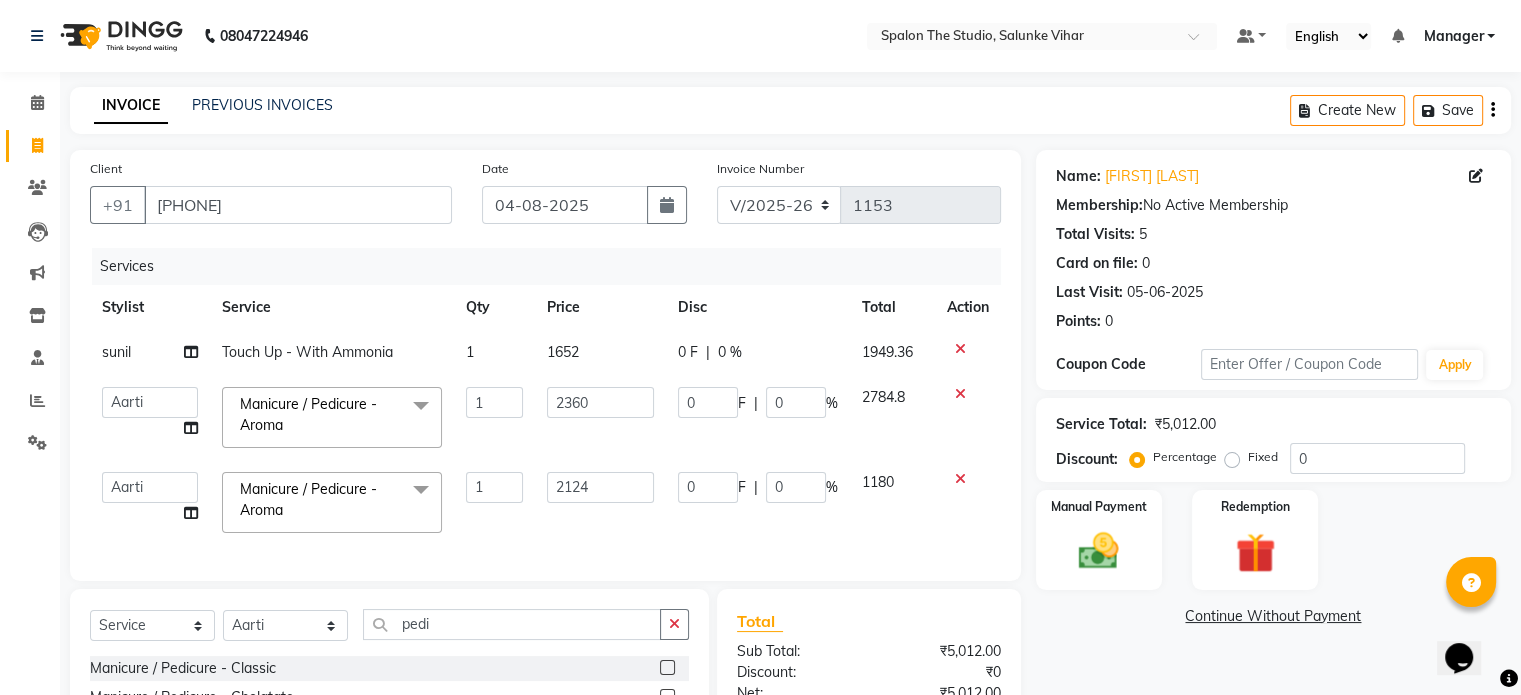 click on "Services Stylist Service Qty Price Disc Total Action sunil Touch Up - With Ammonia 1 1652 0 F | 0 % 1949.36  Aarti   AMBIKA   farheen    Gernal   komal    kusum   Manager   navazish   pranali   Riya Shetye   Saisha   SHARIF   Shubham  Pawar   siddhi   sunil   Vanshika  Manicure / Pedicure - Aroma  x Threading - Eyebrows Threading - Upperlip Threading - Lower Lip Threading - Chin Threading - Side Lock Threading - Forehead Threading - Full Face Threading - Jawline Threading - Neck Scieutific Combing green peel DERMA PEELING  LHR YELLOW PEEL LE MARINE TREATMENT tatto removal D - Tan - Underarm D - Tan - Feet D - Tan - Face & Neck D - Tan - Full Arm/Half Arm D - Tan - Half Back/Front D - Tan - Midriff D - Tan - Face Neck & Blouse Line D - Tan - Full Back/Front D - Tan - Full Leg/Half Leg D - Tan - Full Body Waxing - Sugar Wax Full Arm Waxing - Sugar Wax Full Leg Waxing - Sugar Wax Half Arm Waxing - Sugar Wax Half Leg Waxing - Sugar Wax Under Arm Waxing - Sugar Wax Chin Waxing - Sugar Wax Upperlip/Lowerlip 1 2360" 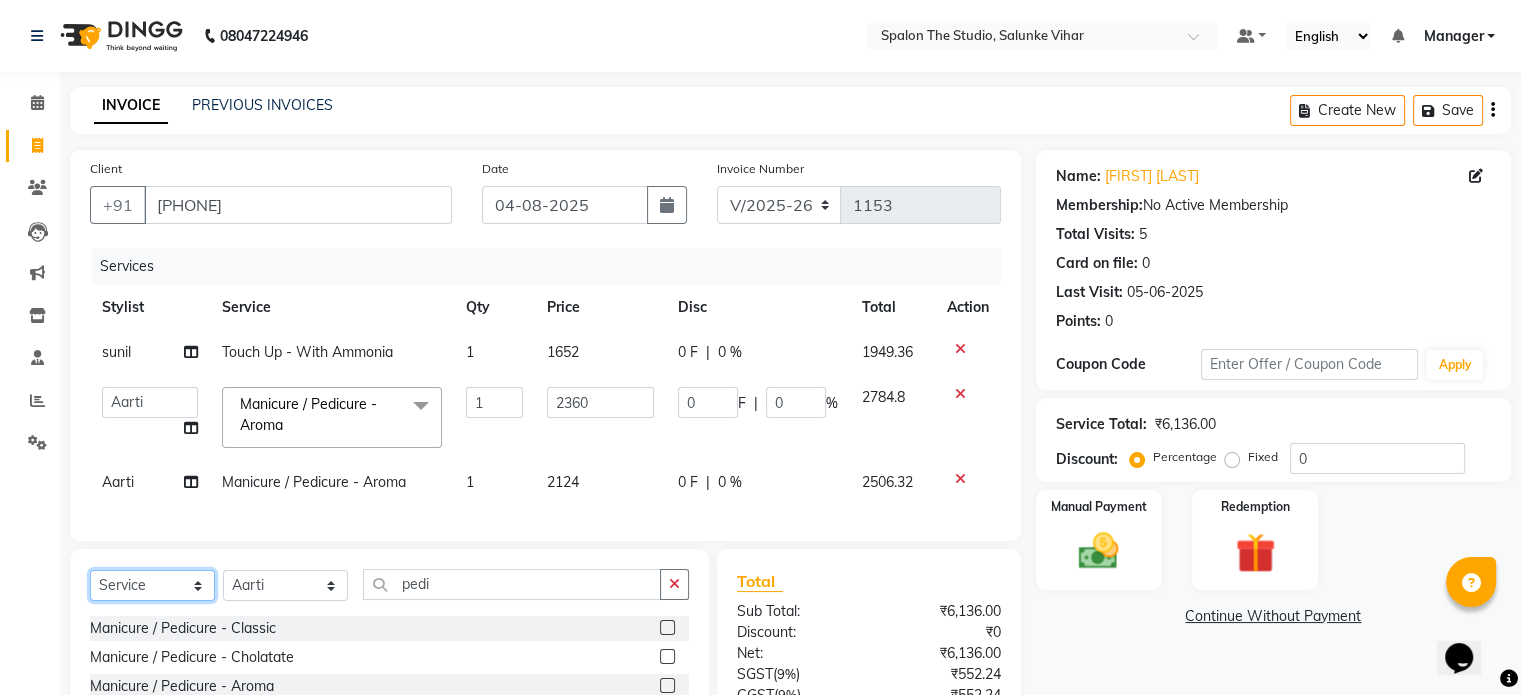 click on "Select  Service  Product  Membership  Package Voucher Prepaid Gift Card" 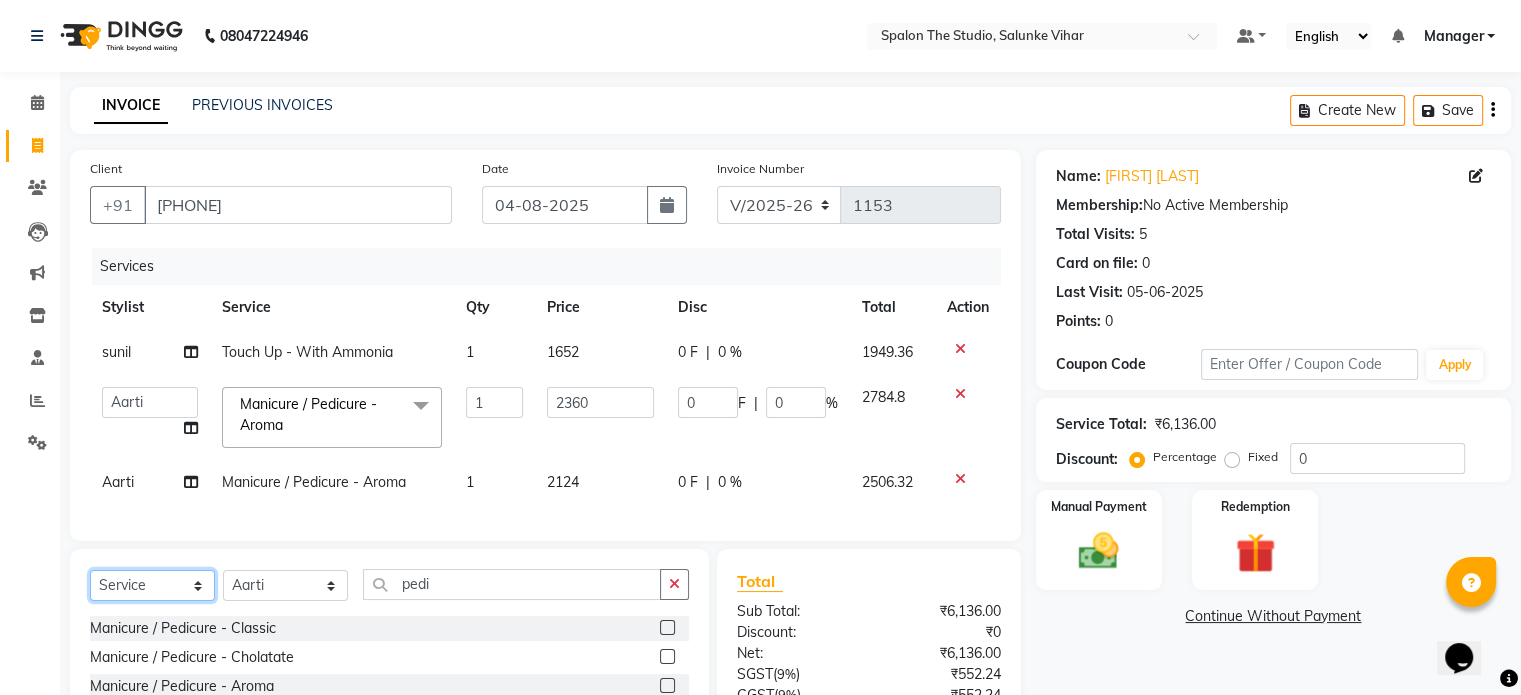 select on "membership" 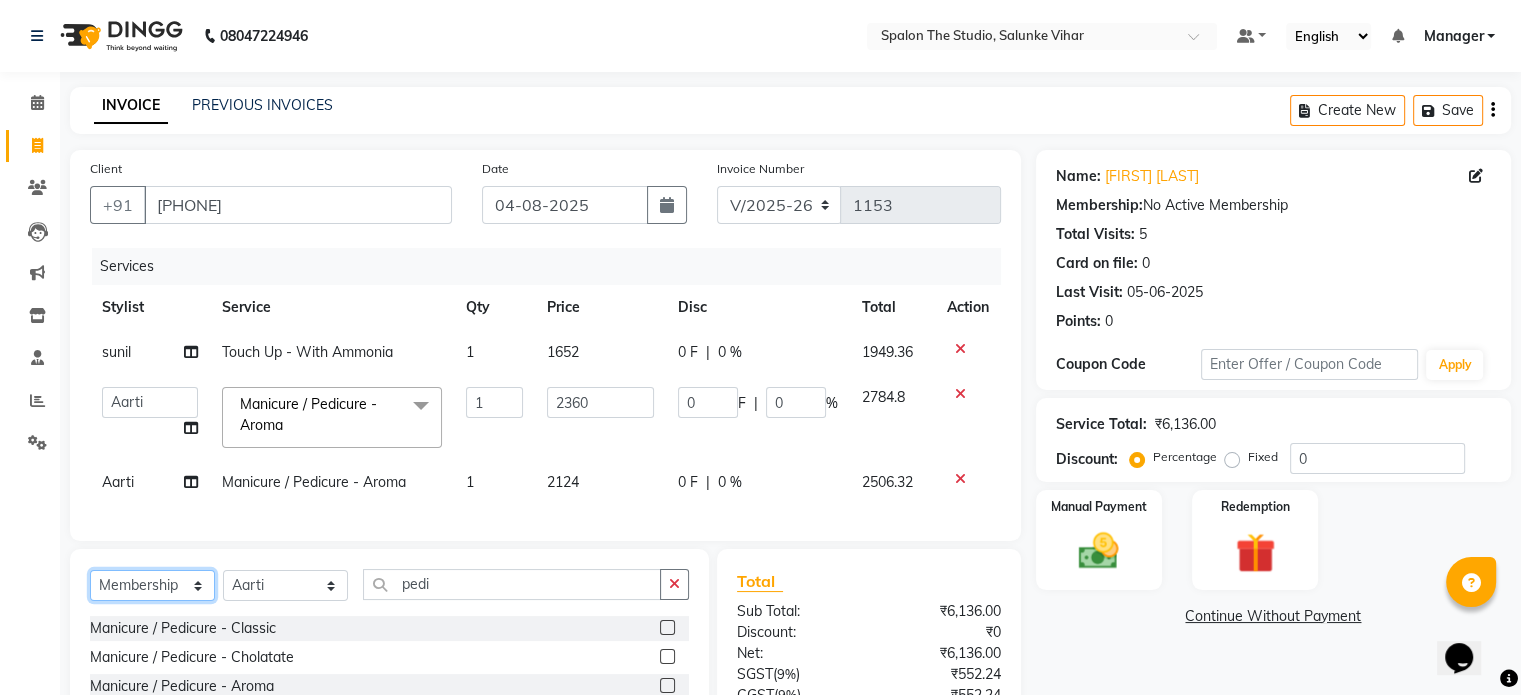 click on "Select  Service  Product  Membership  Package Voucher Prepaid Gift Card" 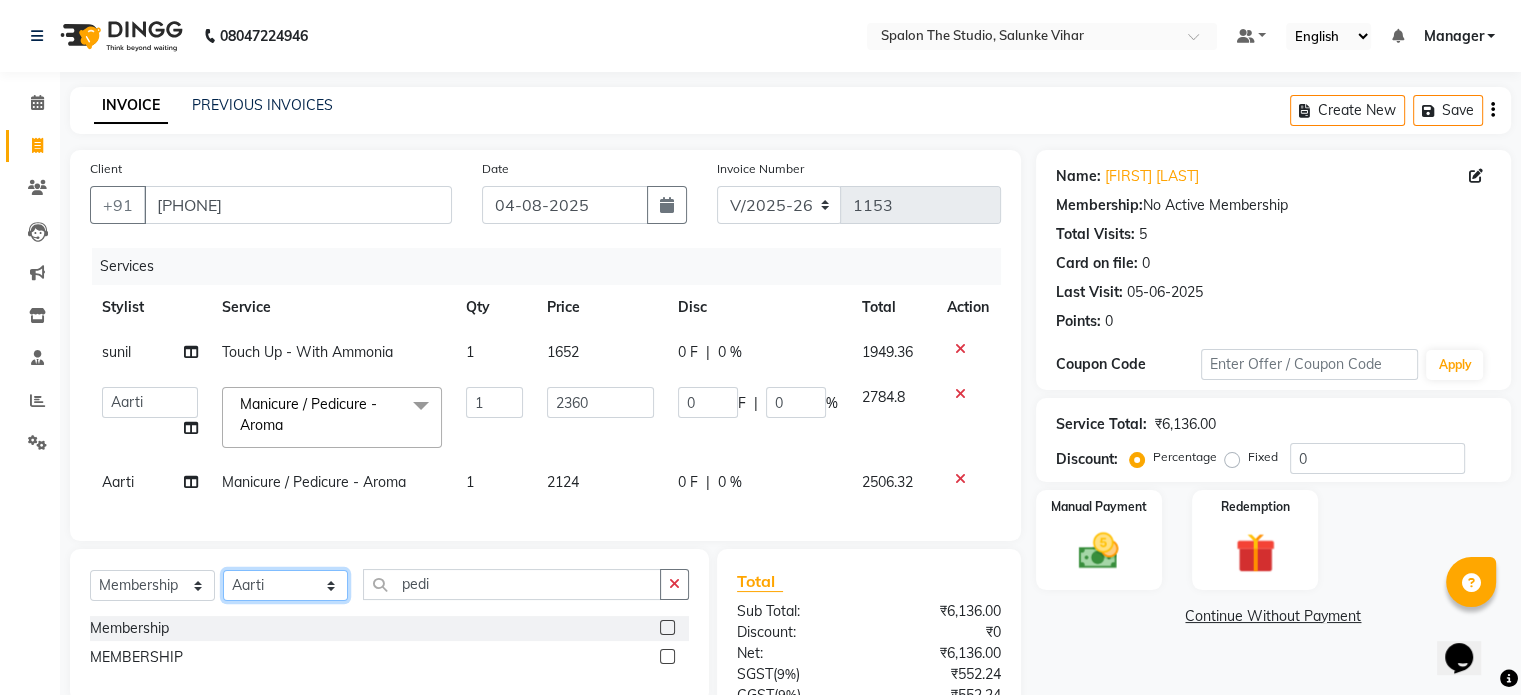 click on "Select Stylist Aarti AMBIKA farheen  Gernal komal  kusum Manager navazish pranali Riya Shetye Saisha SHARIF Shubham  Pawar siddhi sunil Vanshika" 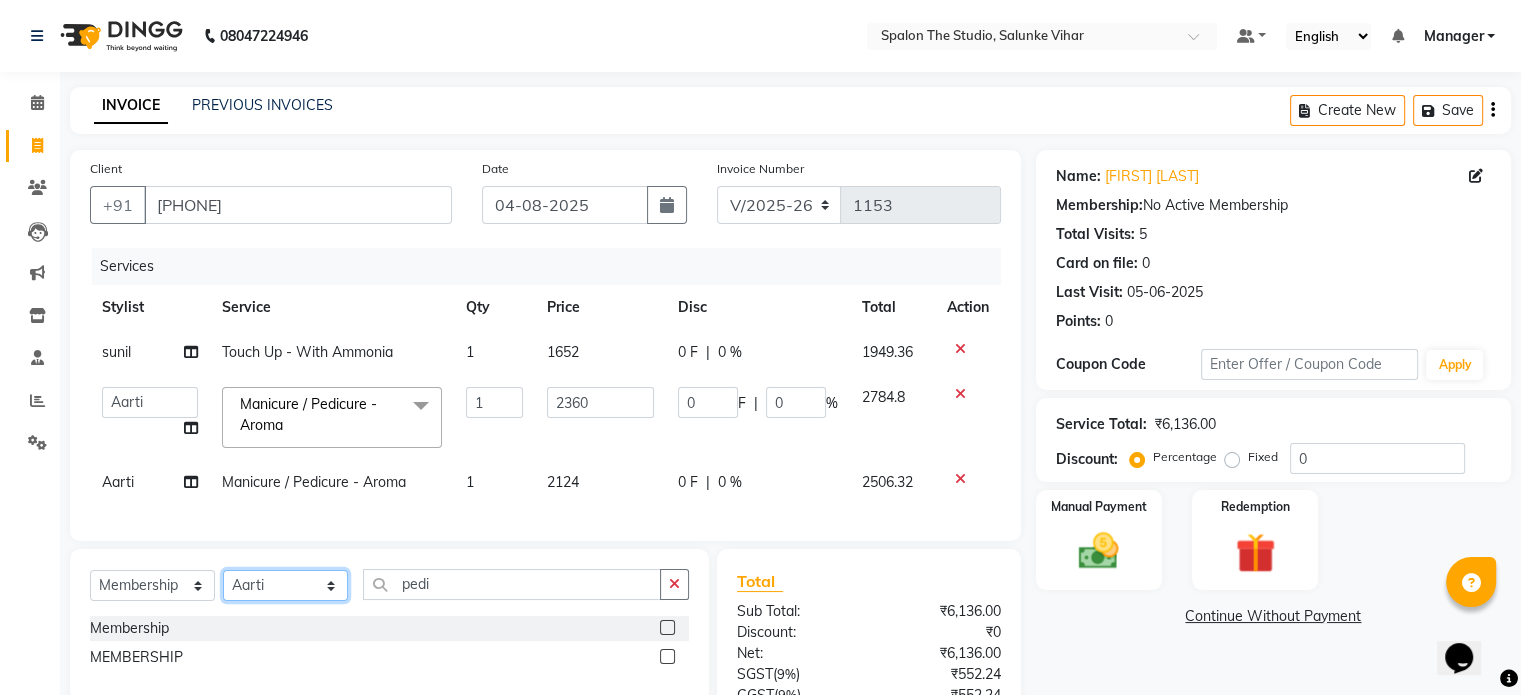 select on "63680" 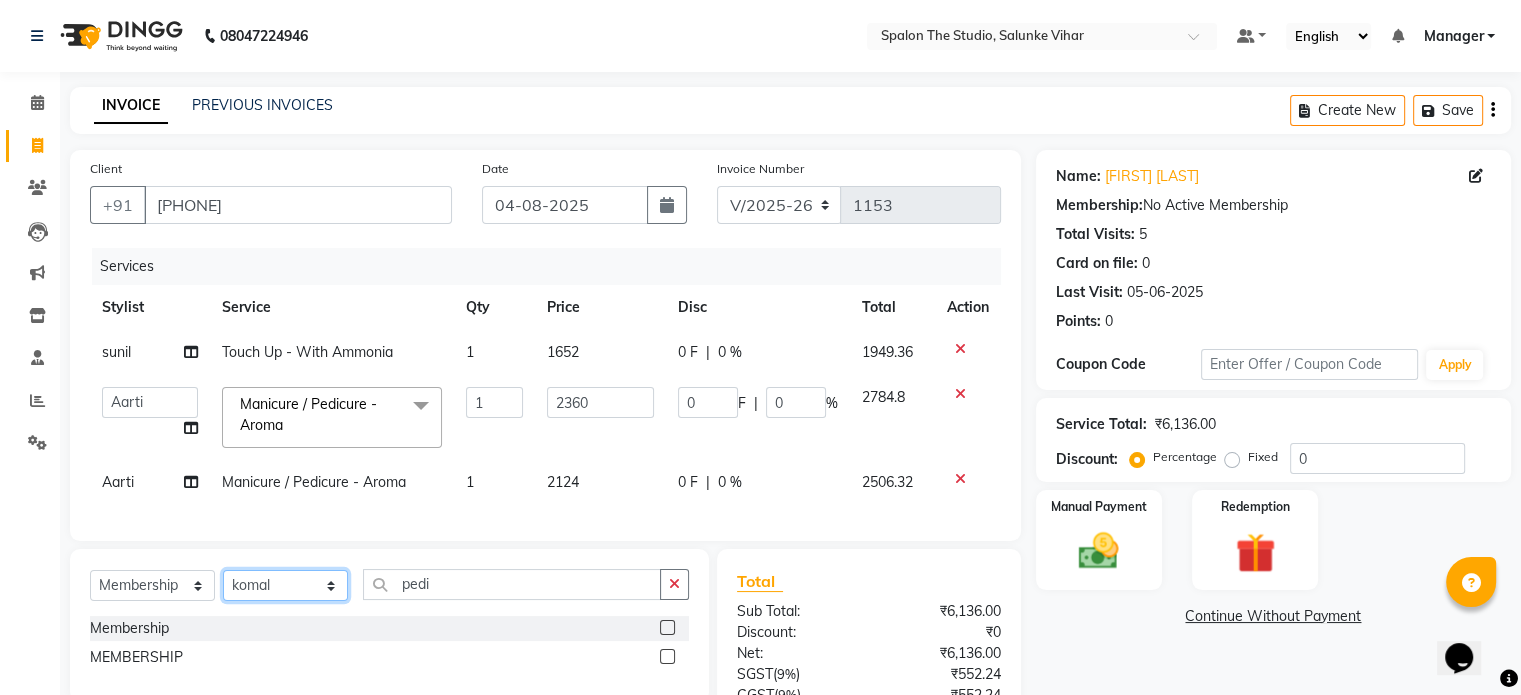 click on "Select Stylist Aarti AMBIKA farheen  Gernal komal  kusum Manager navazish pranali Riya Shetye Saisha SHARIF Shubham  Pawar siddhi sunil Vanshika" 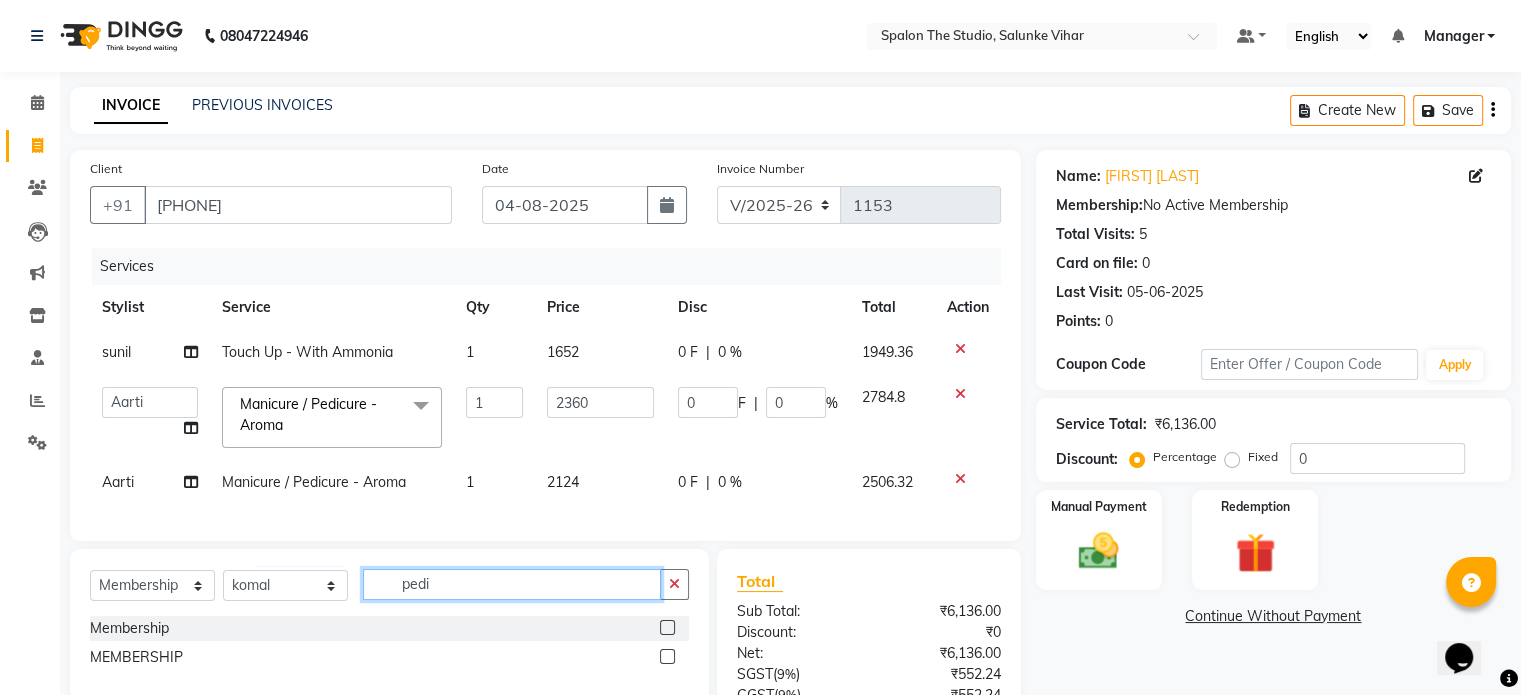 click on "pedi" 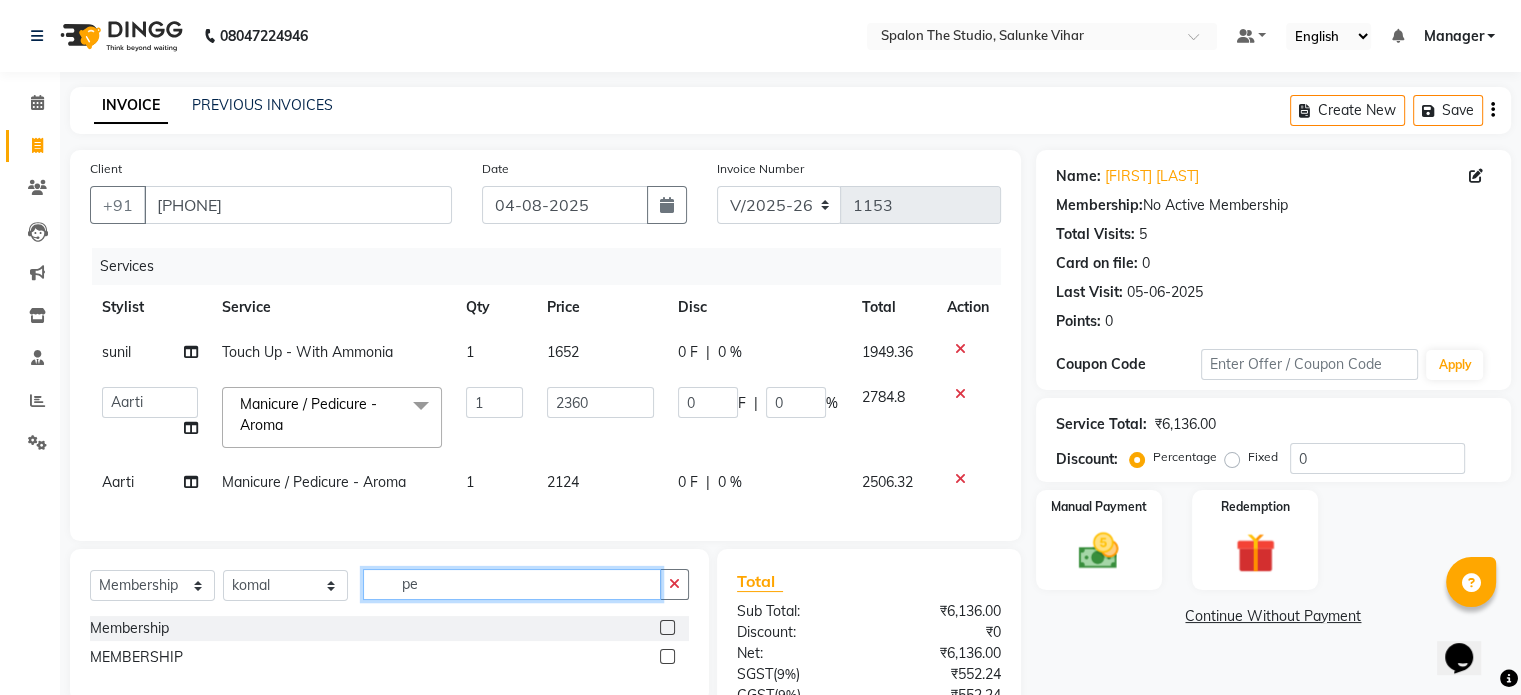type on "p" 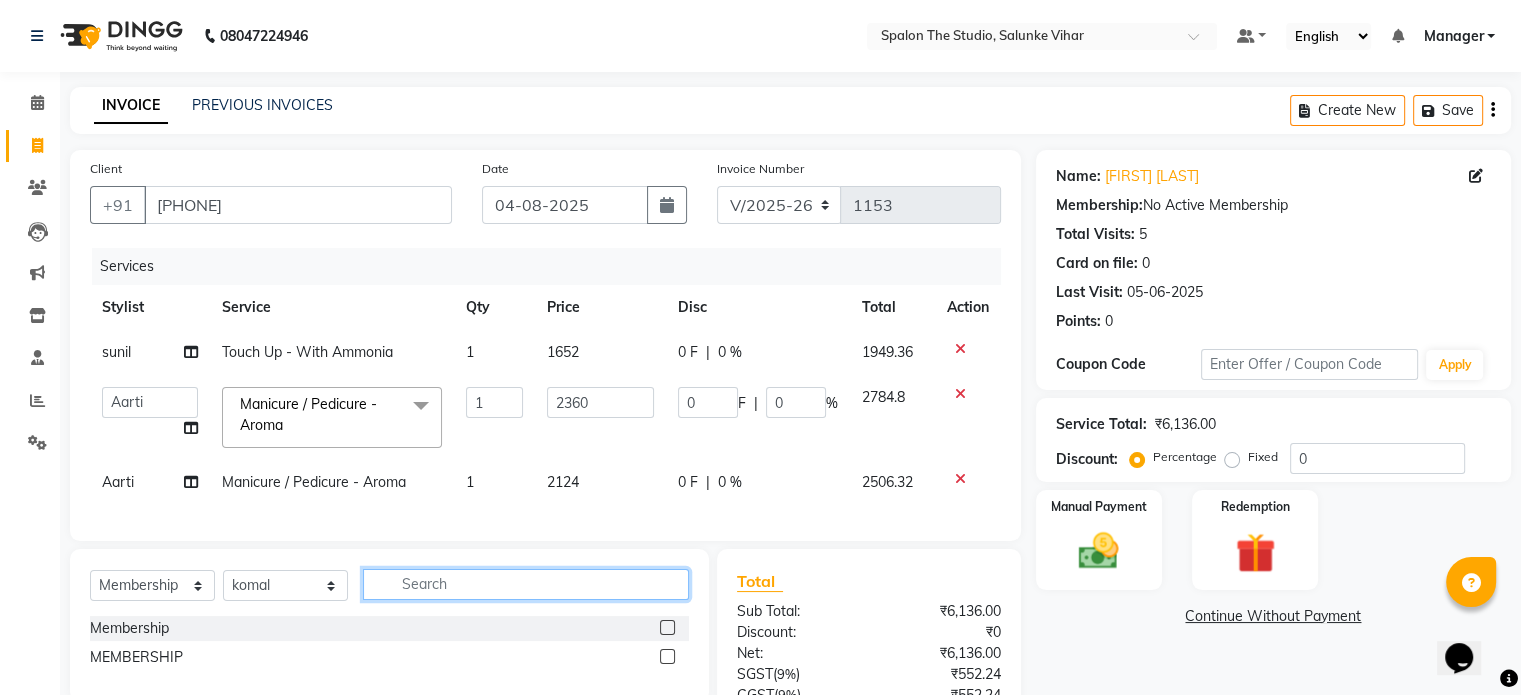 type 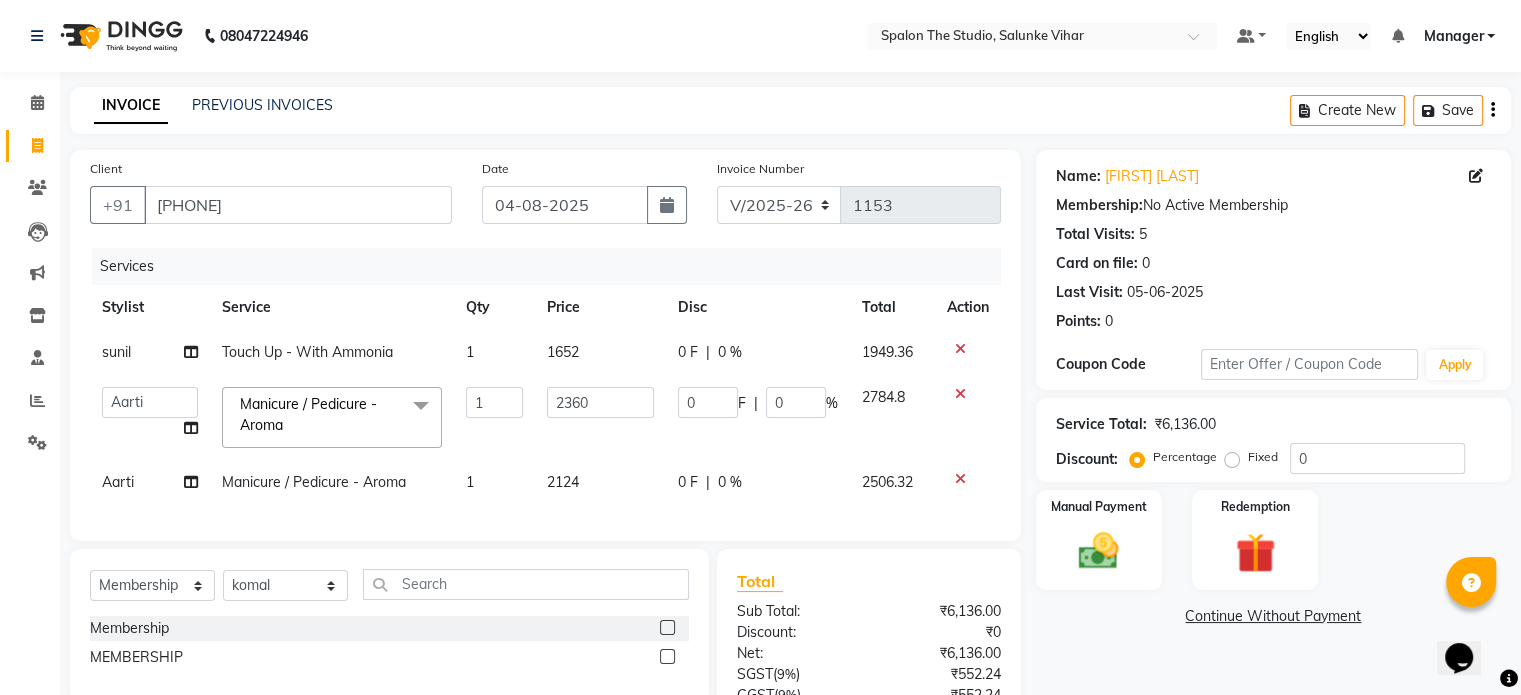 click 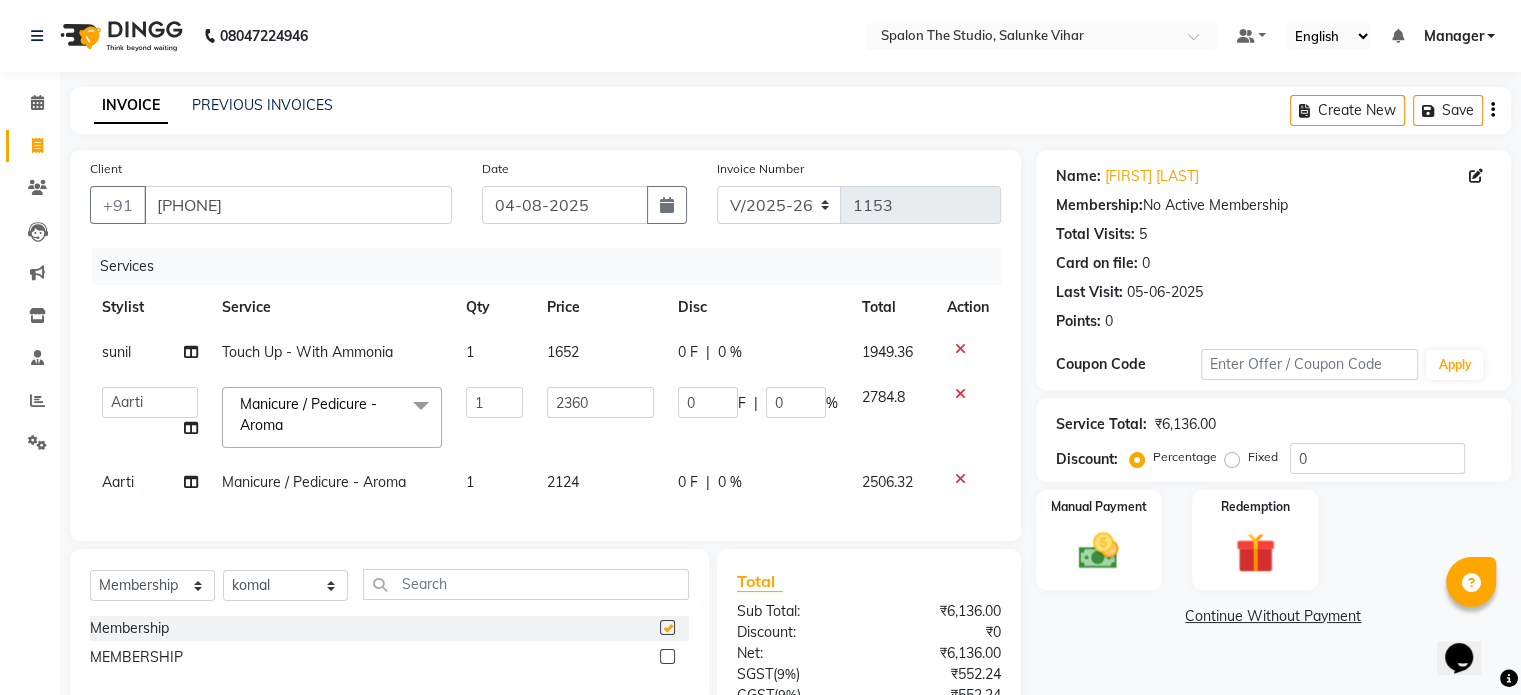 select on "select" 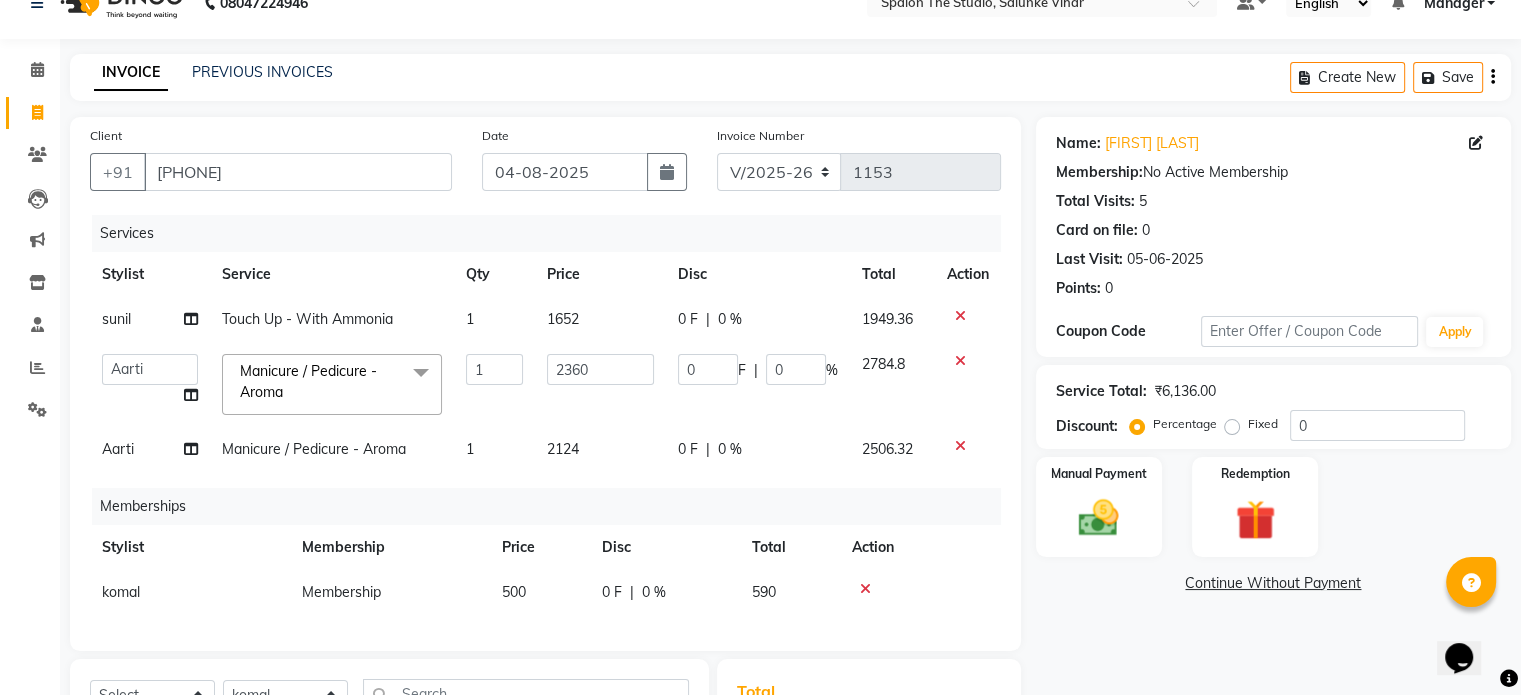 scroll, scrollTop: 0, scrollLeft: 0, axis: both 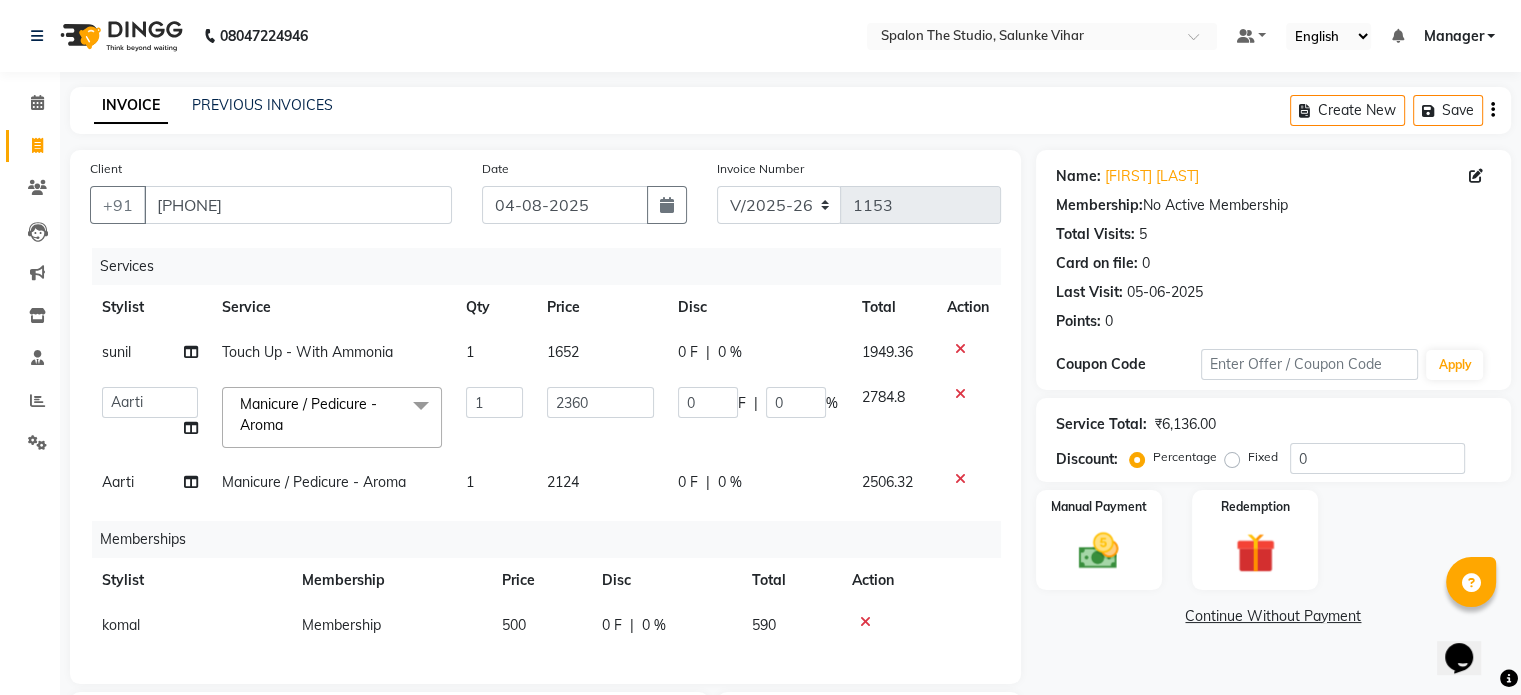 click on "Create New   Save" 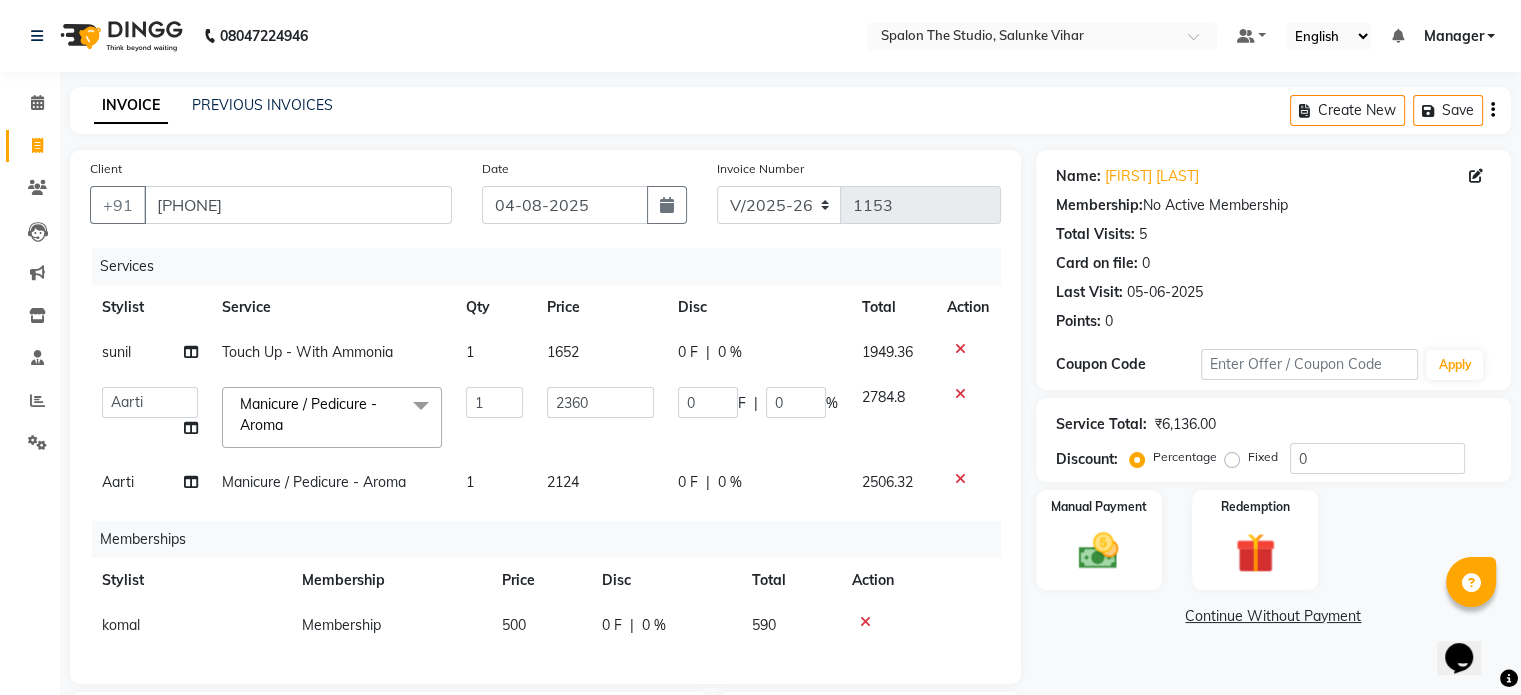 click on "Create New   Save" 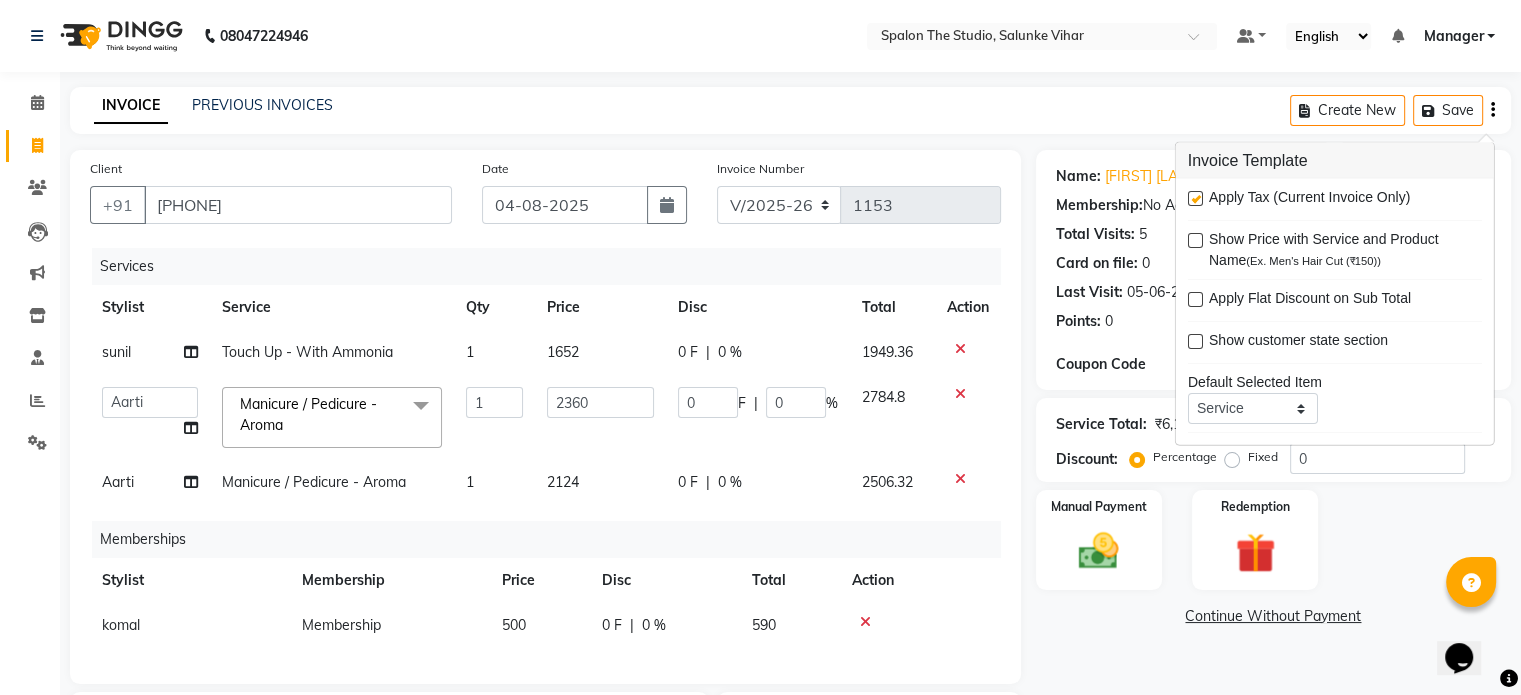 click on "Apply Tax (Current Invoice Only)" at bounding box center (1335, 199) 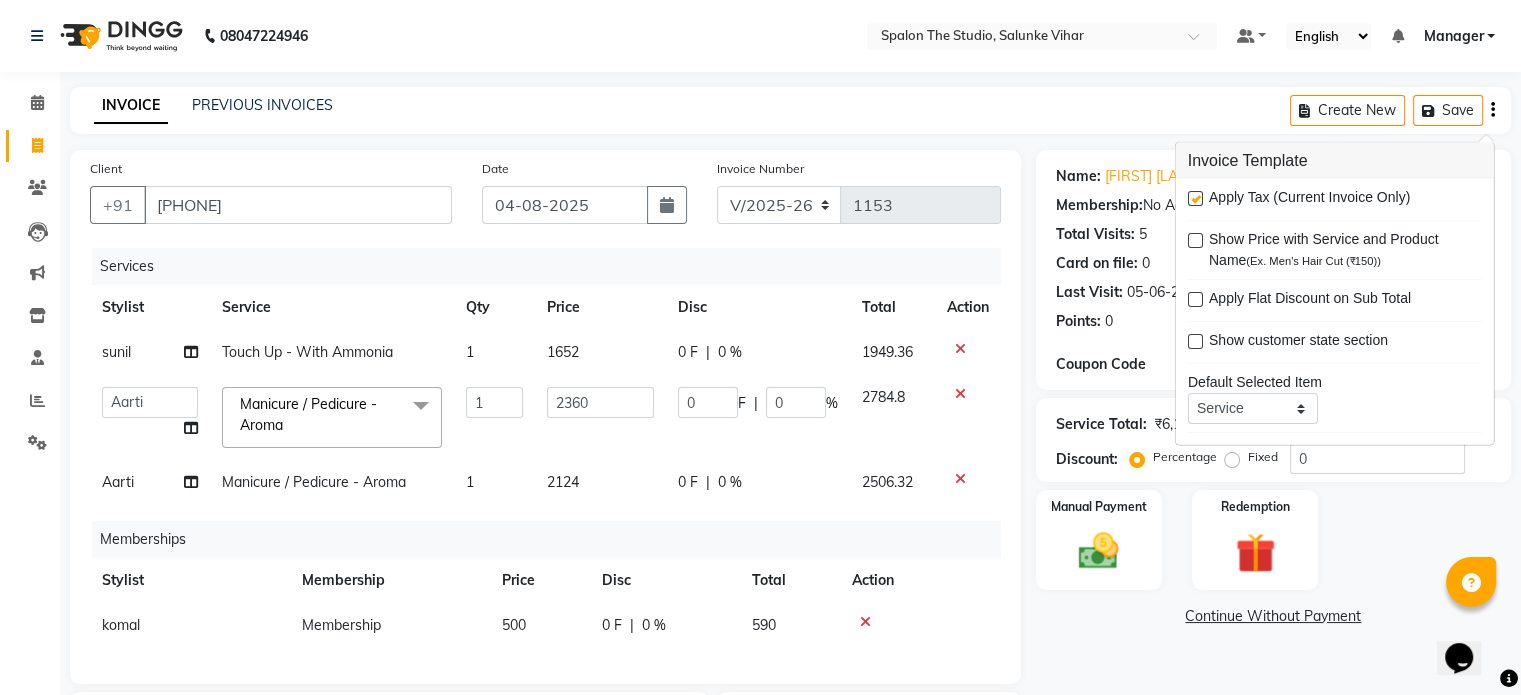 click at bounding box center [1195, 198] 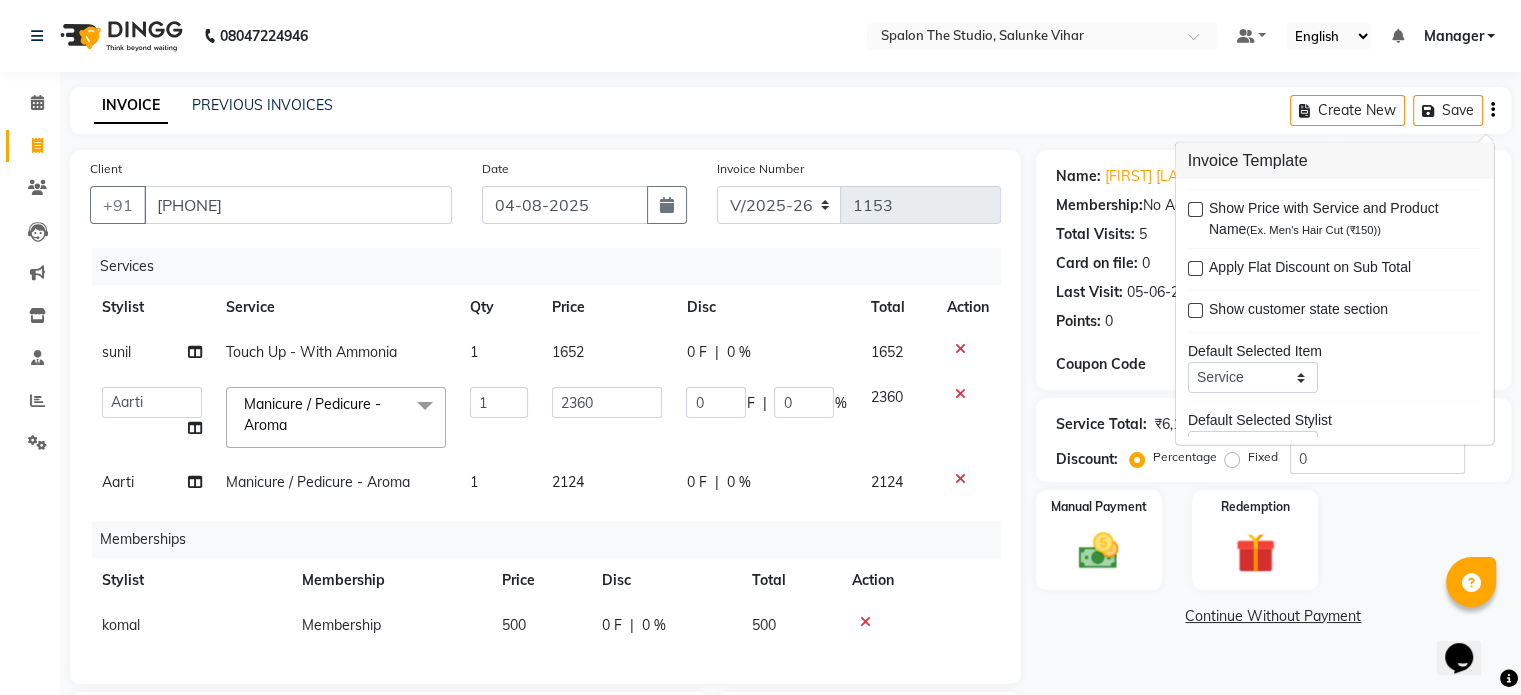 scroll, scrollTop: 96, scrollLeft: 0, axis: vertical 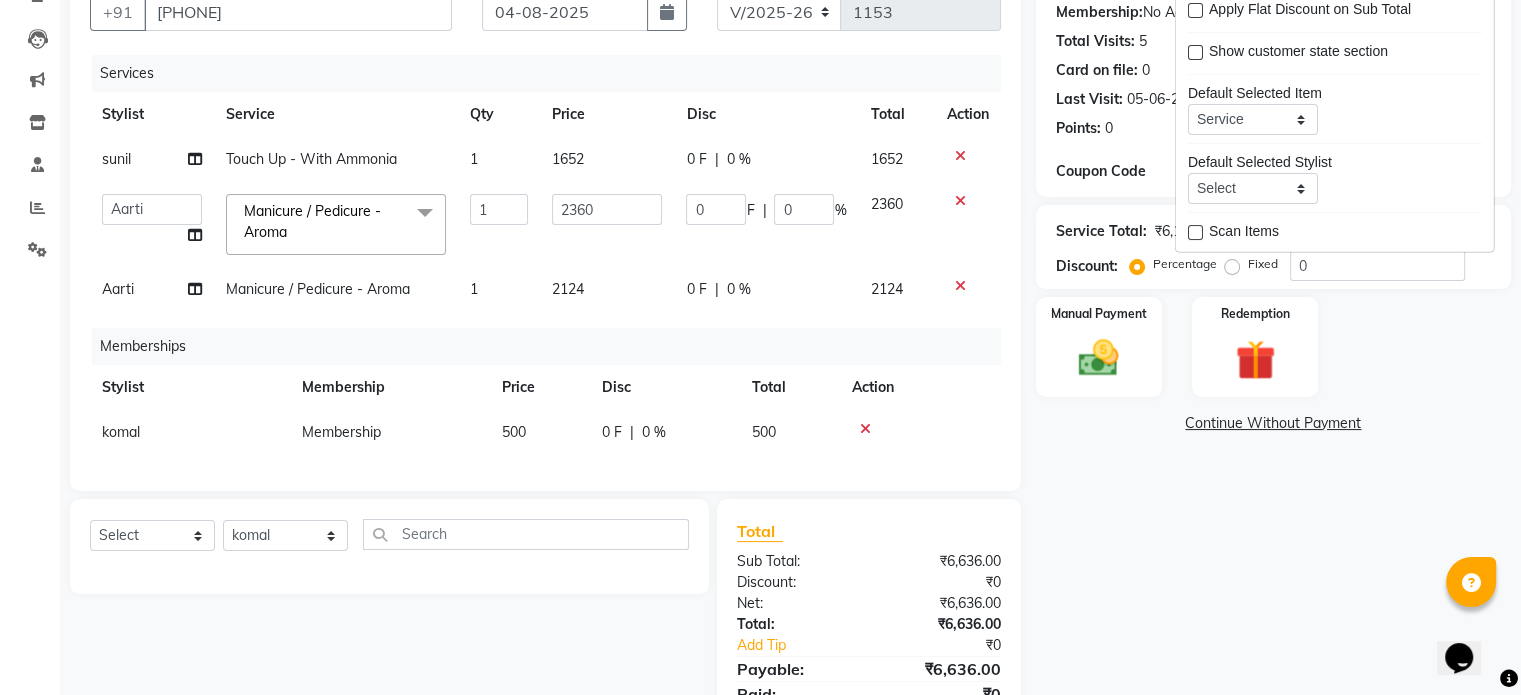 click on "Services Stylist Service Qty Price Disc Total Action sunil Touch Up - With Ammonia 1 1652 0 F | 0 % 1652  Aarti   AMBIKA   farheen    Gernal   komal    kusum   Manager   navazish   pranali   Riya Shetye   Saisha   SHARIF   Shubham  Pawar   siddhi   sunil   Vanshika  Manicure / Pedicure - Aroma  x Threading - Eyebrows Threading - Upperlip Threading - Lower Lip Threading - Chin Threading - Side Lock Threading - Forehead Threading - Full Face Threading - Jawline Threading - Neck Scieutific Combing green peel DERMA PEELING  LHR YELLOW PEEL LE MARINE TREATMENT tatto removal D - Tan - Underarm D - Tan - Feet D - Tan - Face & Neck D - Tan - Full Arm/Half Arm D - Tan - Half Back/Front D - Tan - Midriff D - Tan - Face Neck & Blouse Line D - Tan - Full Back/Front D - Tan - Full Leg/Half Leg D - Tan - Full Body Waxing - Sugar Wax Full Arm Waxing - Sugar Wax Full Leg Waxing - Sugar Wax Half Arm Waxing - Sugar Wax Half Leg Waxing - Sugar Wax Under Arm Waxing - Sugar Wax Chin Waxing - Sugar Wax Upperlip/Lowerlip pumpkin 1" 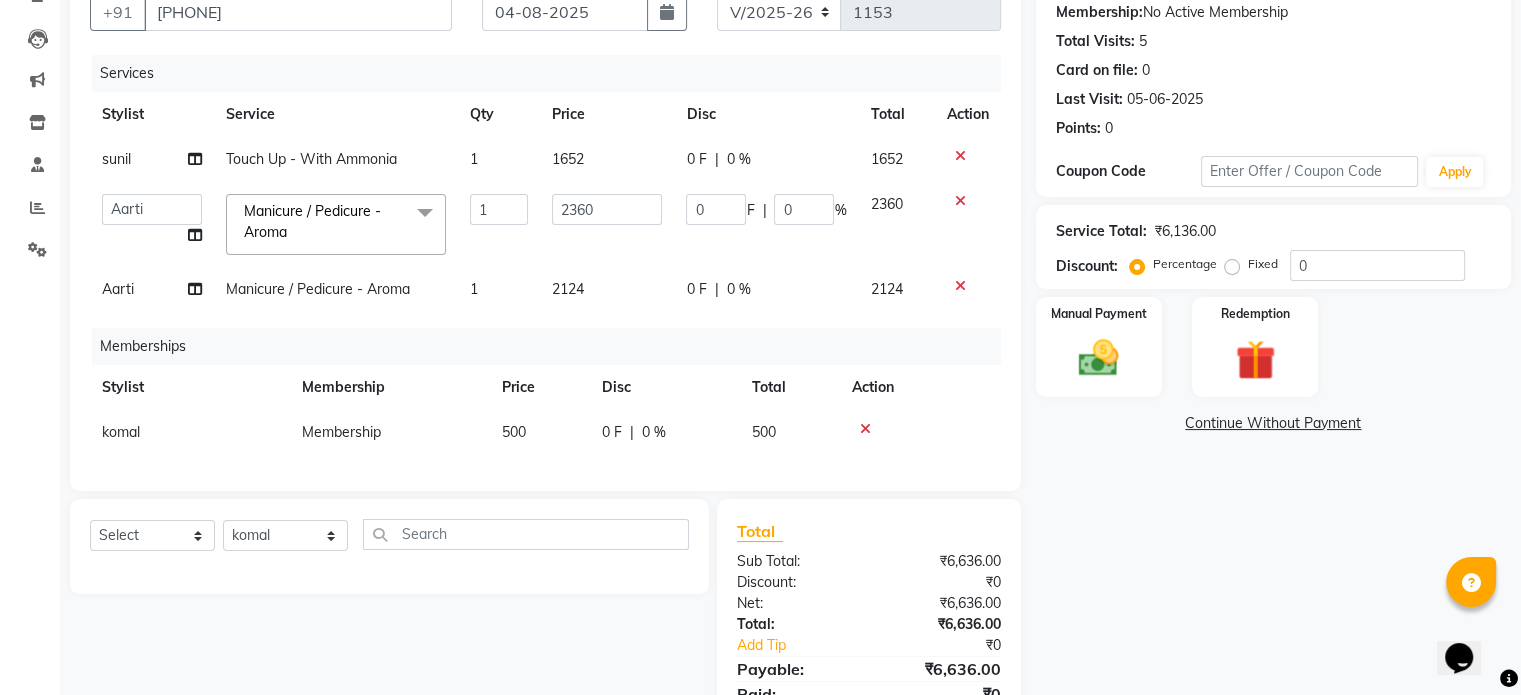 click on "0 %" 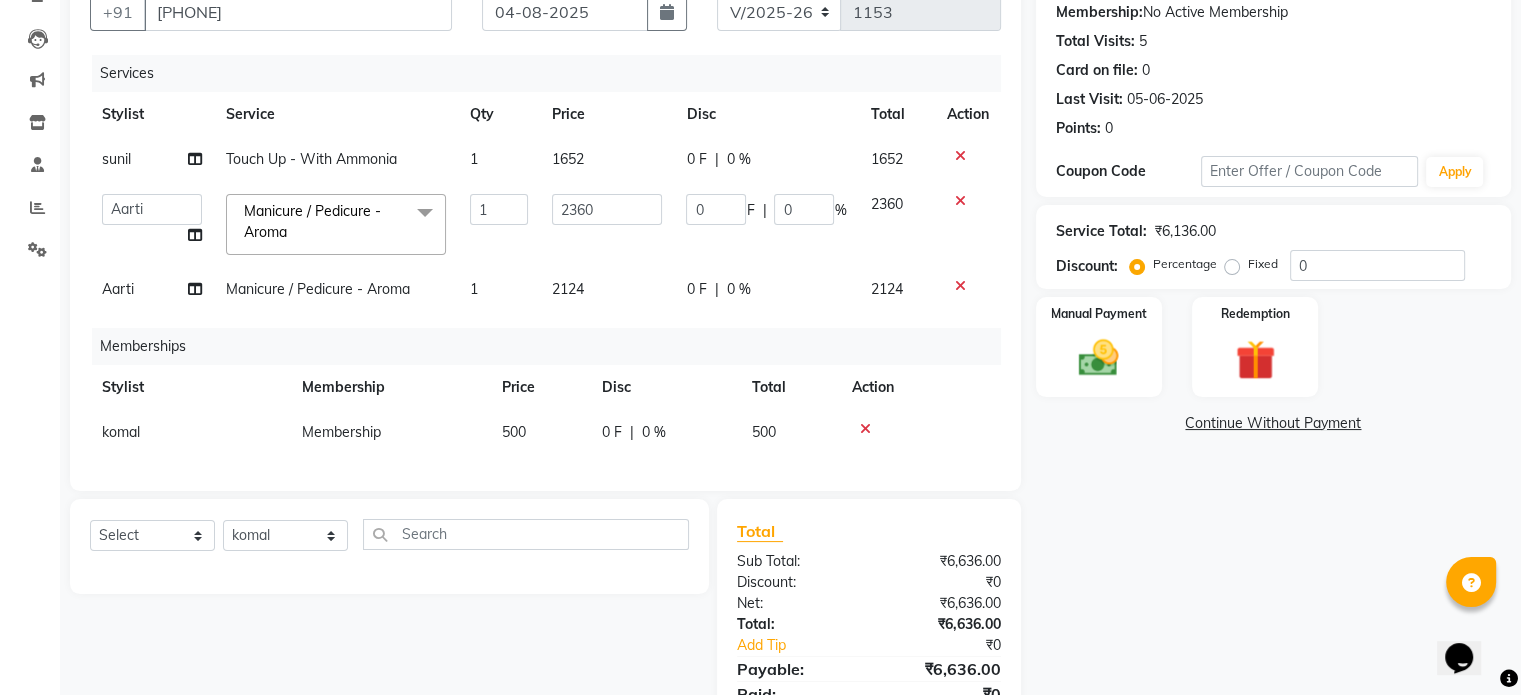 select on "87366" 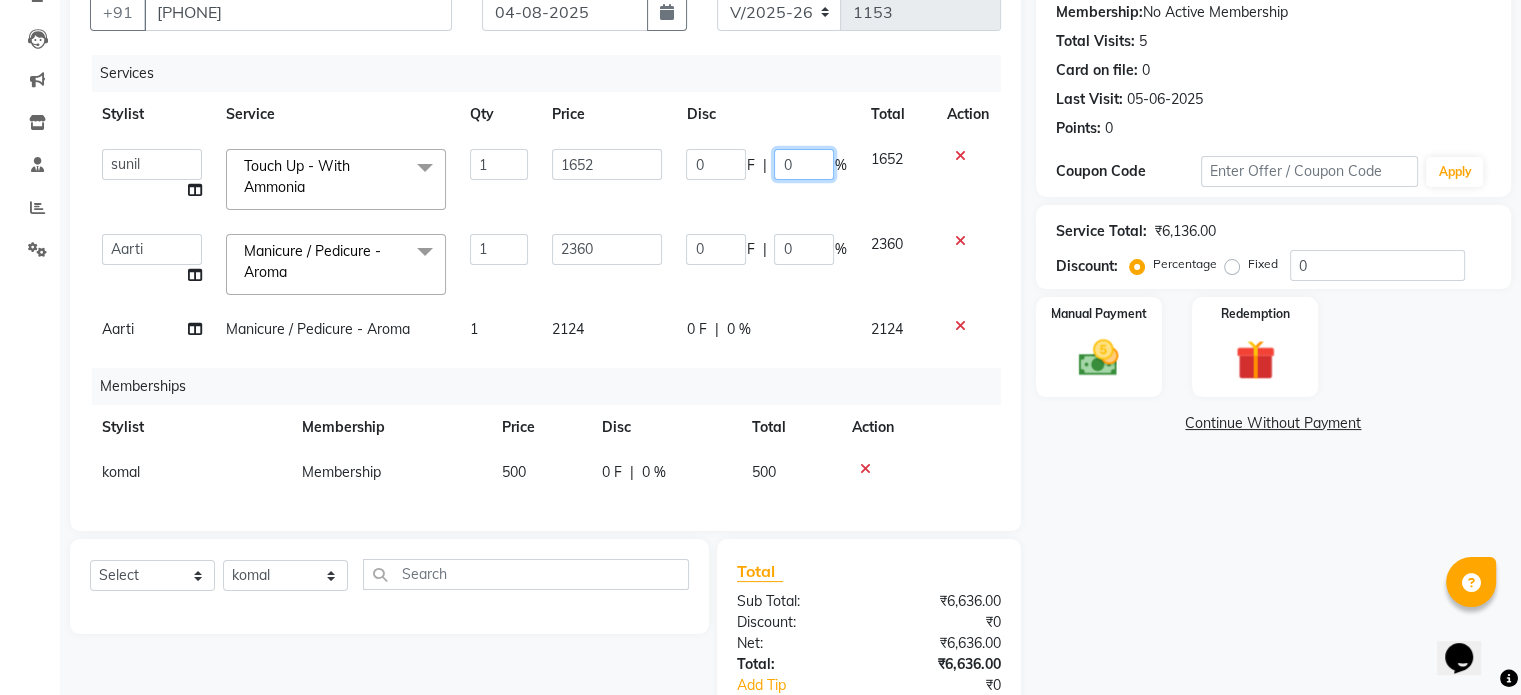 click on "0" 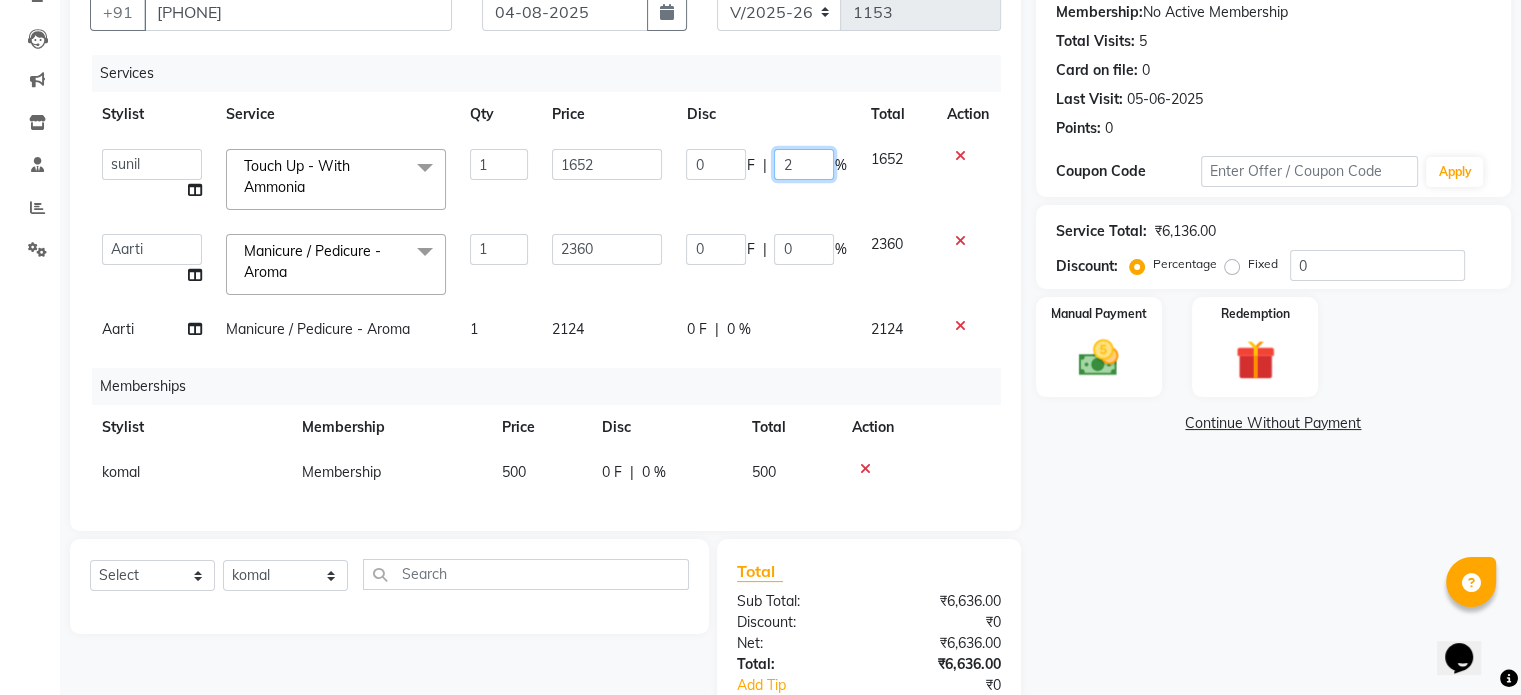type on "20" 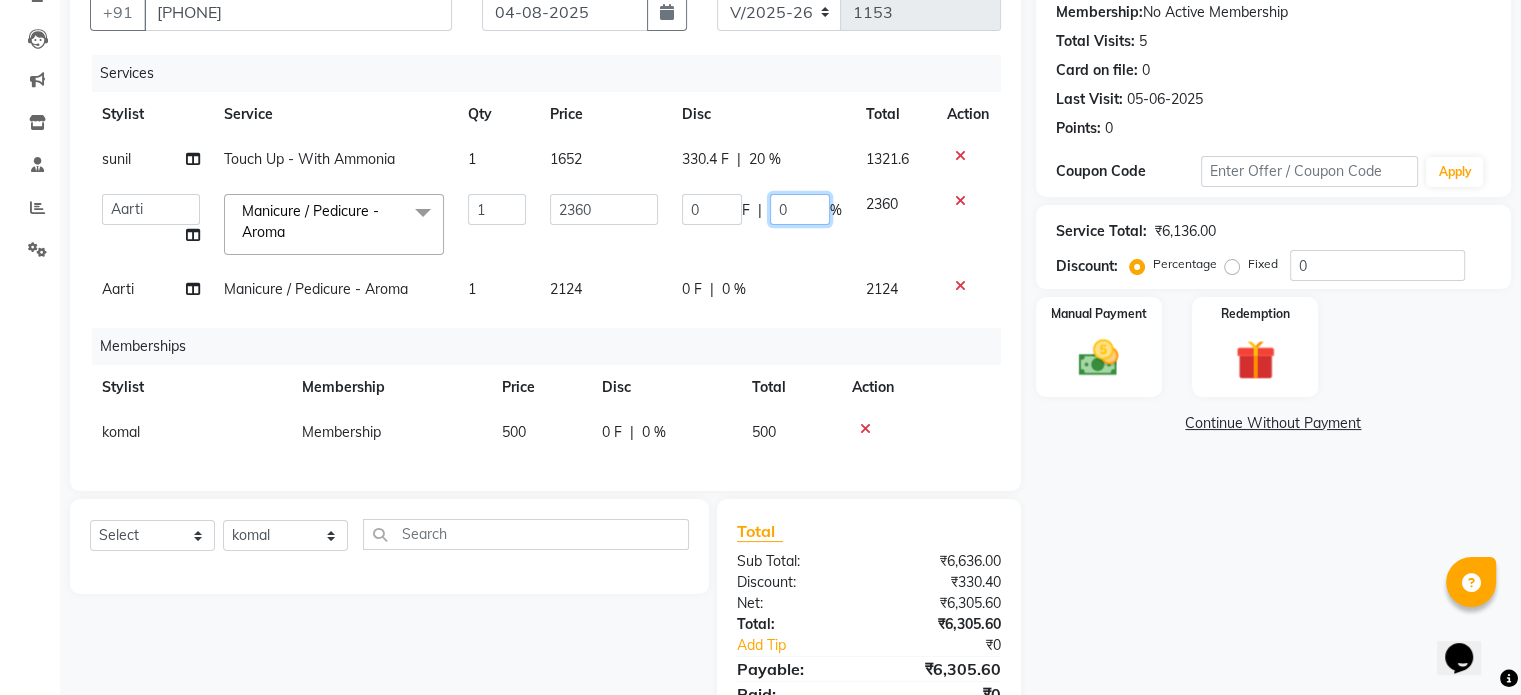 click on "0 F | 0 %" 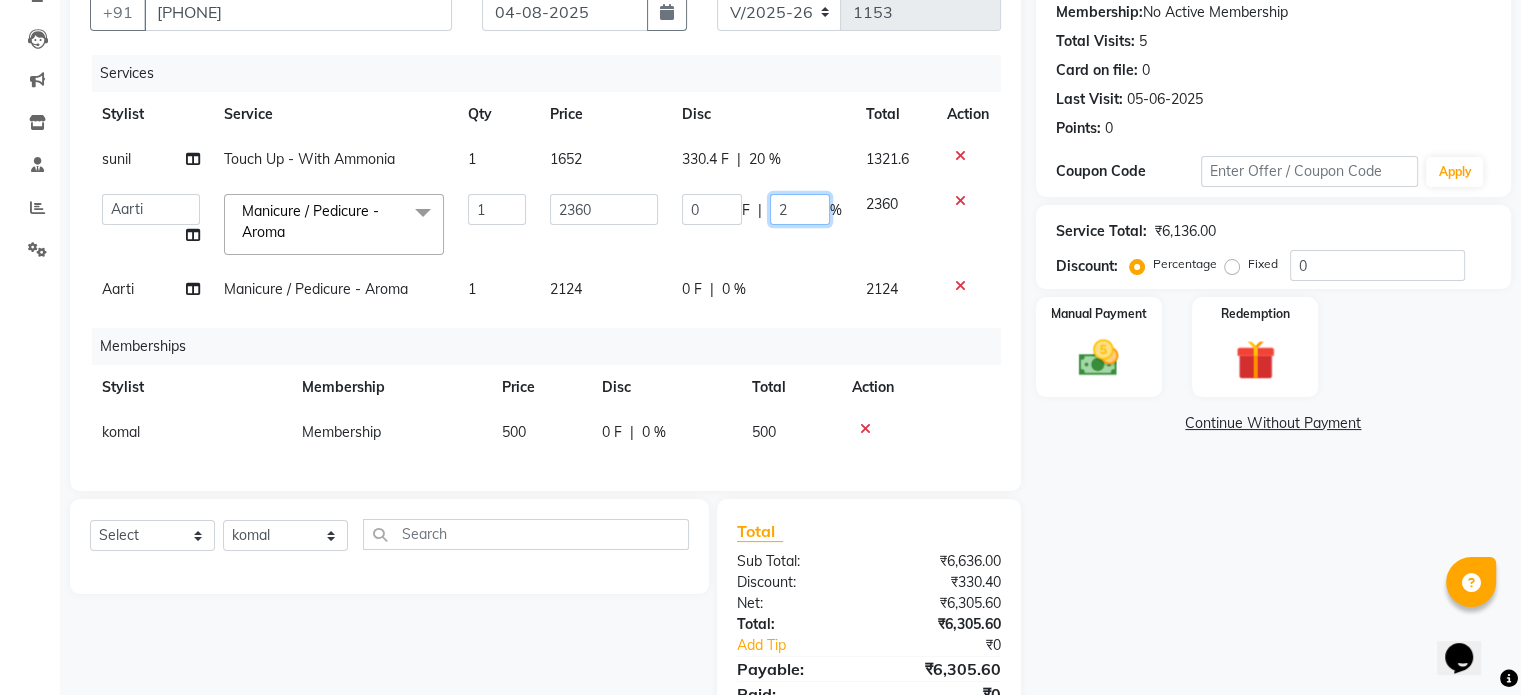 type on "20" 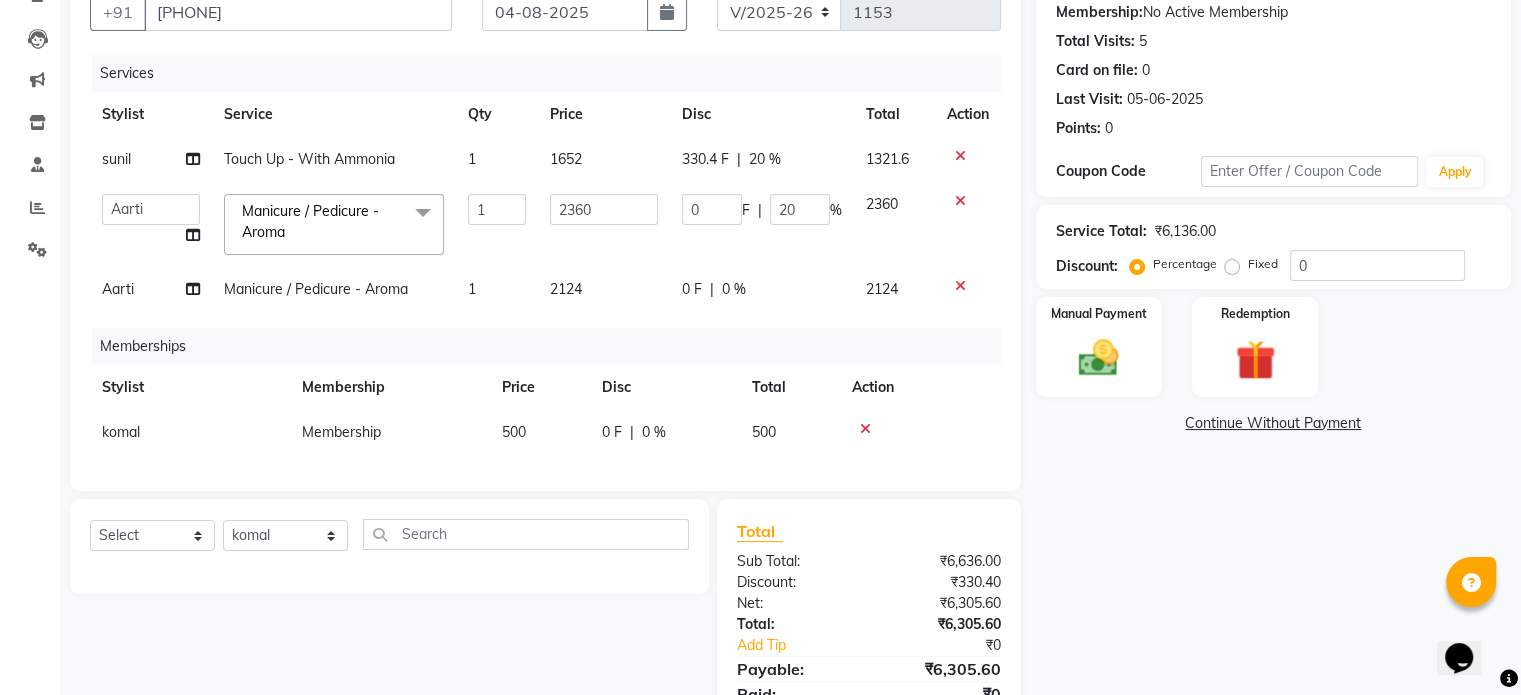 click on "0 F | 0 %" 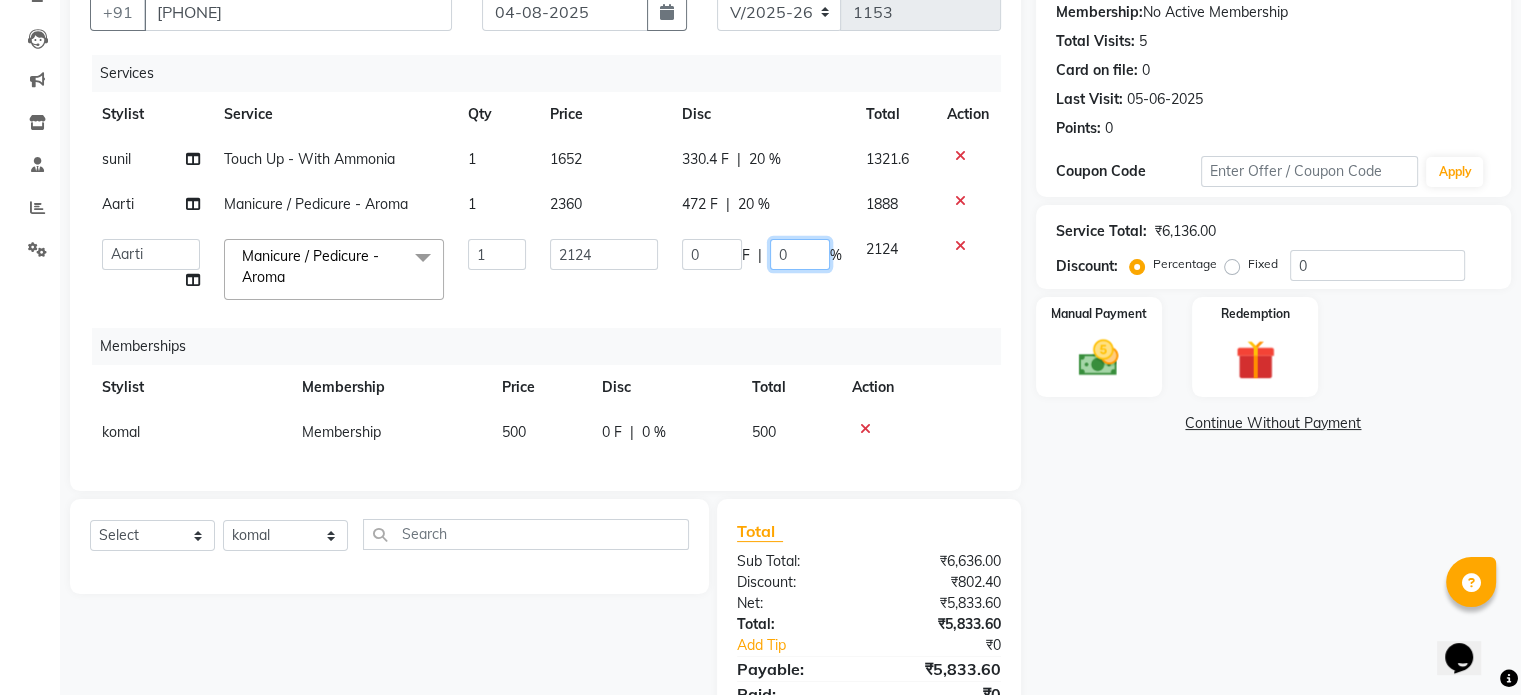 click on "0" 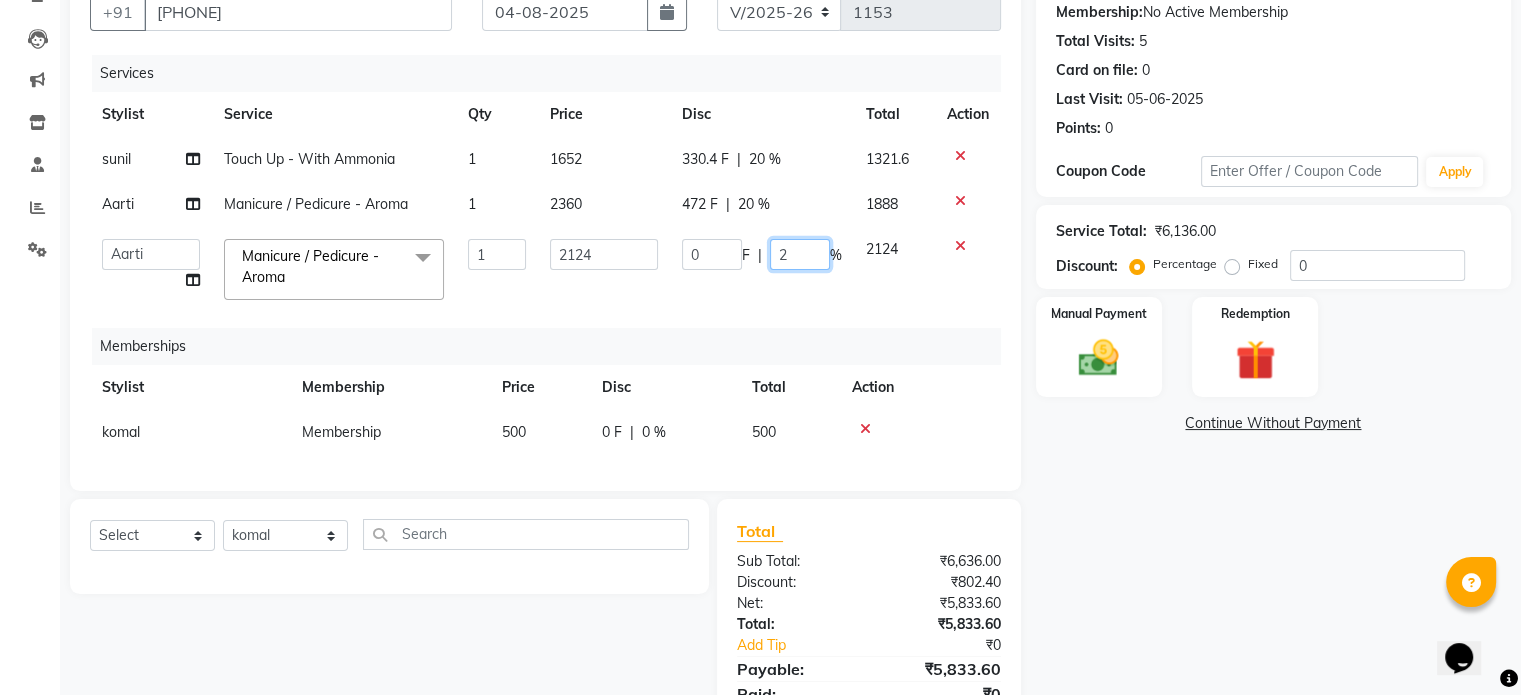 type on "20" 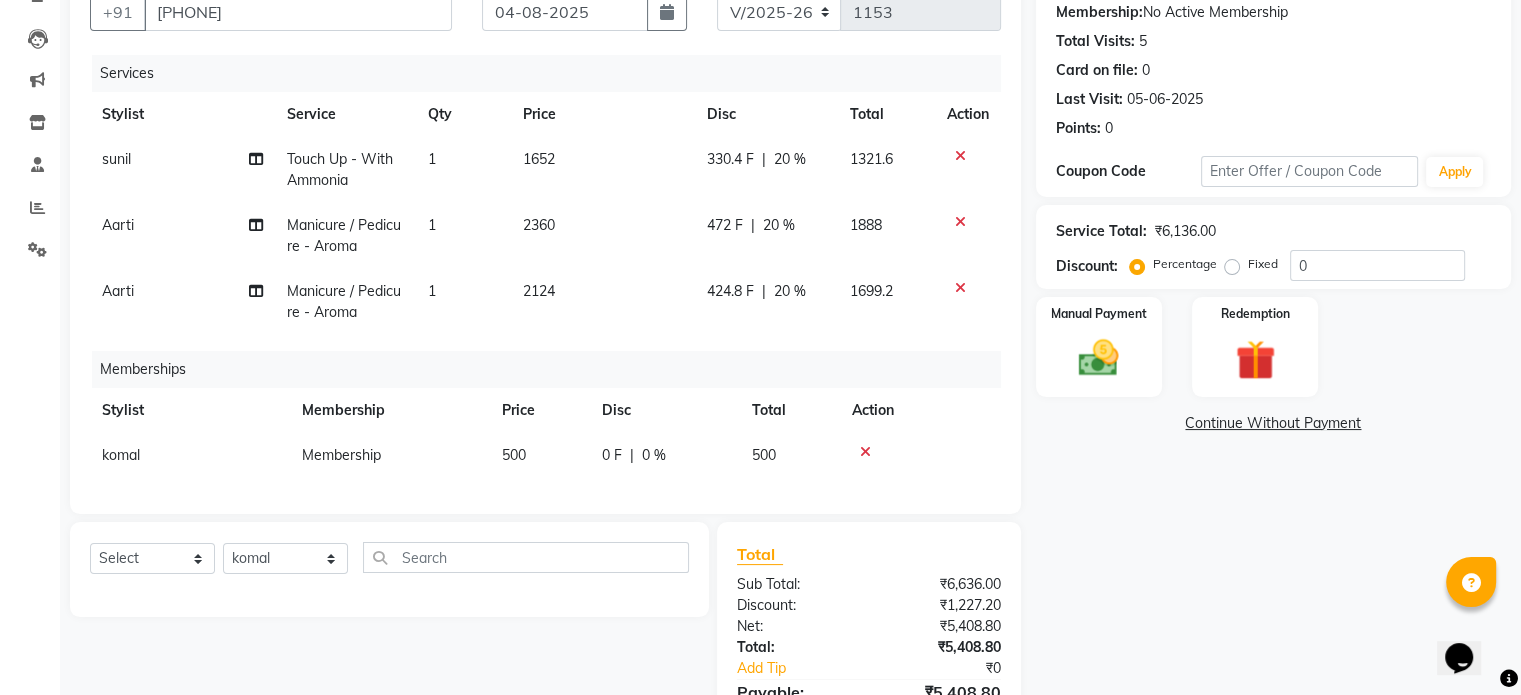 click on "Services Stylist Service Qty Price Disc Total Action sunil Touch Up - With Ammonia 1 1652 330.4 F | 20 % 1321.6 Aarti Manicure / Pedicure - Aroma 1 2360 472 F | 20 % 1888 Aarti Manicure / Pedicure - Aroma 1 2124 424.8 F | 20 % 1699.2 Memberships Stylist Membership Price Disc Total Action komal  Membership 500 0 F | 0 % 500" 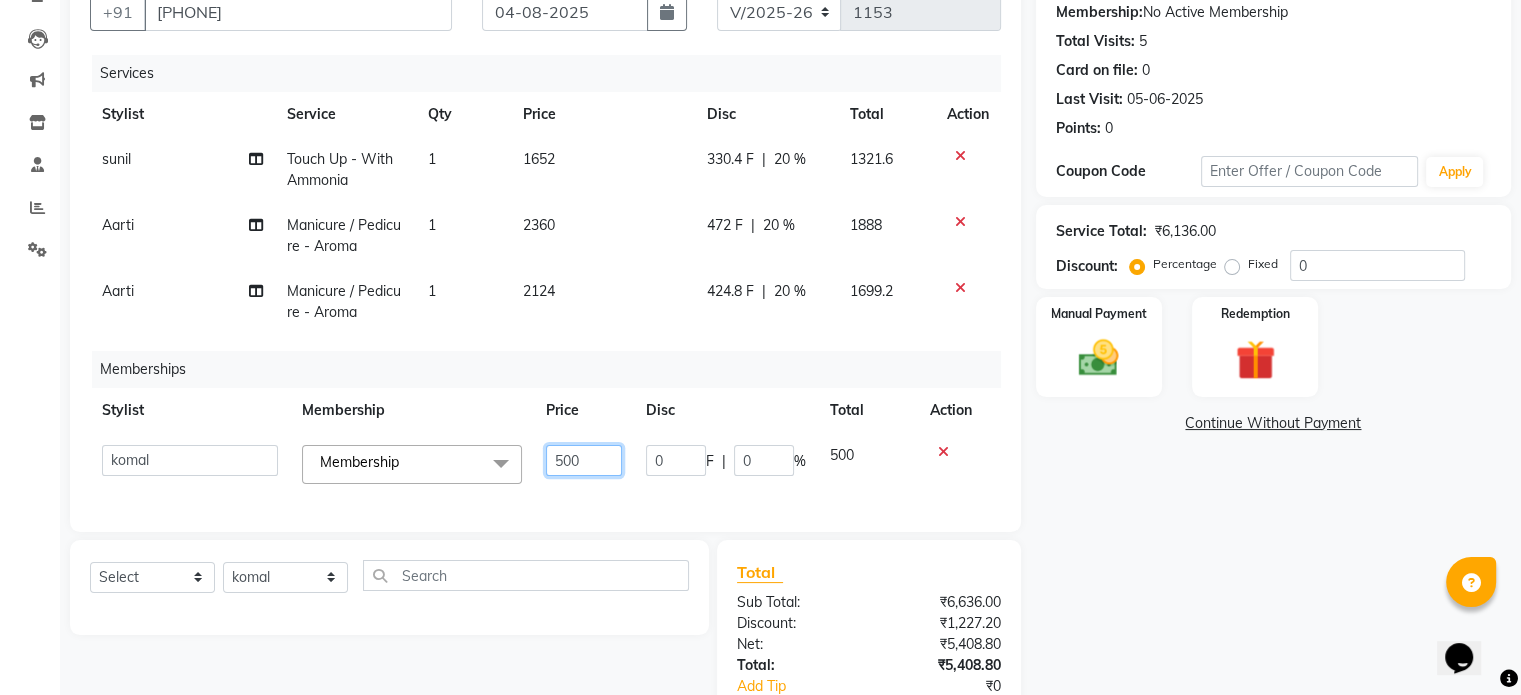 click on "500" 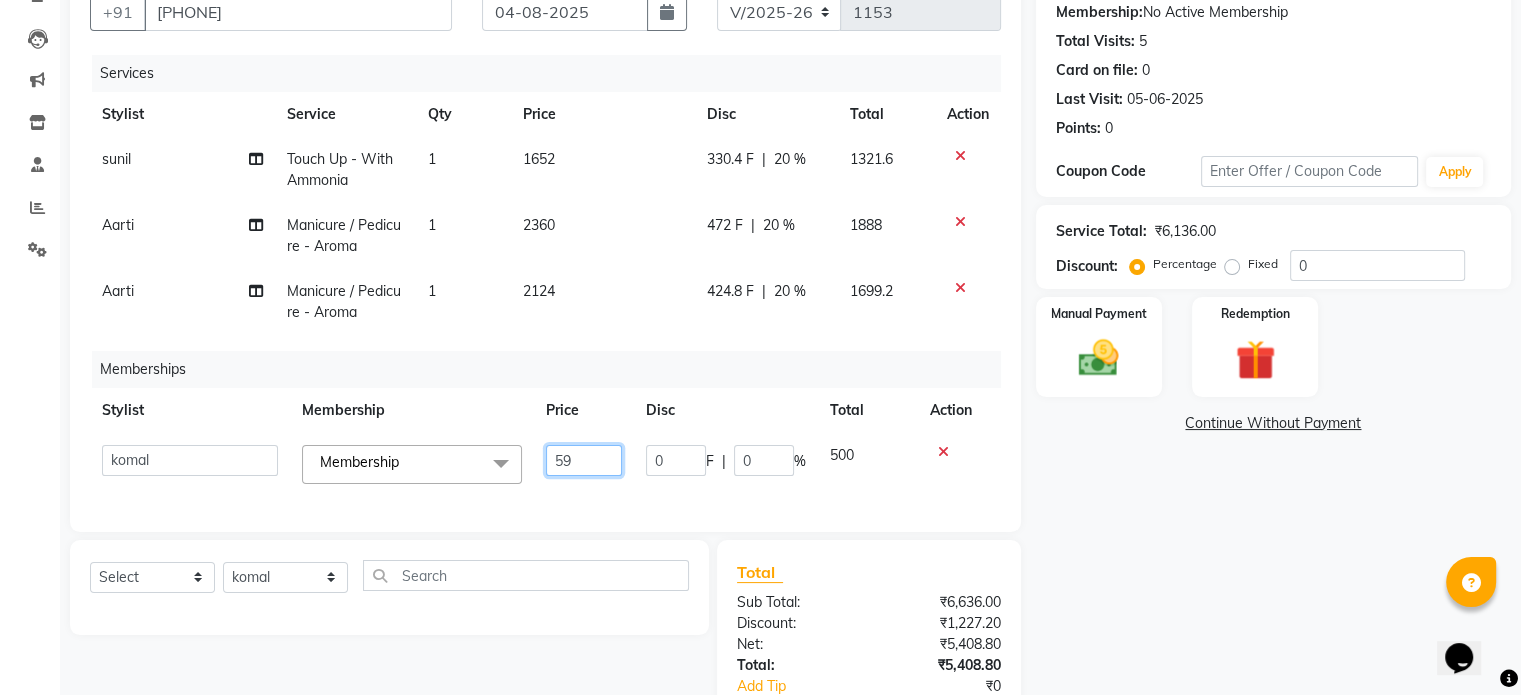 type on "590" 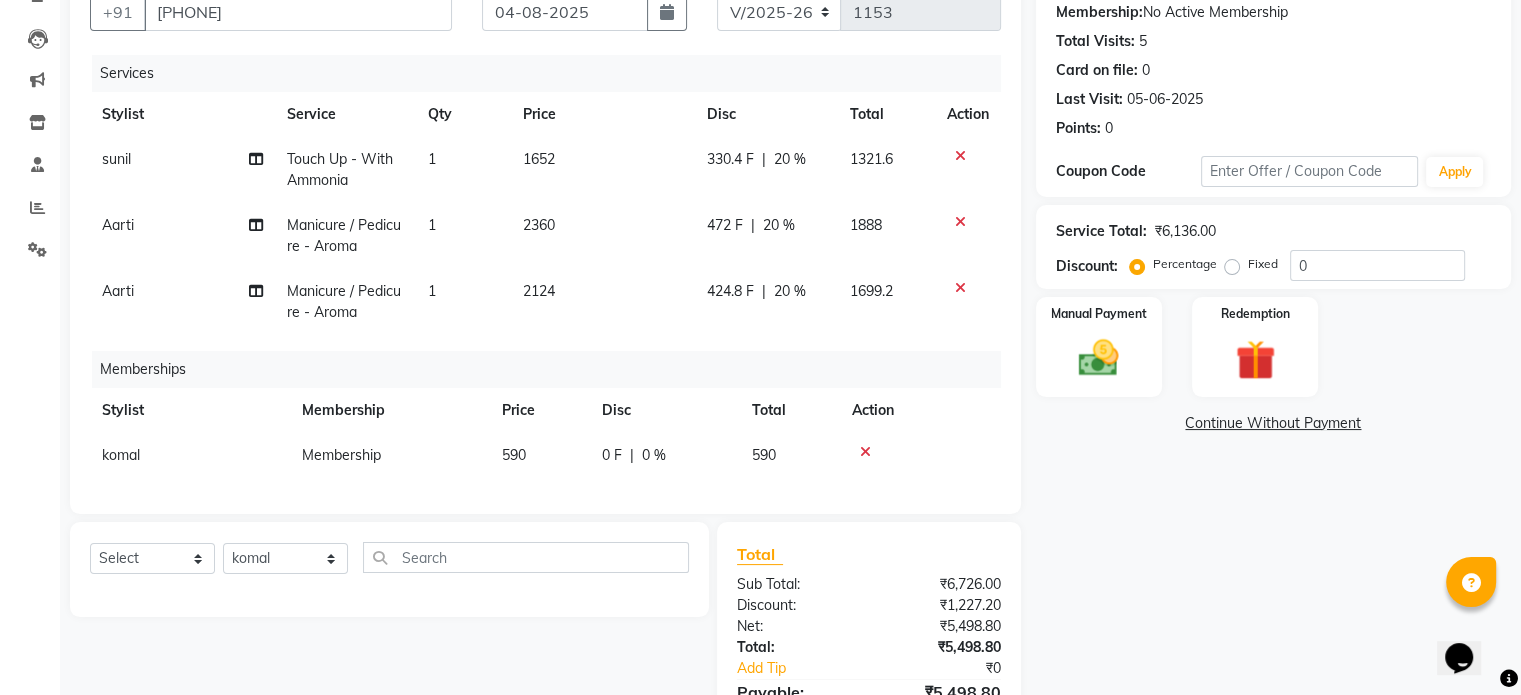 click on "Services Stylist Service Qty Price Disc Total Action sunil Touch Up - With Ammonia 1 1652 330.4 F | 20 % 1321.6 Aarti Manicure / Pedicure - Aroma 1 2360 472 F | 20 % 1888 Aarti Manicure / Pedicure - Aroma 1 2124 424.8 F | 20 % 1699.2 Memberships Stylist Membership Price Disc Total Action komal  Membership 590 0 F | 0 % 590" 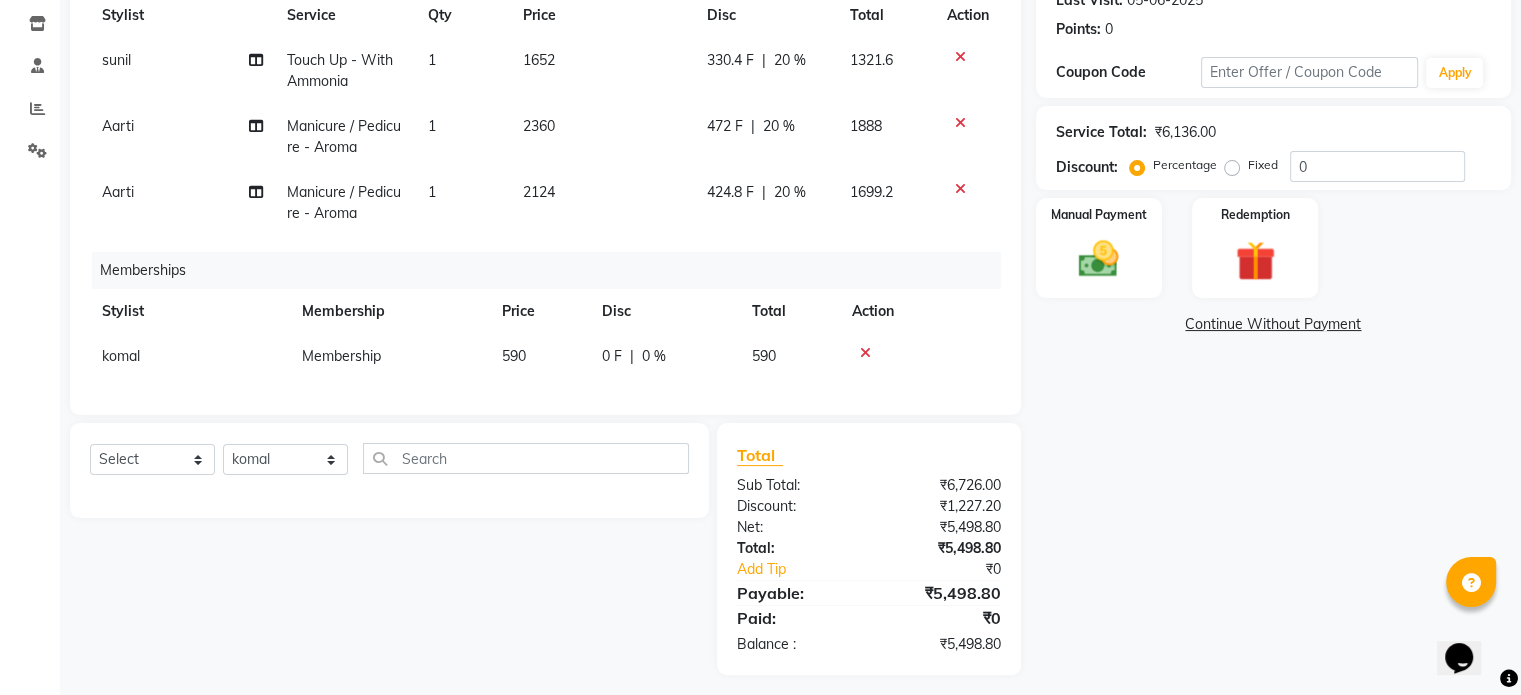 scroll, scrollTop: 317, scrollLeft: 0, axis: vertical 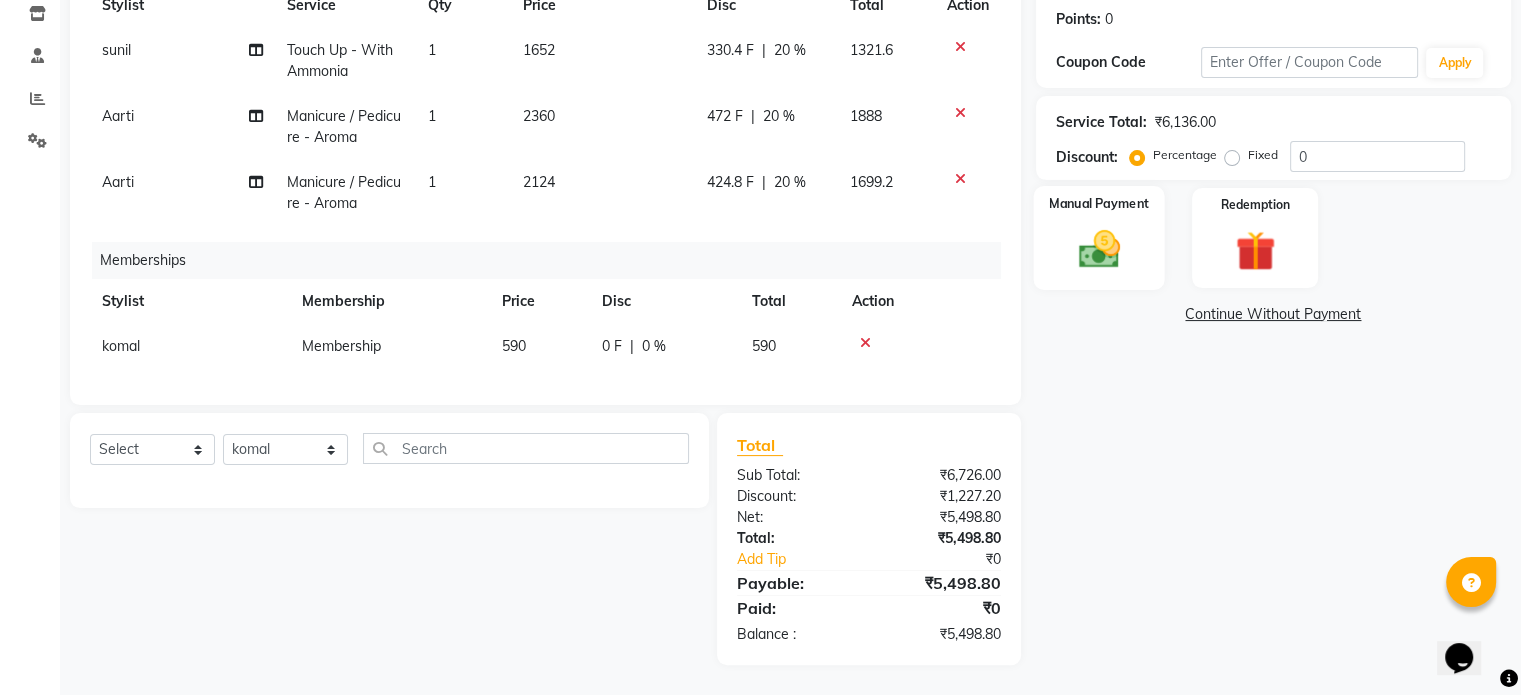 click 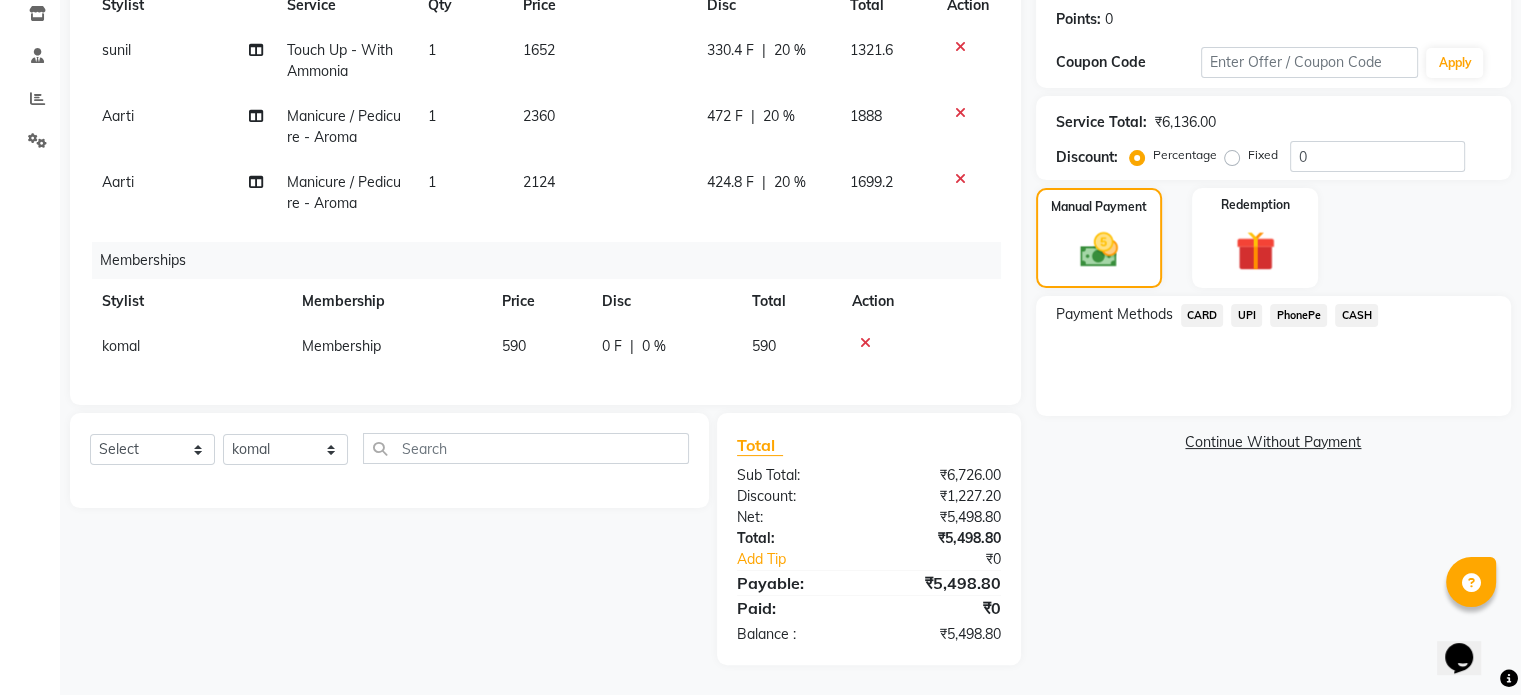 click on "UPI" 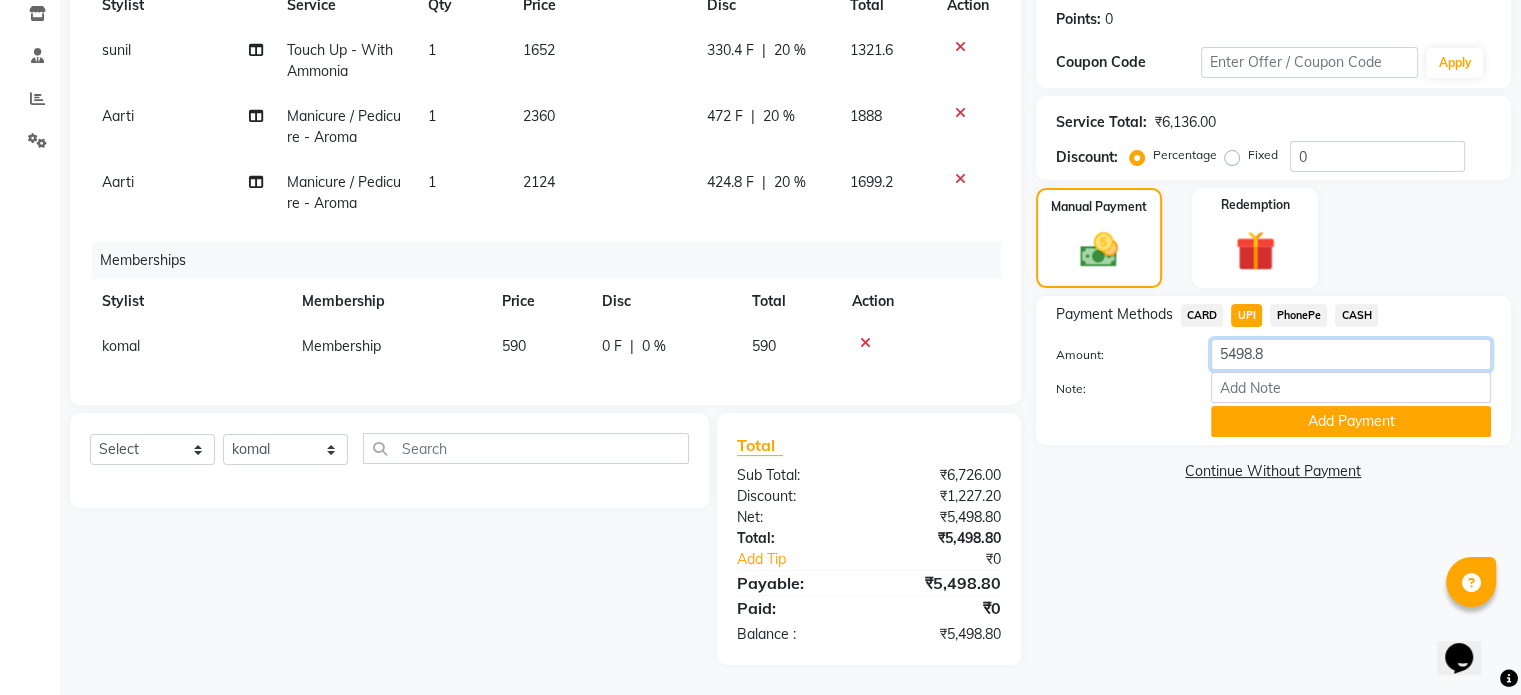click on "5498.8" 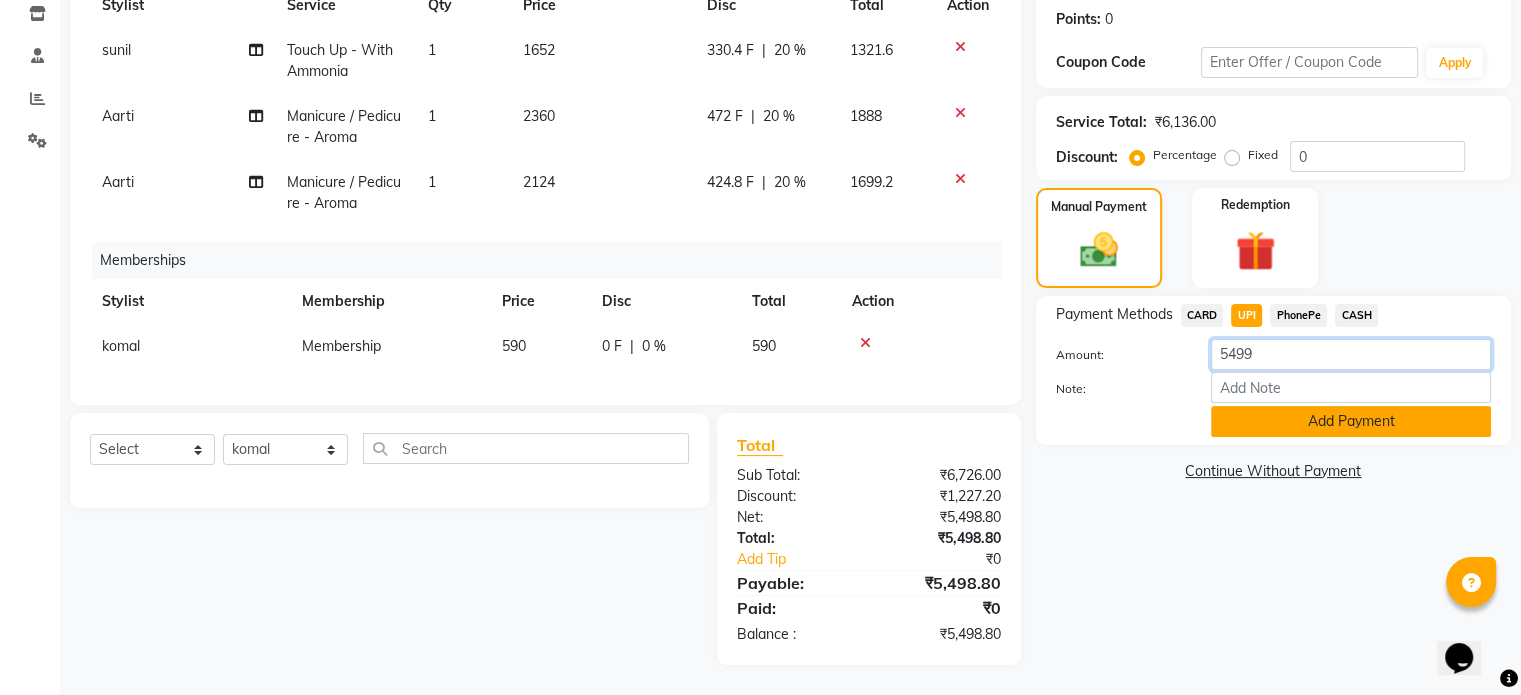 type on "5499" 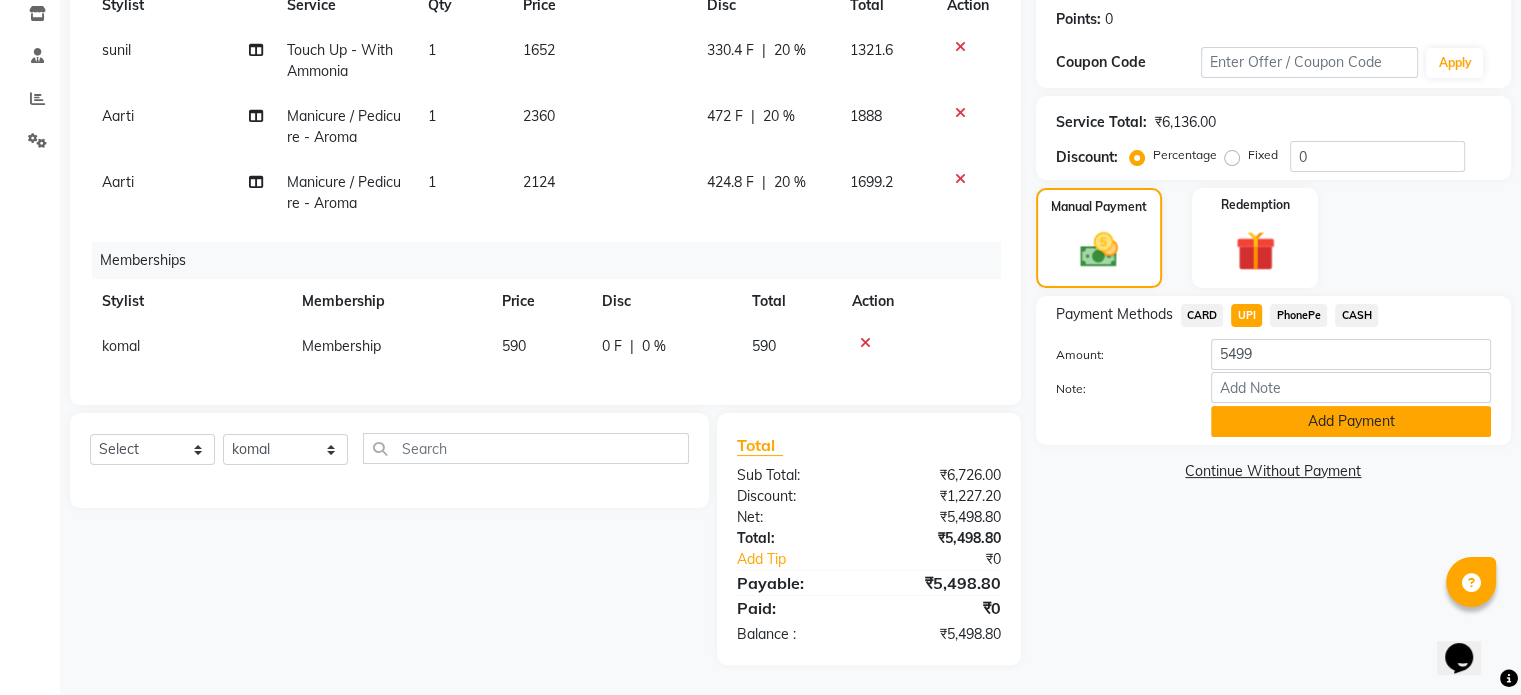 click on "Add Payment" 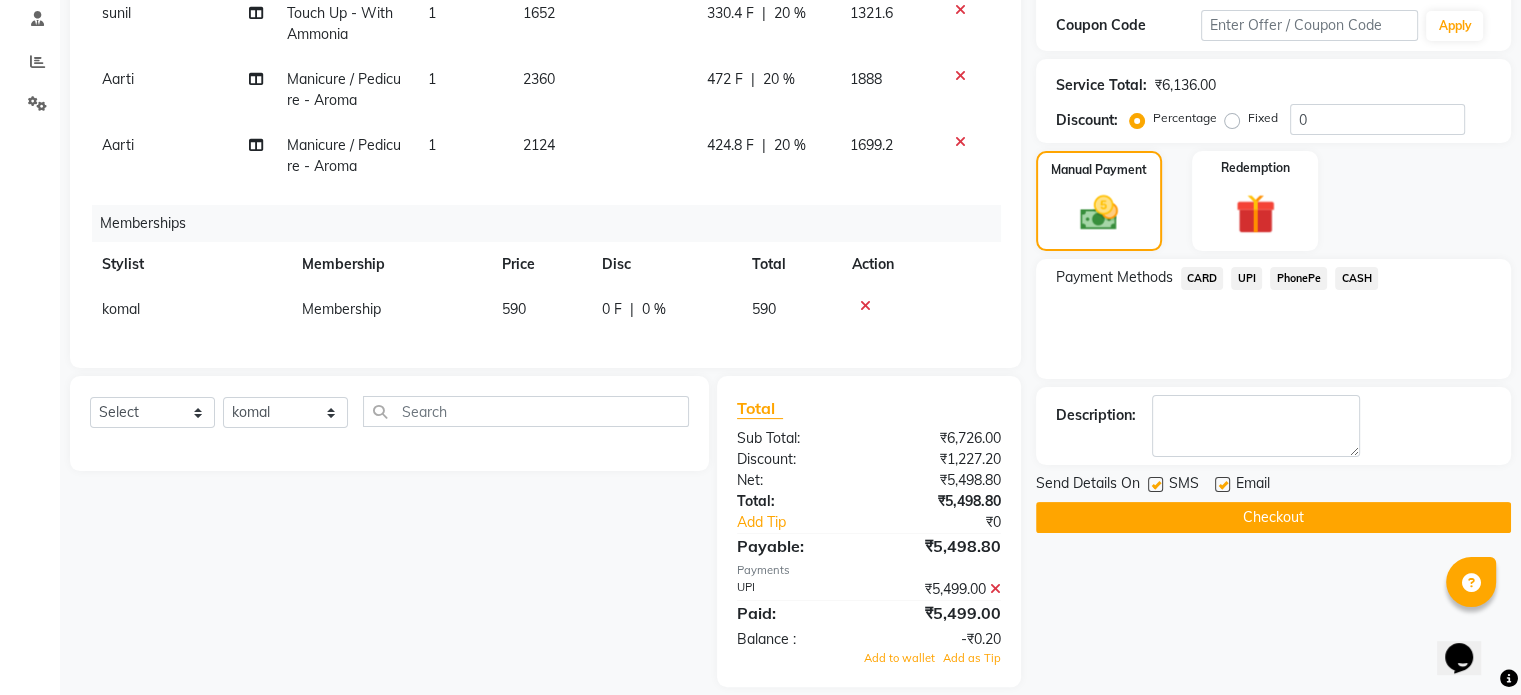 scroll, scrollTop: 376, scrollLeft: 0, axis: vertical 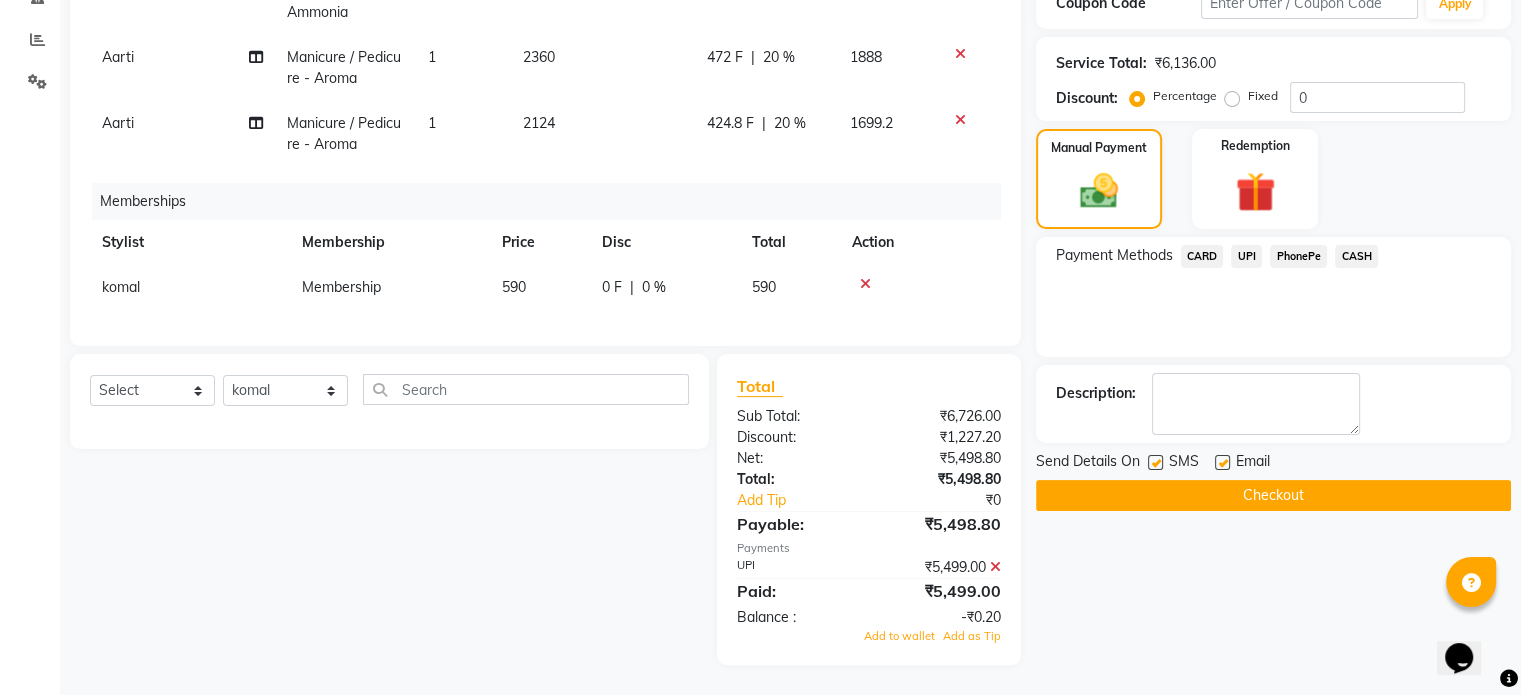 click on "Checkout" 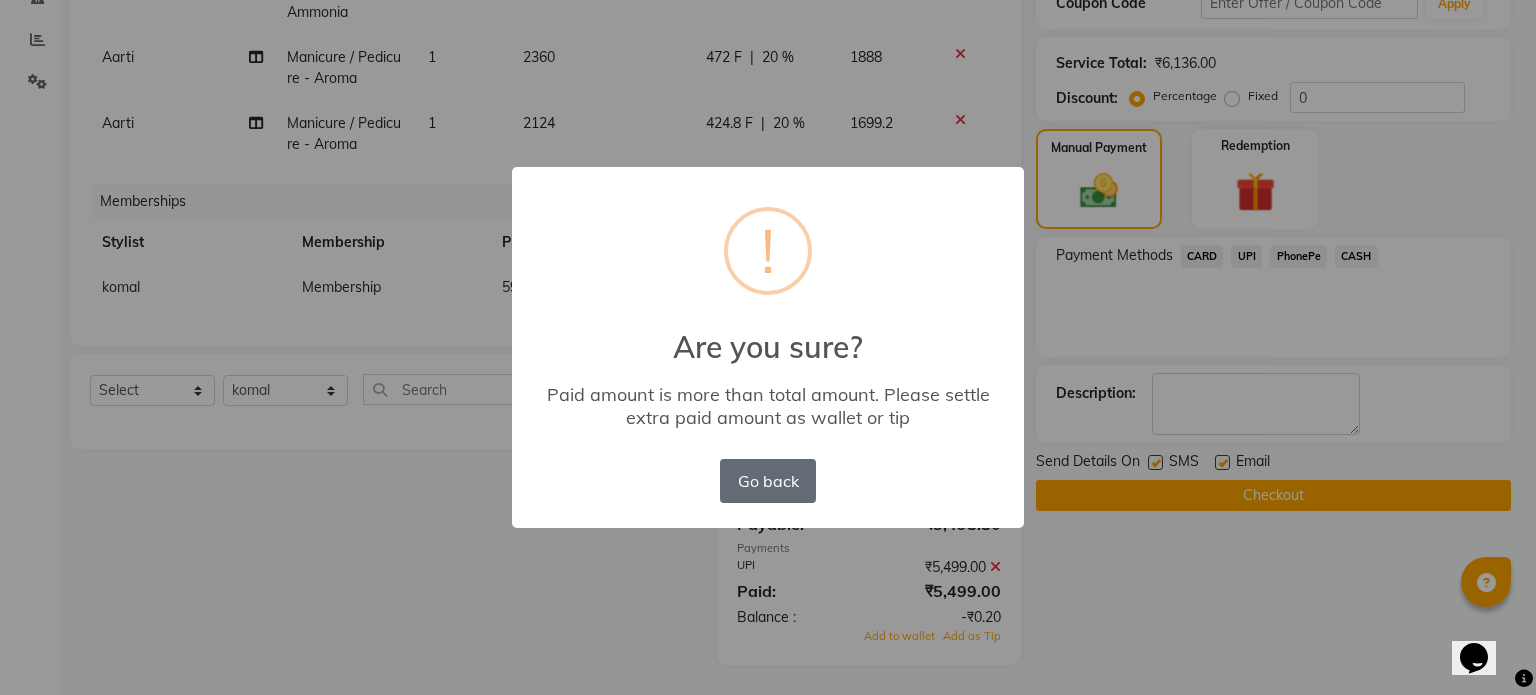click on "Go back" at bounding box center (768, 481) 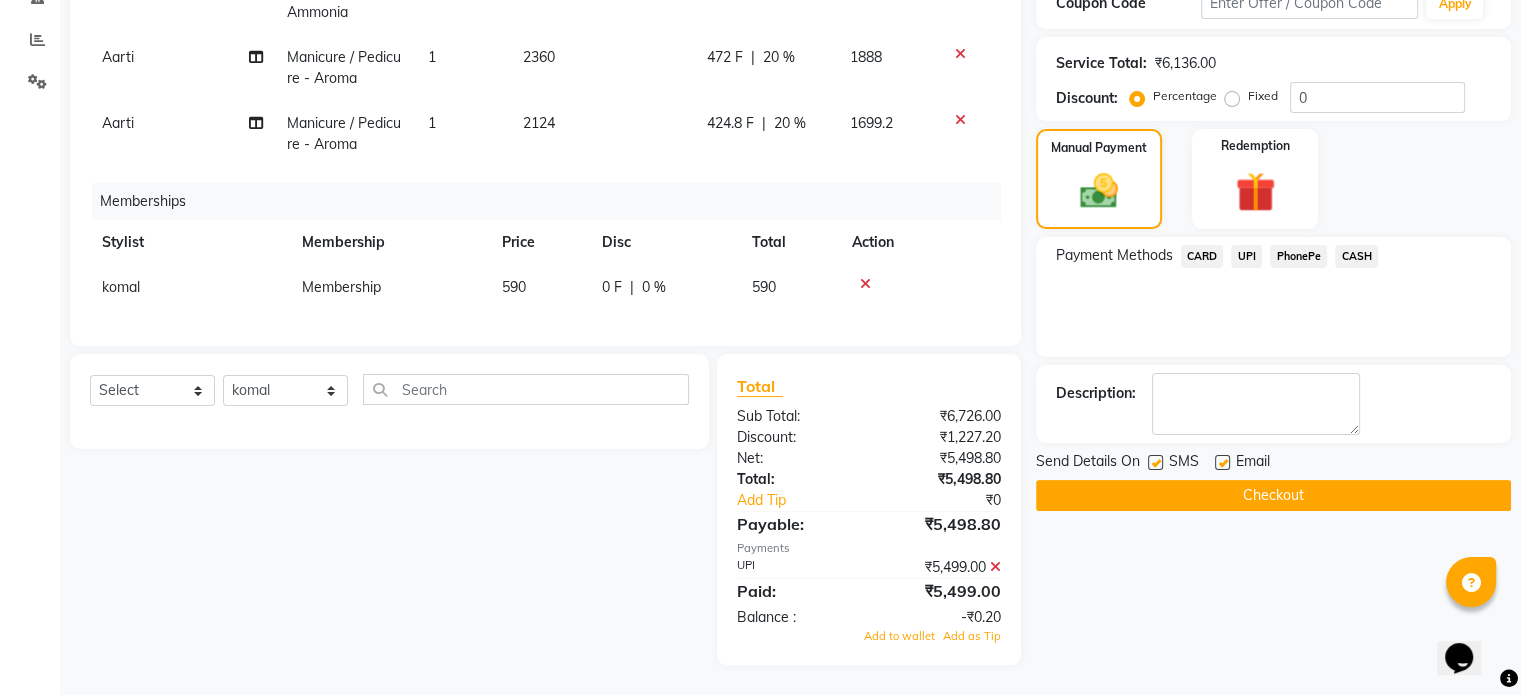click 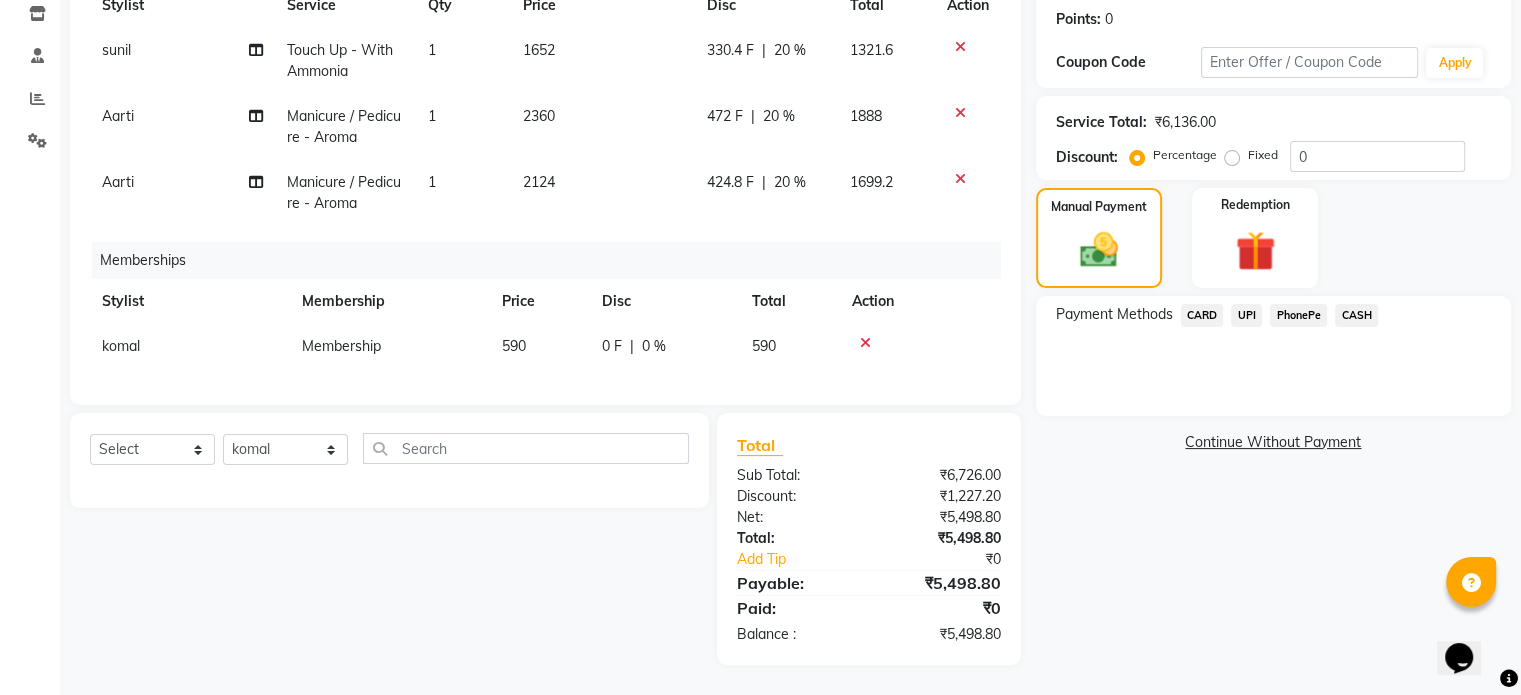 scroll, scrollTop: 317, scrollLeft: 0, axis: vertical 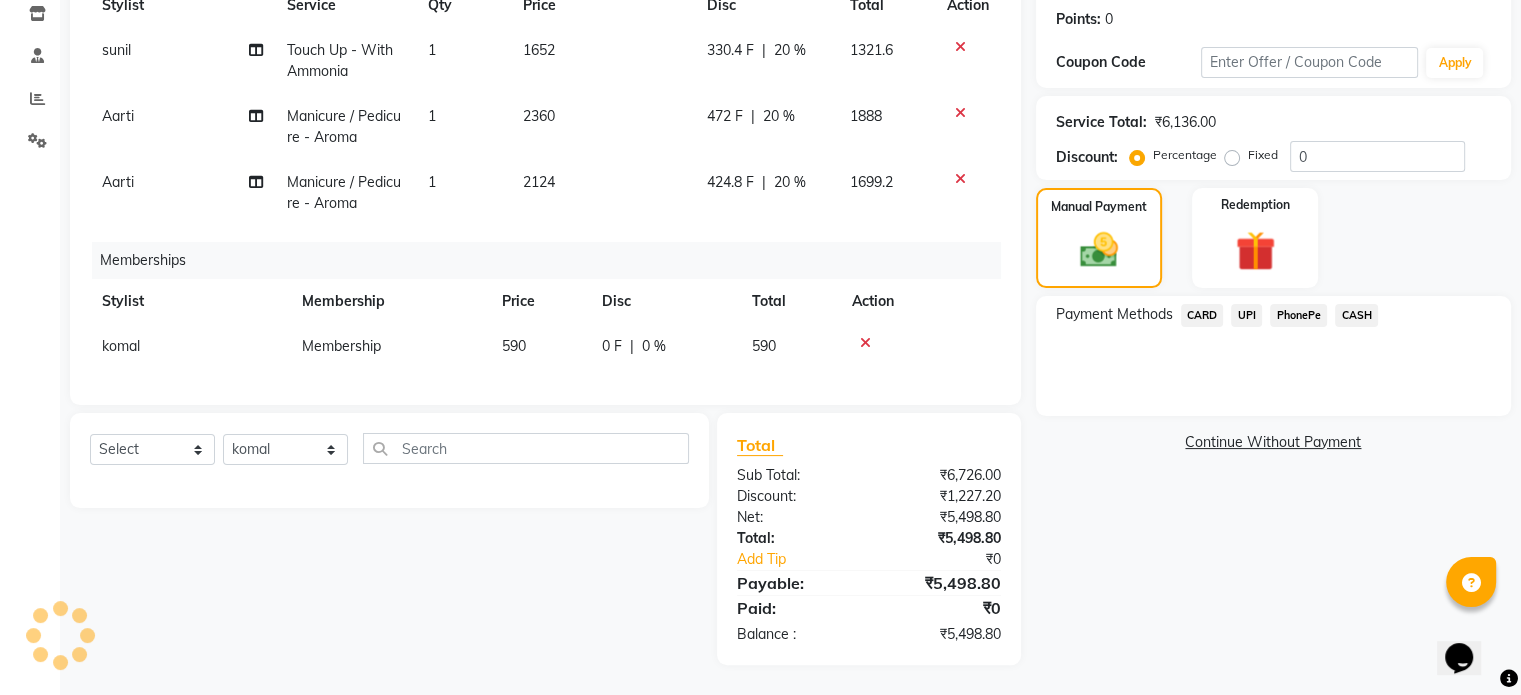 click on "UPI" 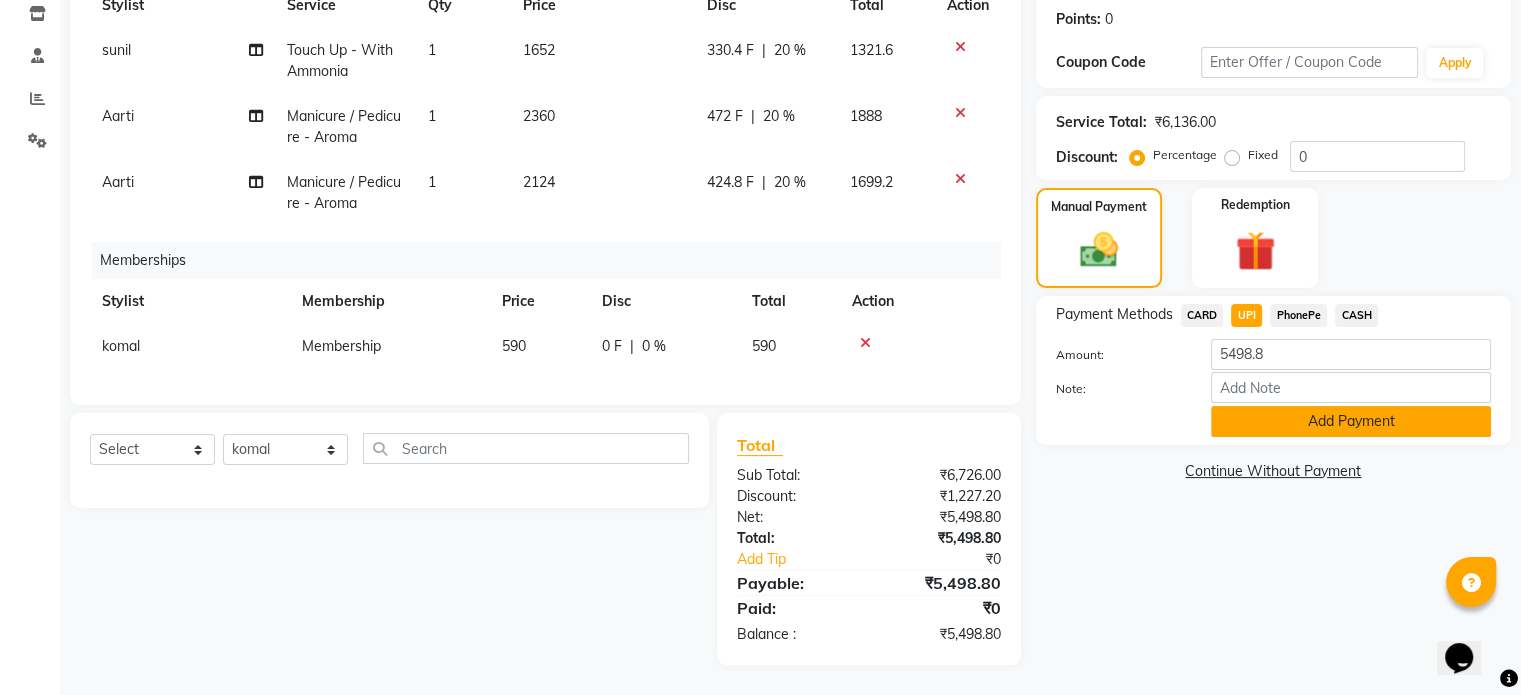 click on "Add Payment" 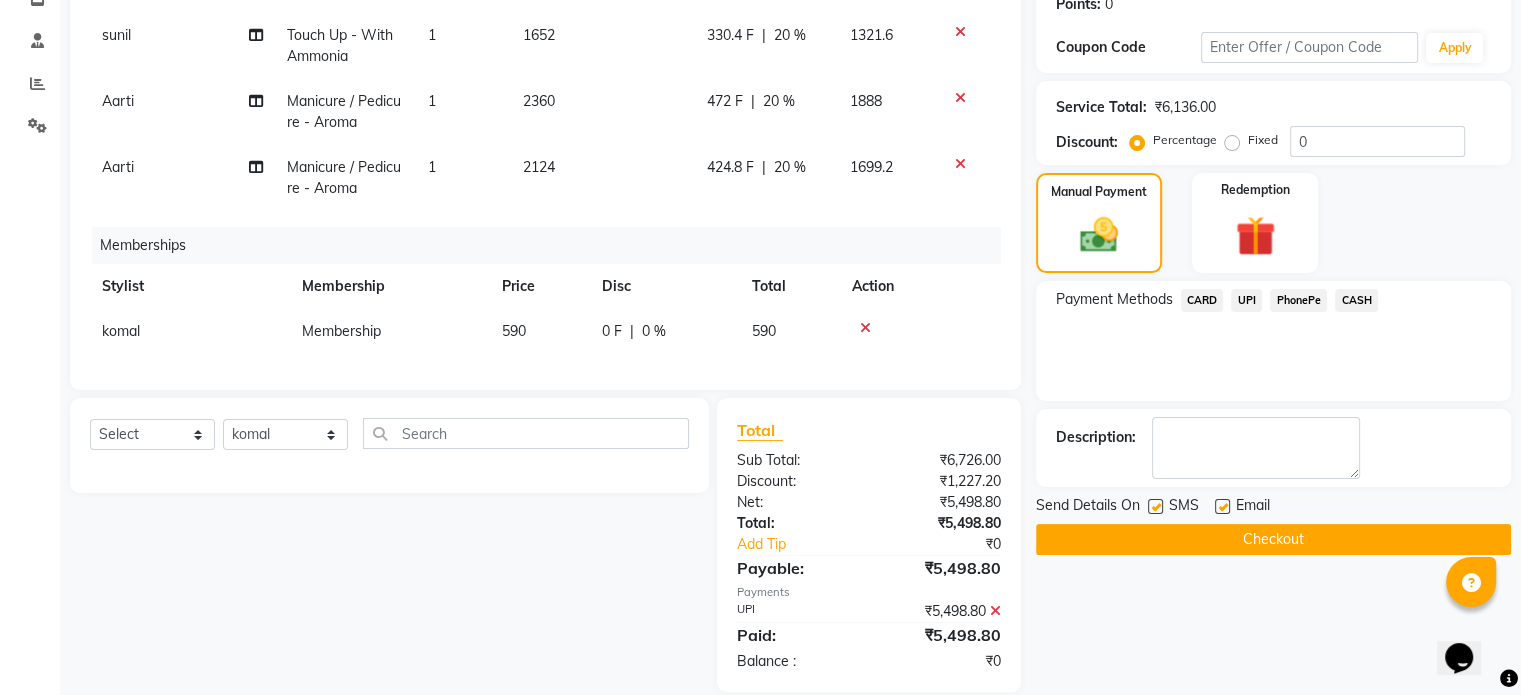 click on "Checkout" 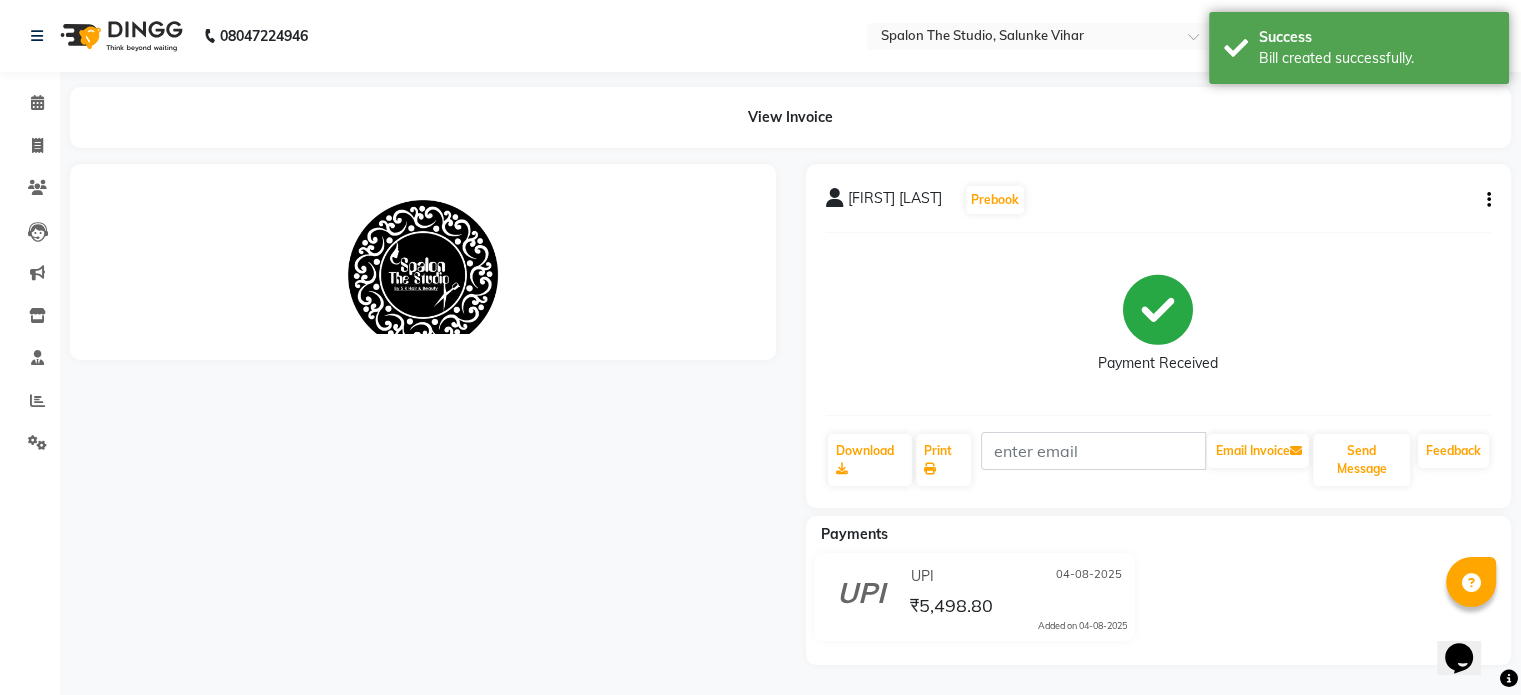 scroll, scrollTop: 0, scrollLeft: 0, axis: both 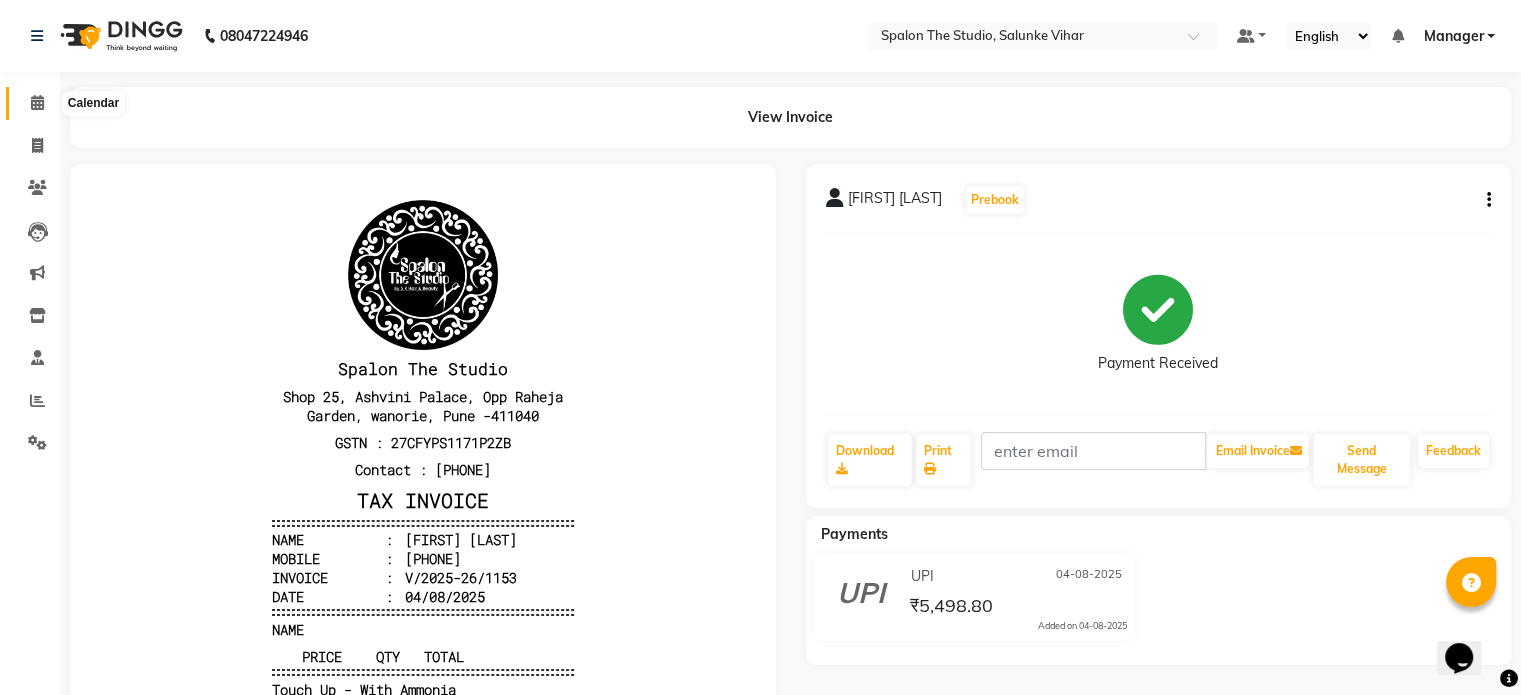 drag, startPoint x: 51, startPoint y: 105, endPoint x: 32, endPoint y: 105, distance: 19 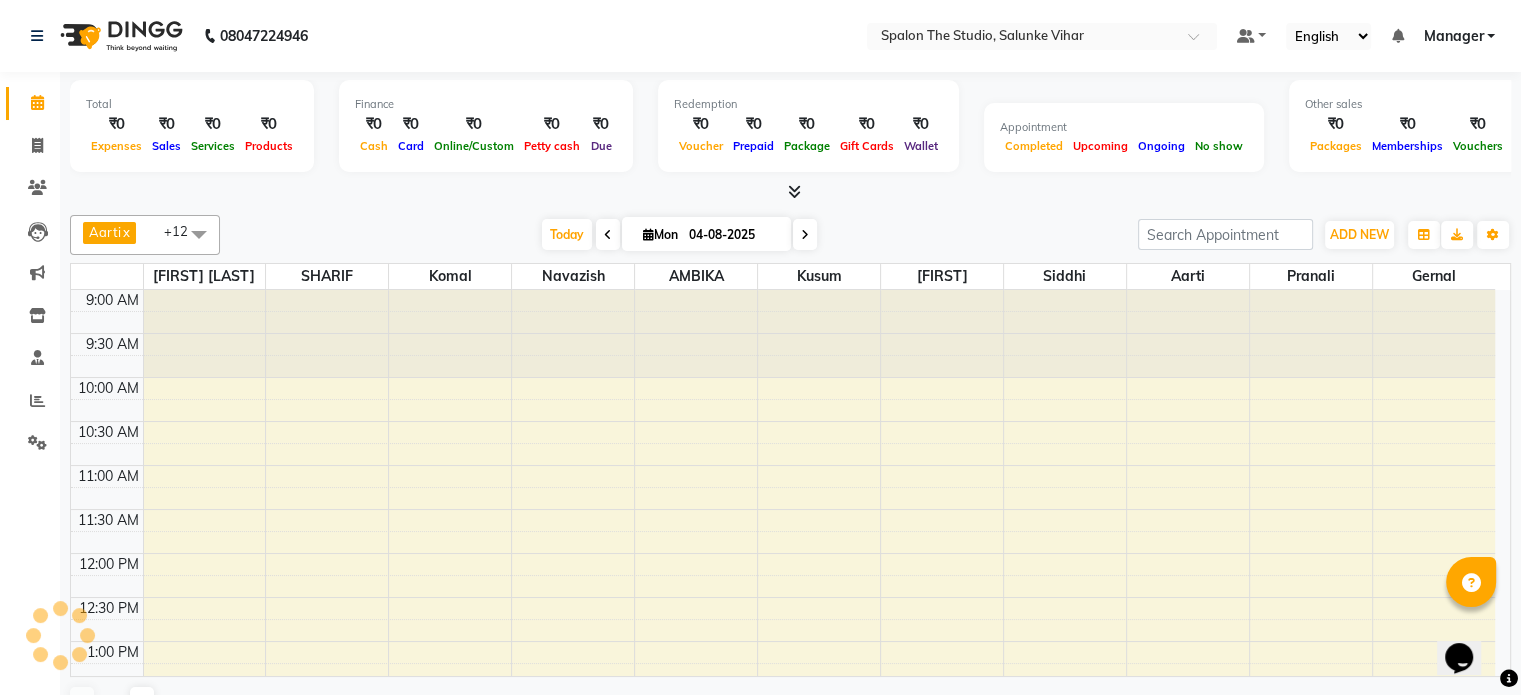 click 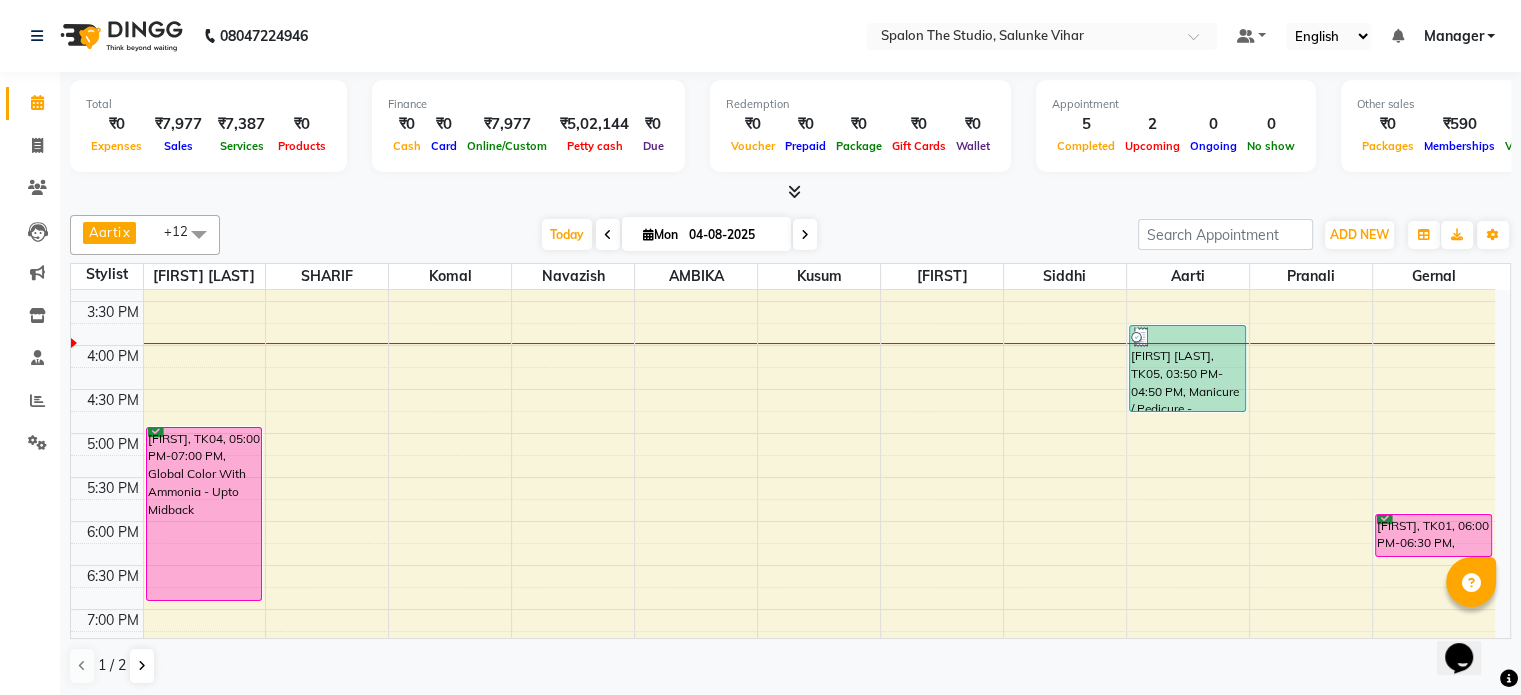 scroll, scrollTop: 600, scrollLeft: 0, axis: vertical 